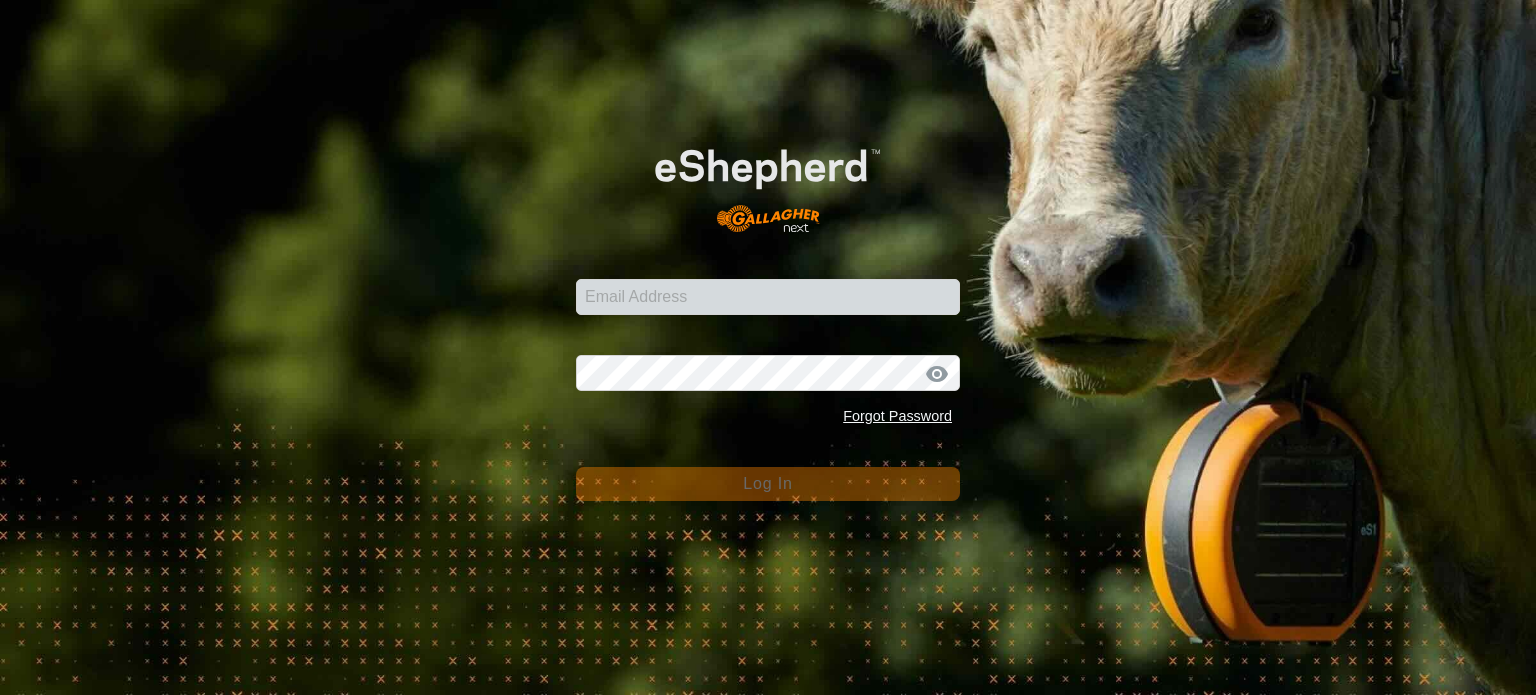 scroll, scrollTop: 0, scrollLeft: 0, axis: both 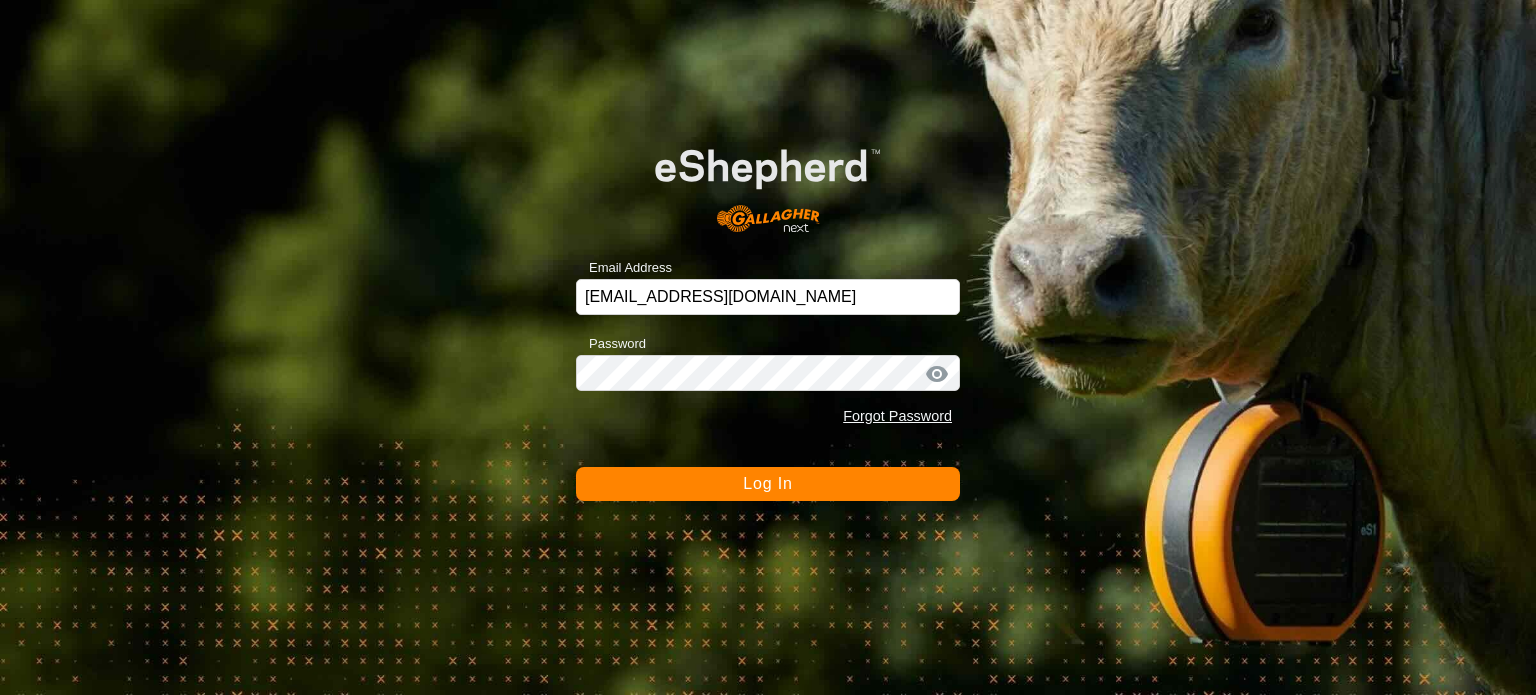 click on "Log In" 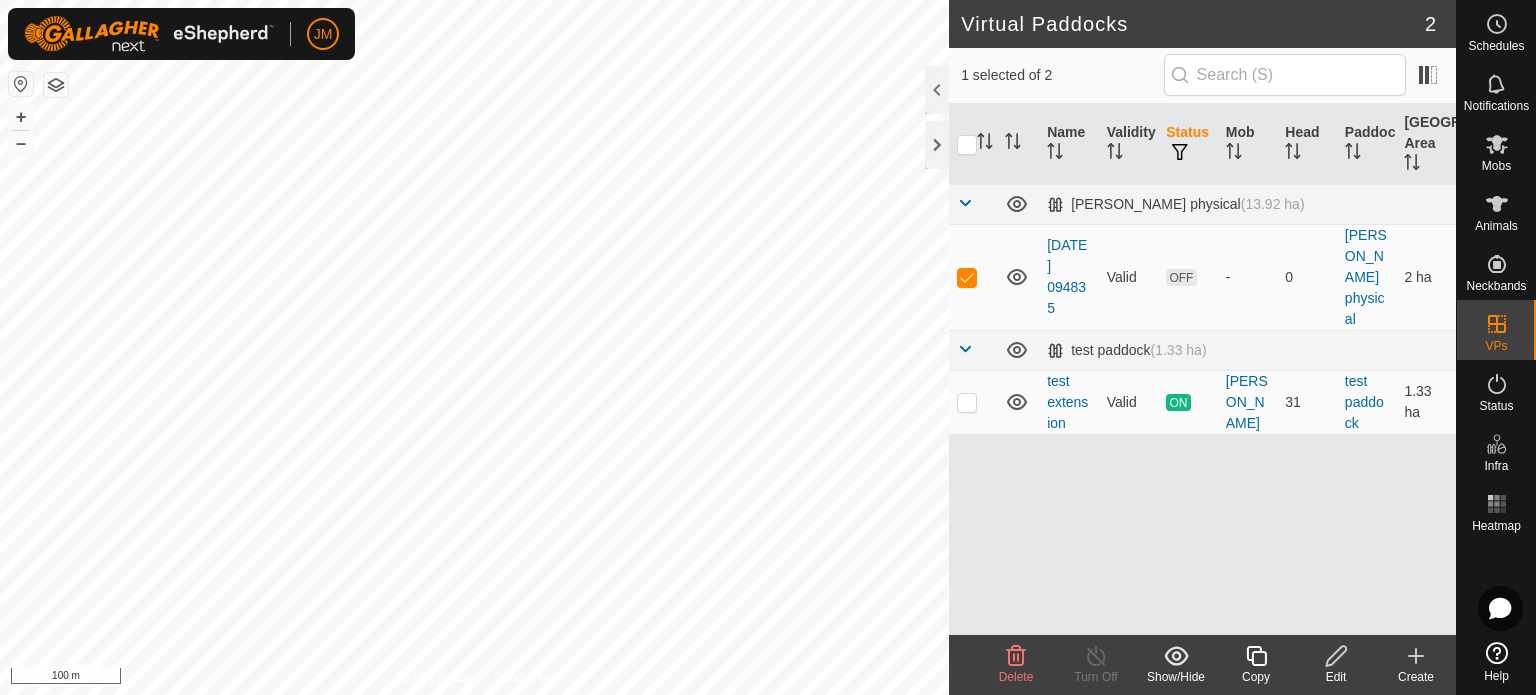 checkbox on "false" 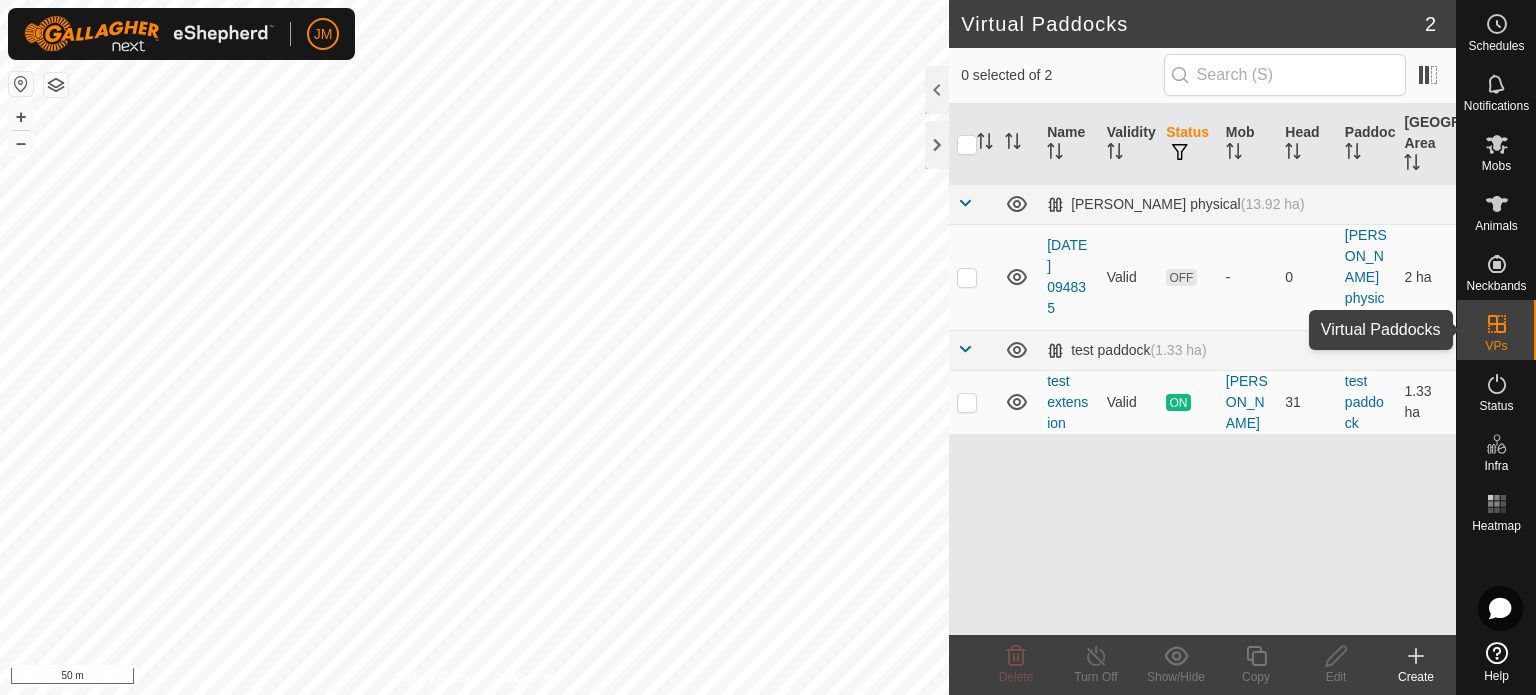 click 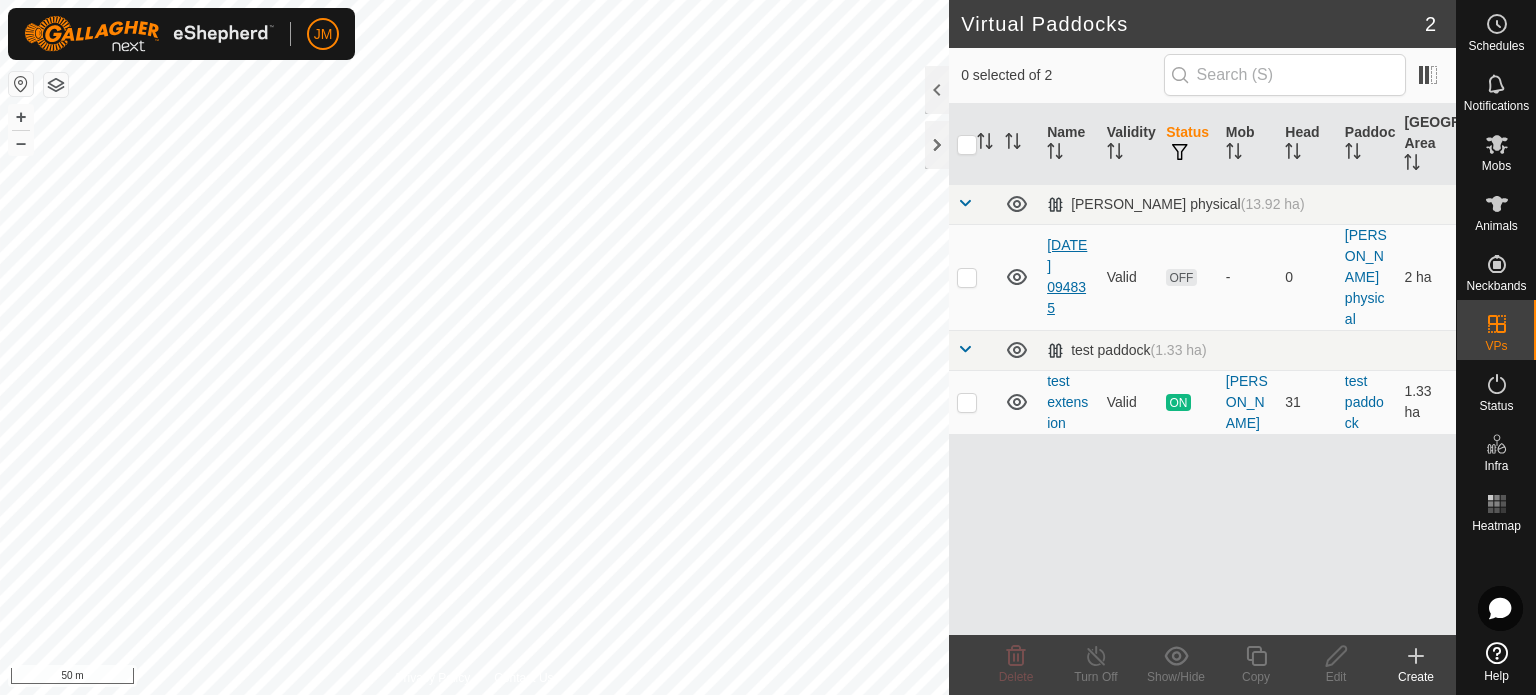 click on "[DATE] 094835" at bounding box center [1067, 276] 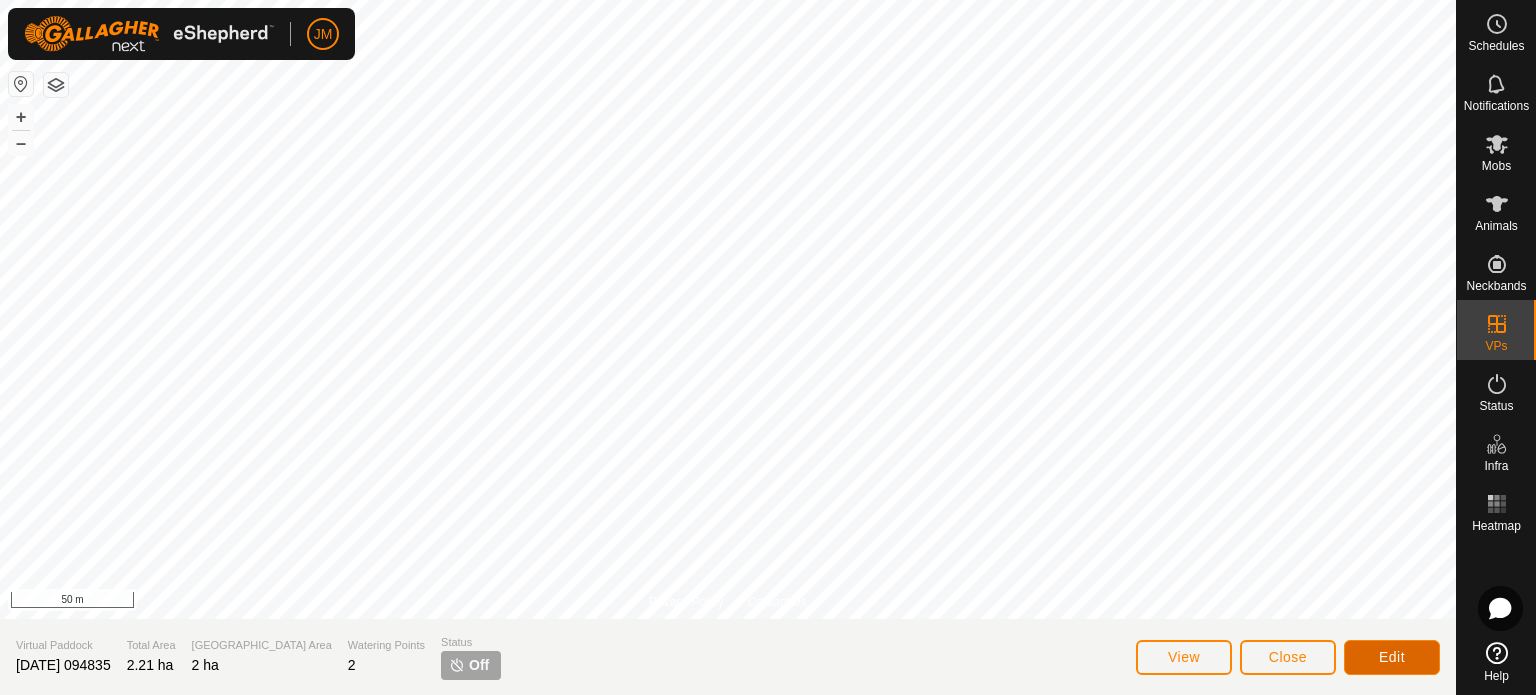 click on "Edit" 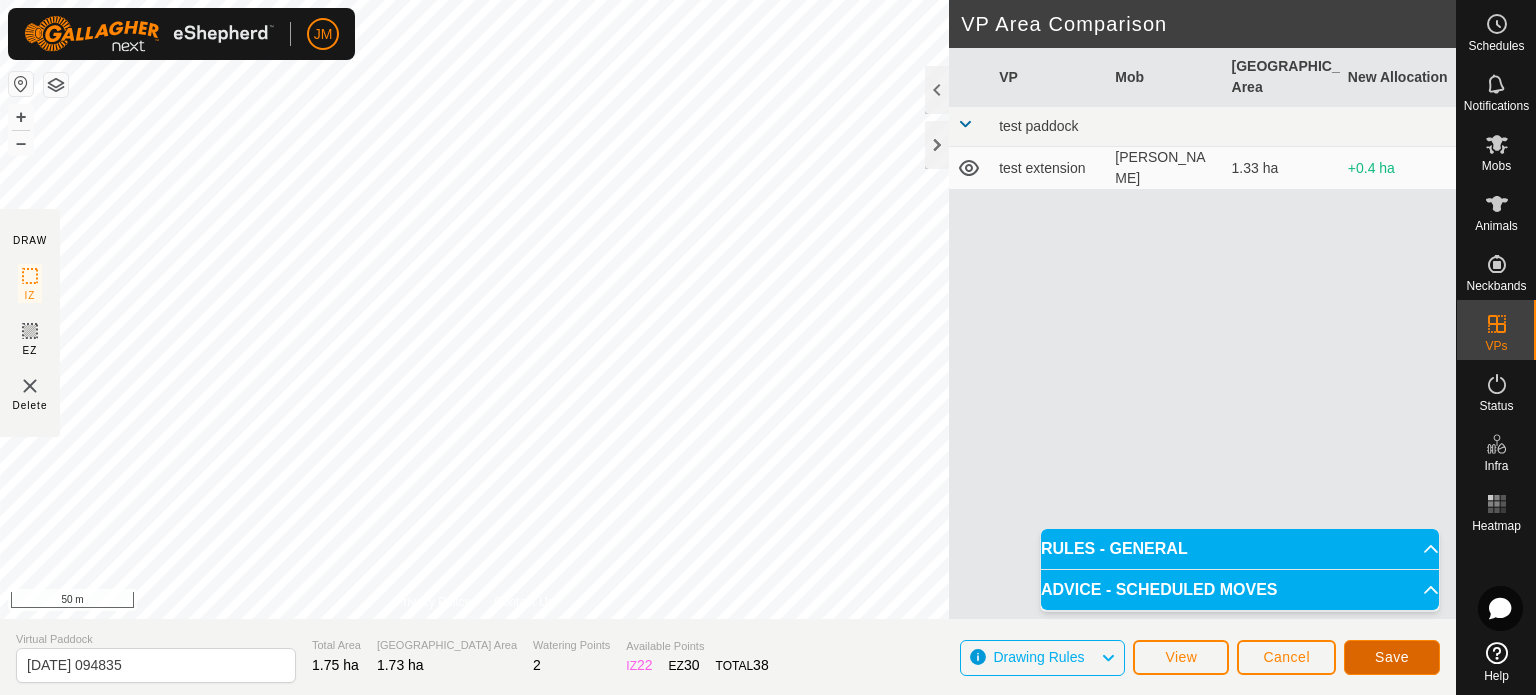 click on "Save" 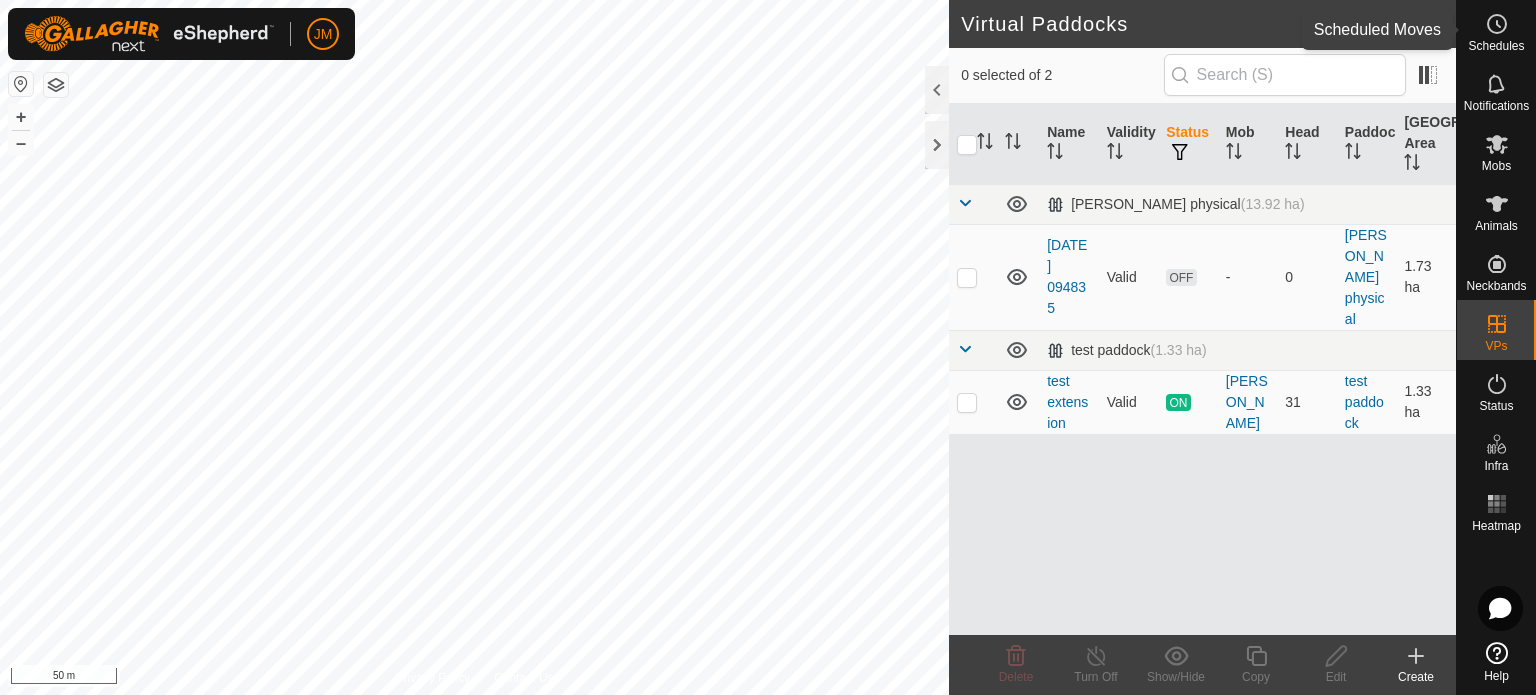 click 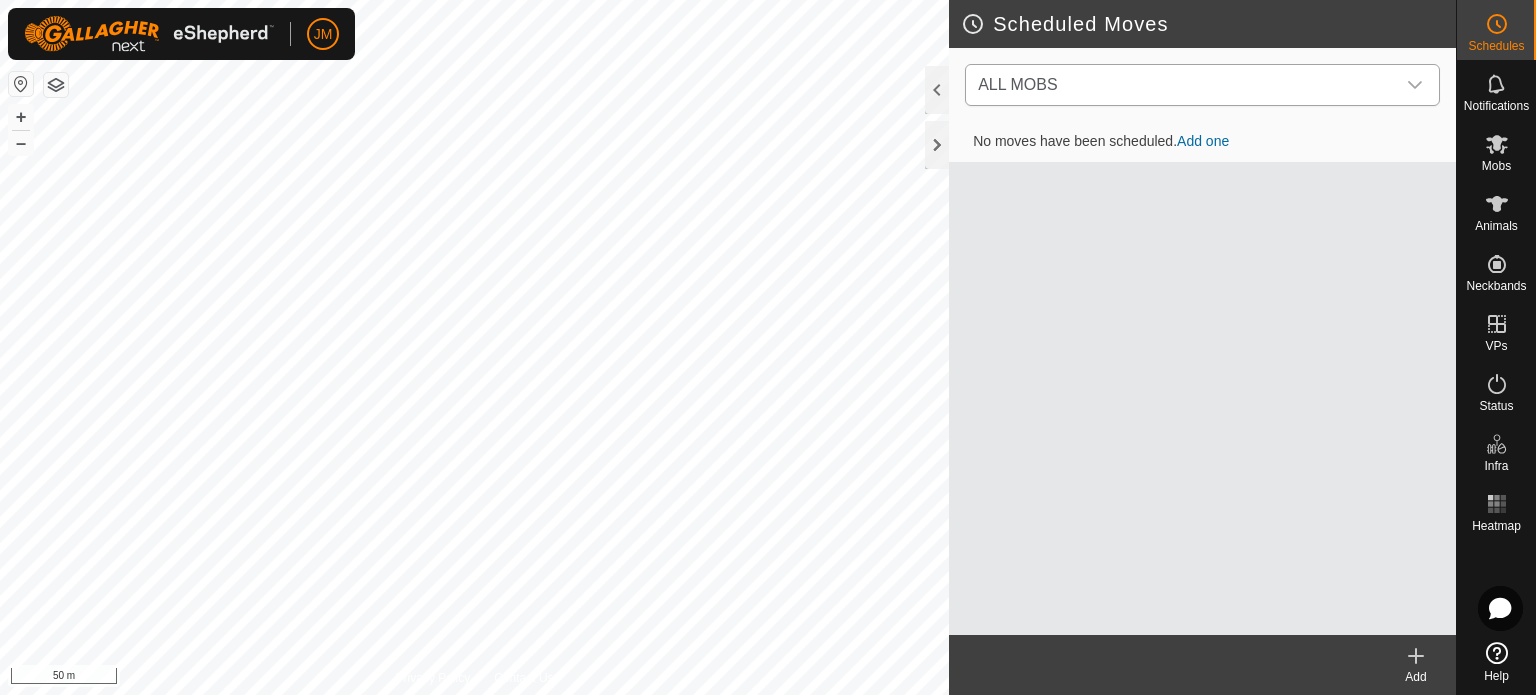 click on "ALL MOBS" at bounding box center (1182, 85) 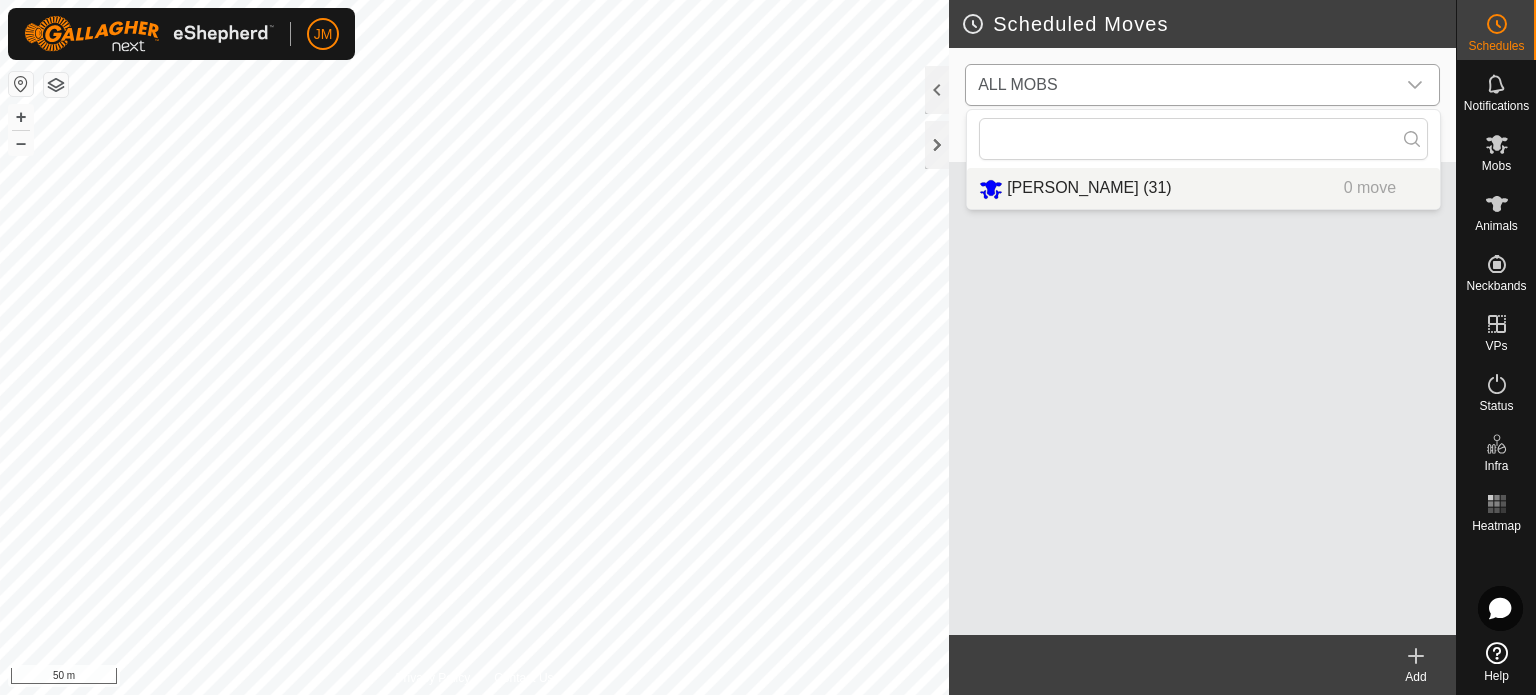 click on "[PERSON_NAME] (31) 0 move" at bounding box center [1203, 188] 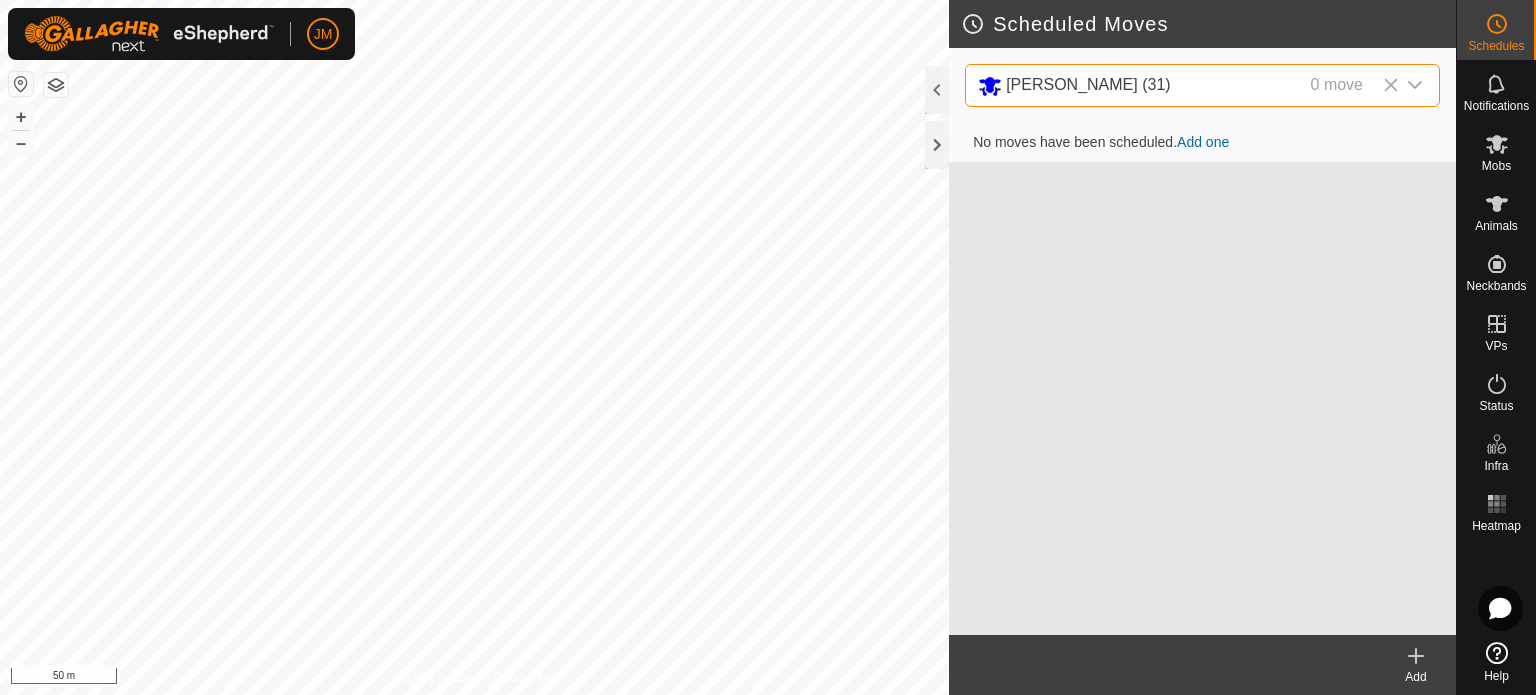 click on "Add one" at bounding box center [1203, 142] 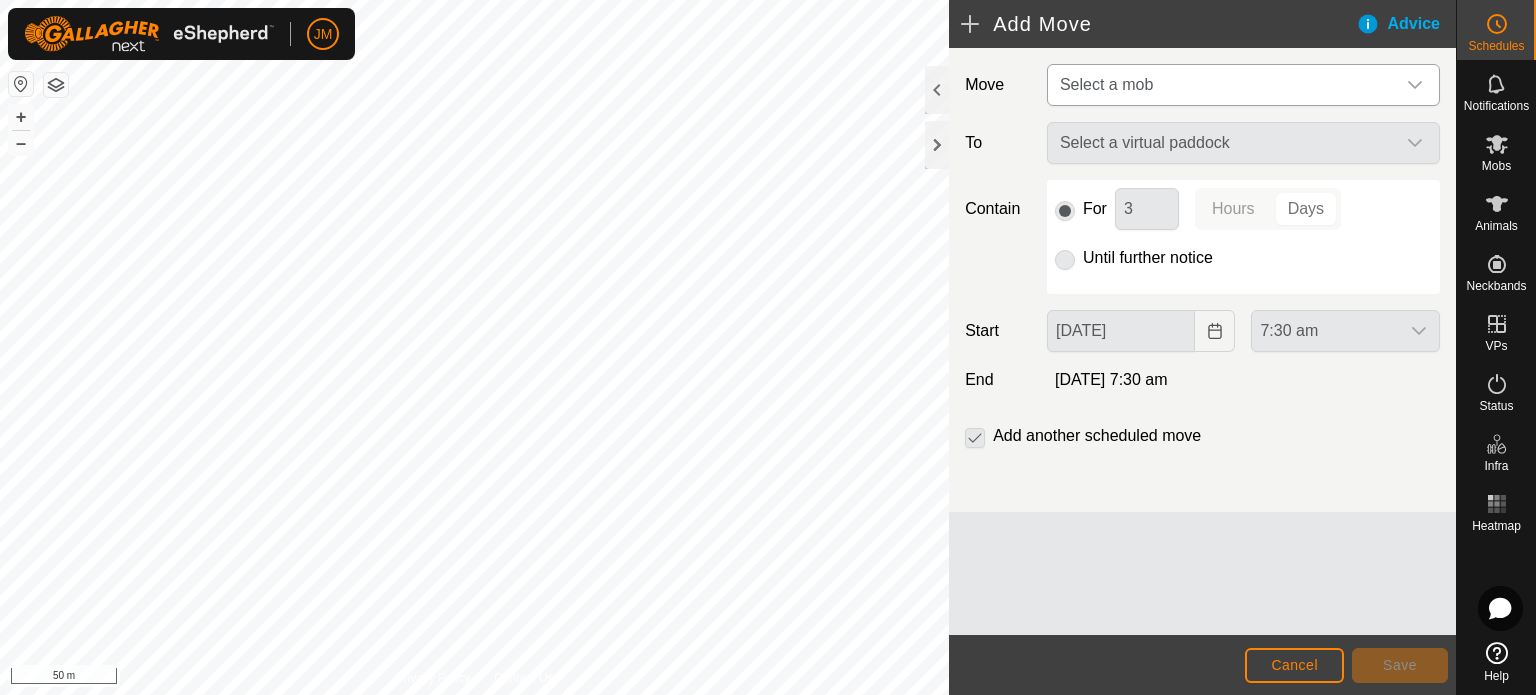 click on "Select a mob" at bounding box center [1106, 84] 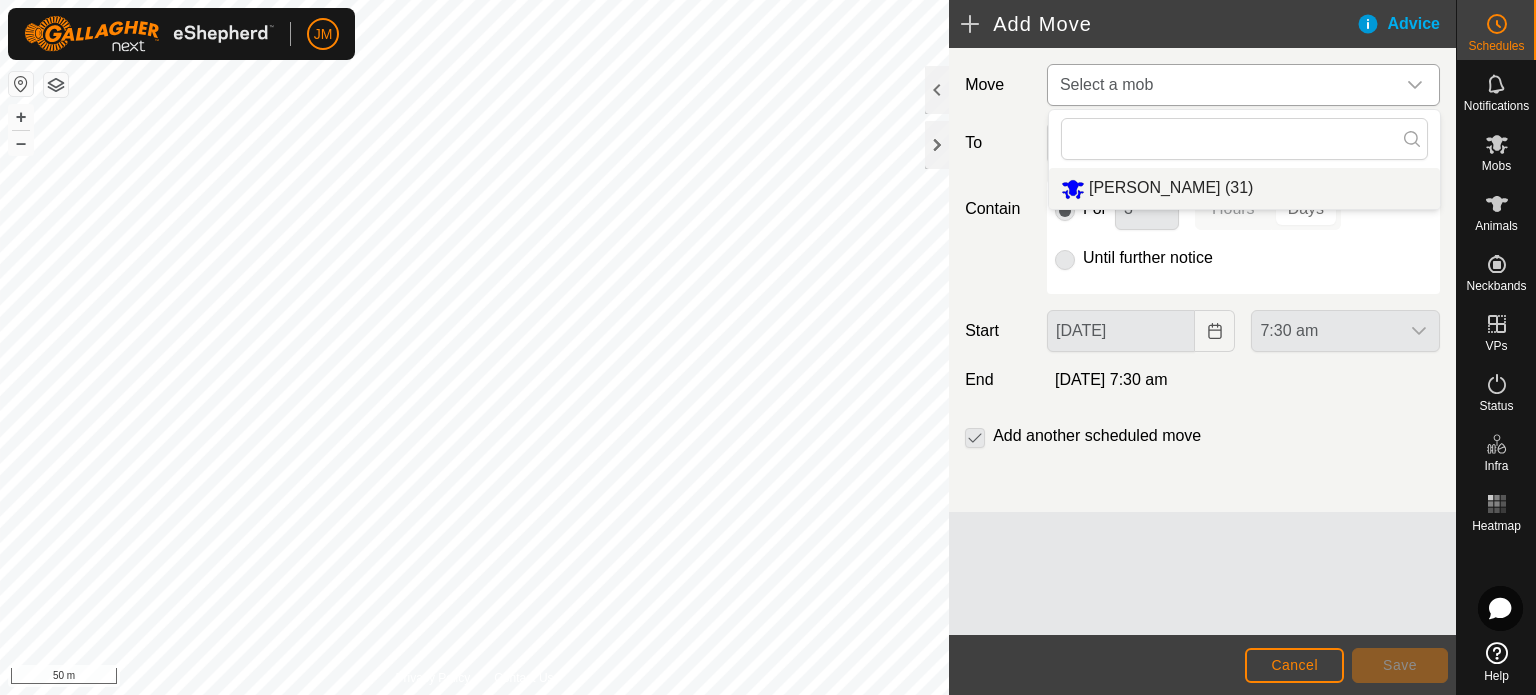 click on "[PERSON_NAME] (31)" at bounding box center [1244, 188] 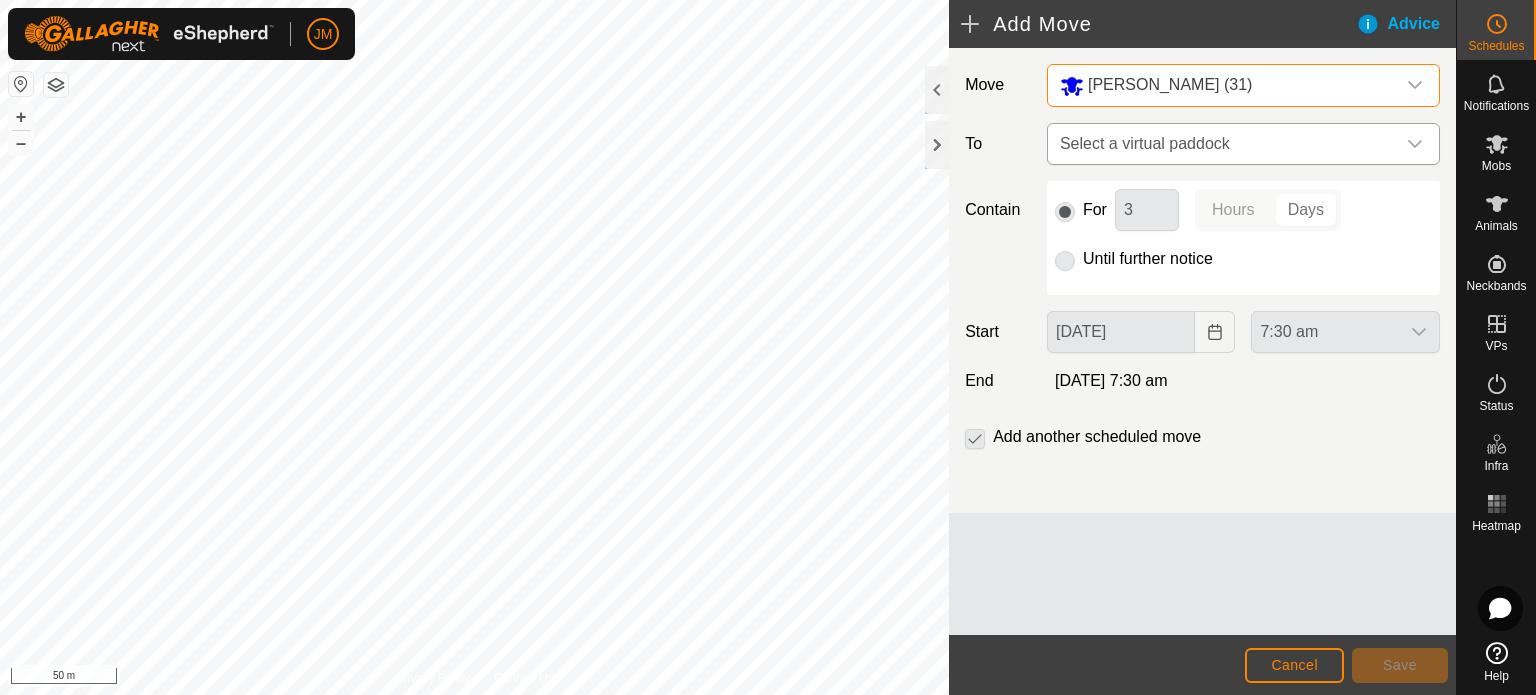 click on "Select a virtual paddock" at bounding box center [1223, 144] 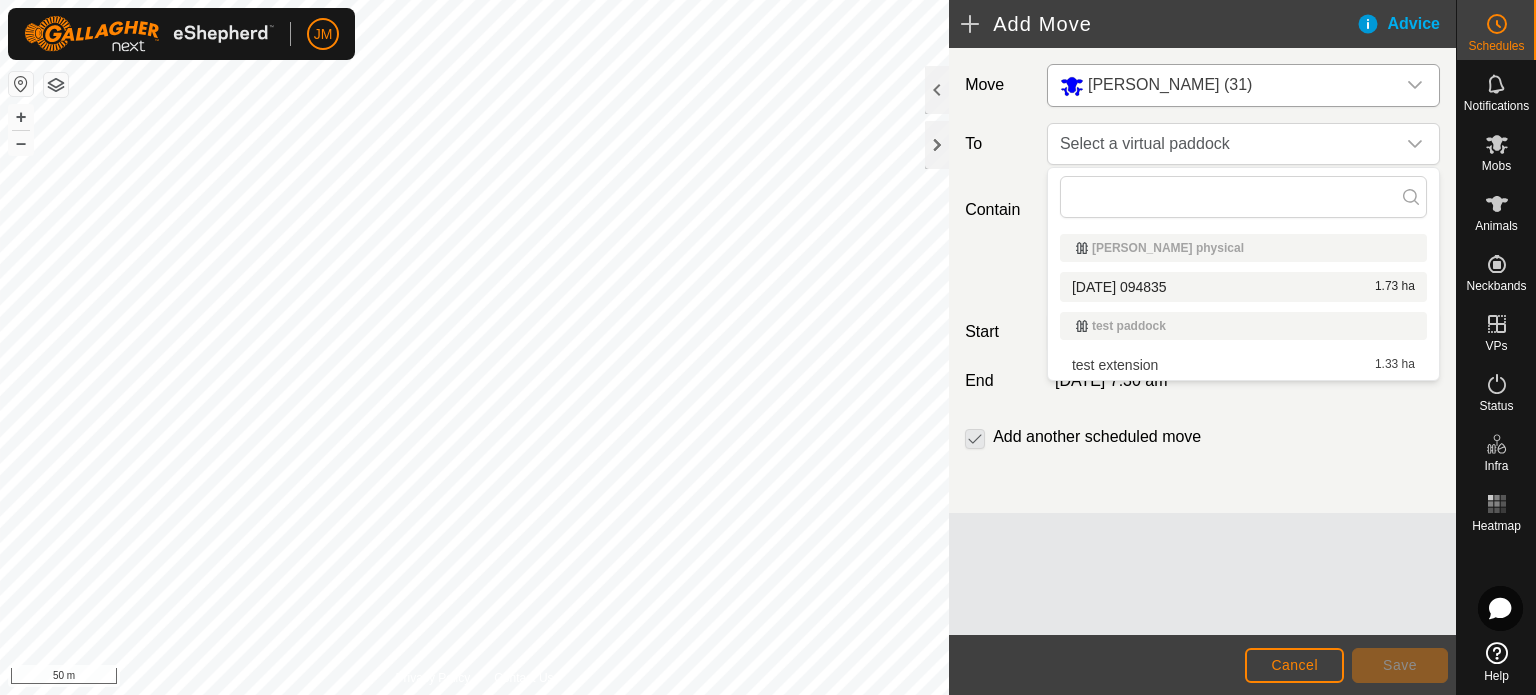 click on "2025-07-10 094835  1.73 ha" at bounding box center (1243, 287) 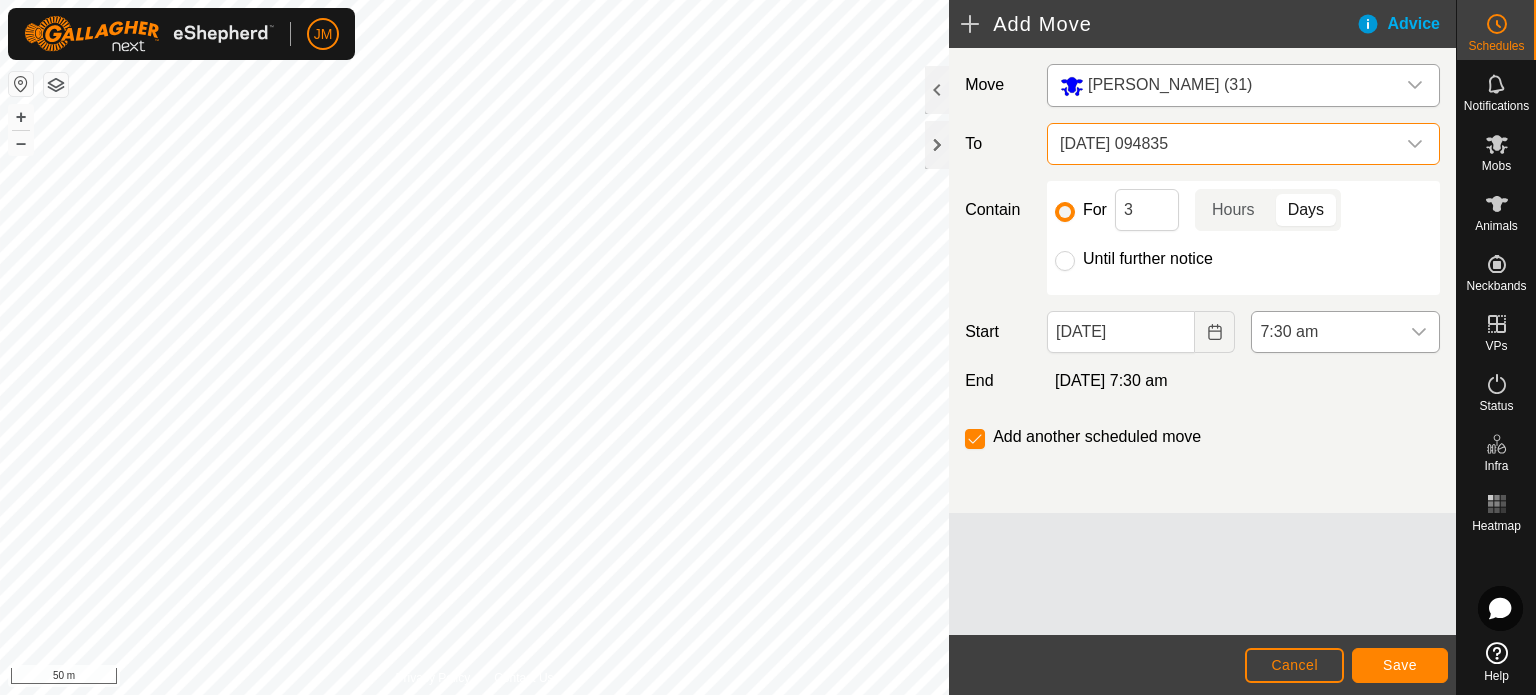 click on "7:30 am" at bounding box center (1325, 332) 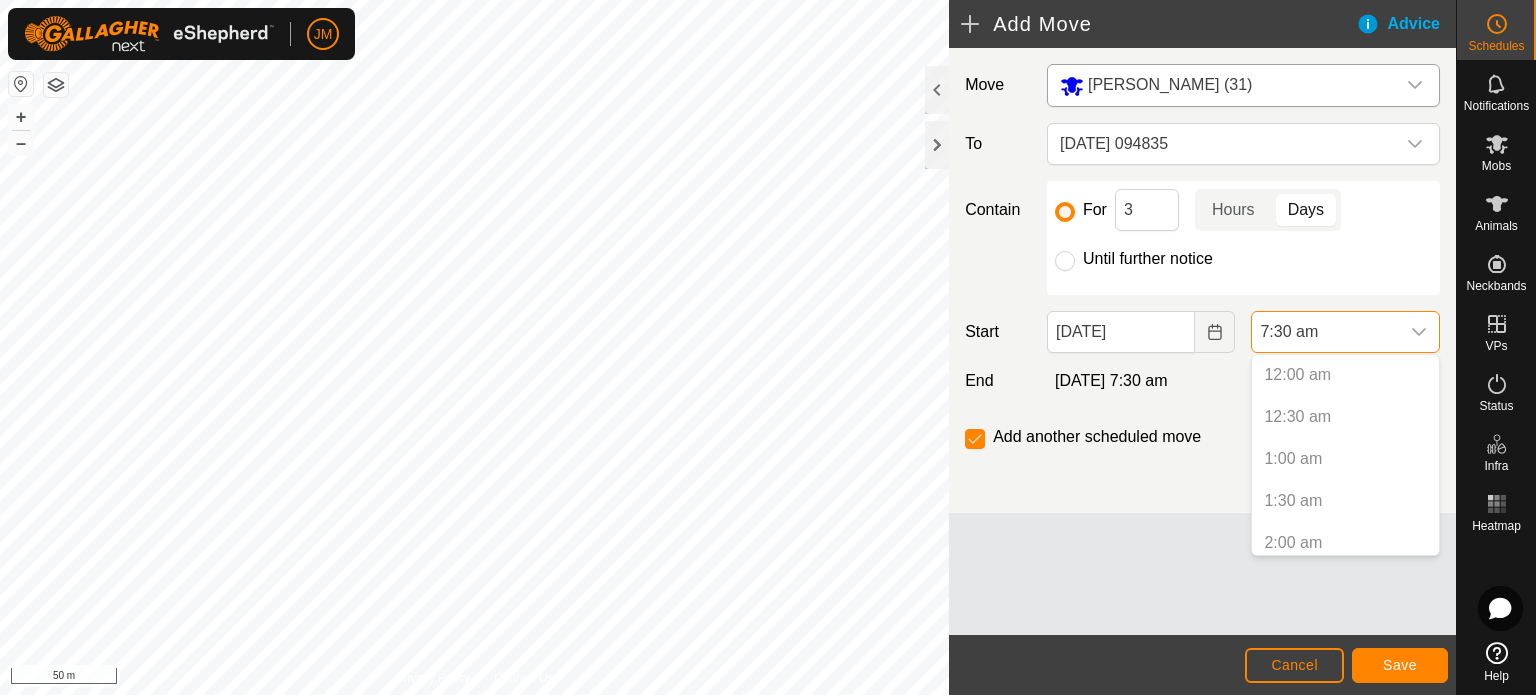 scroll, scrollTop: 470, scrollLeft: 0, axis: vertical 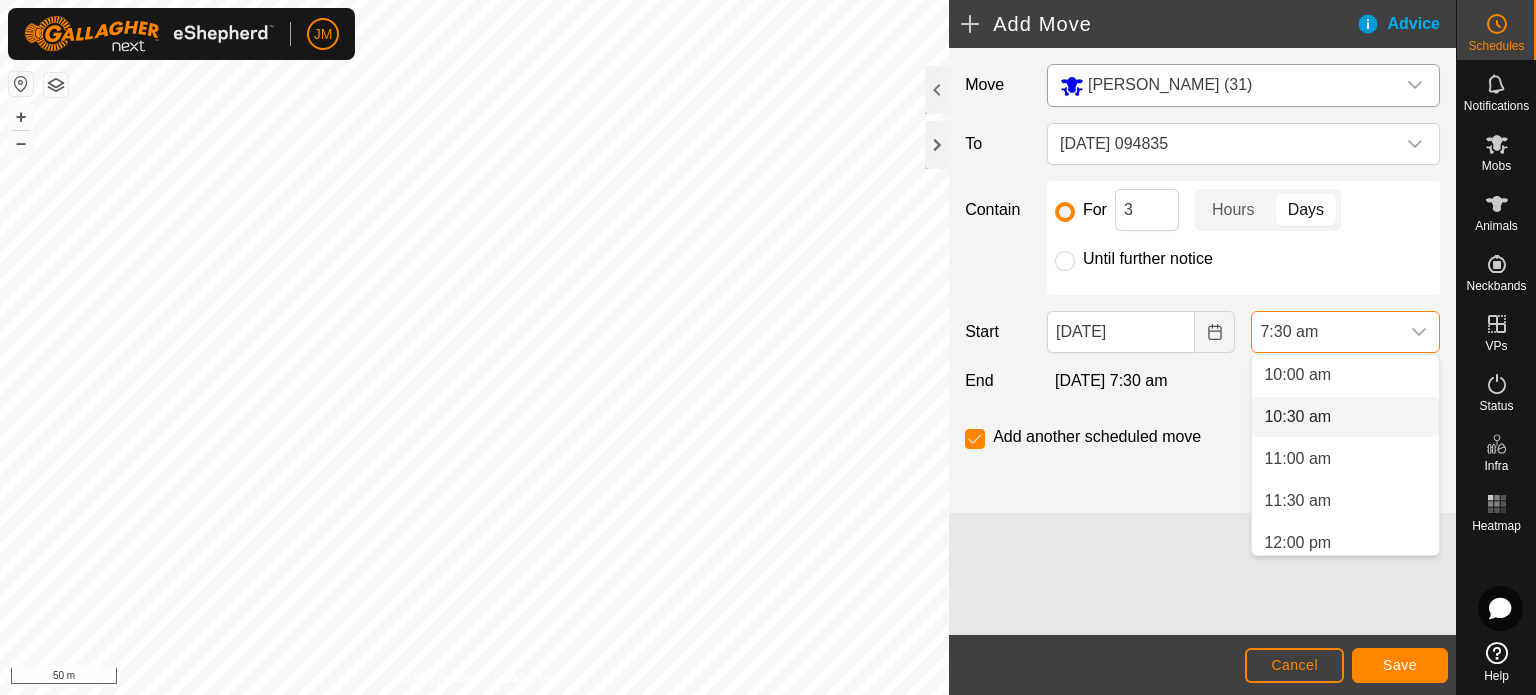 click on "10:30 am" at bounding box center [1345, 417] 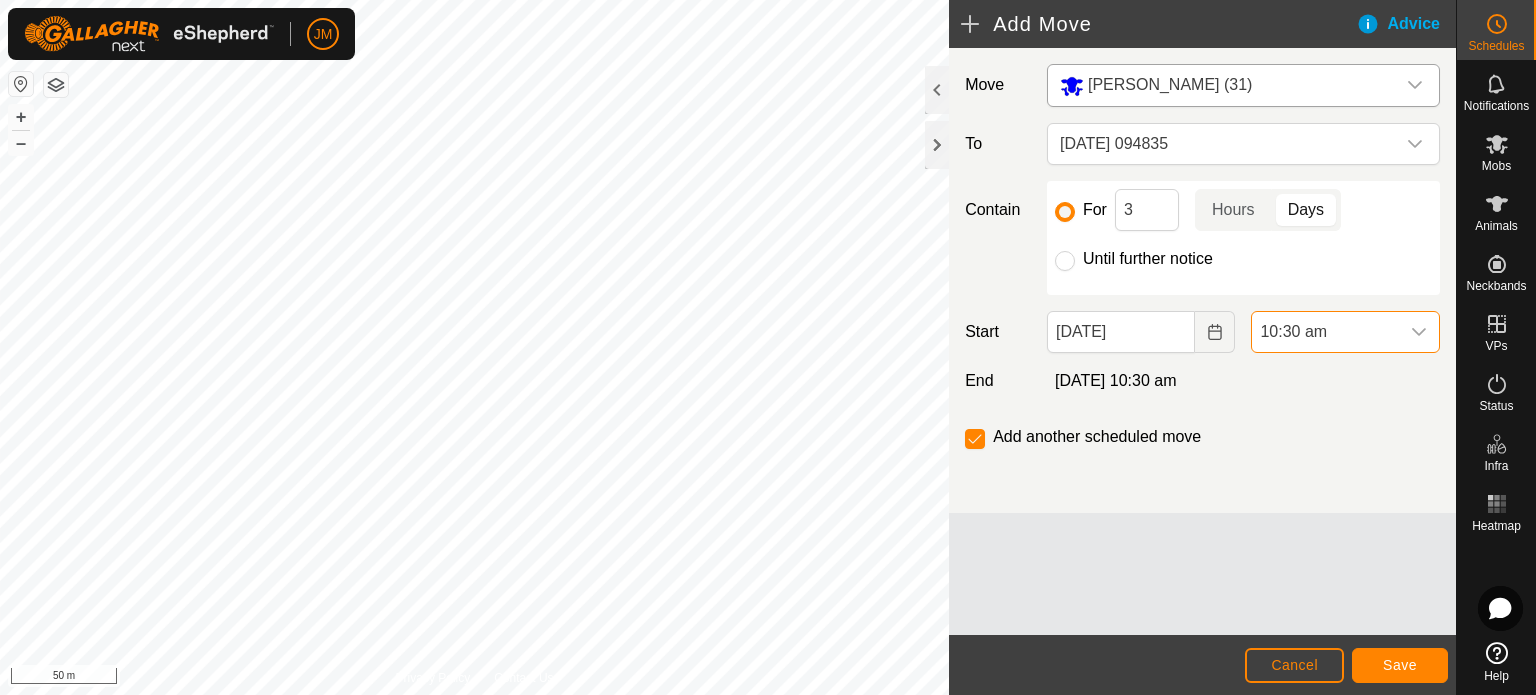 click on "Cancel" 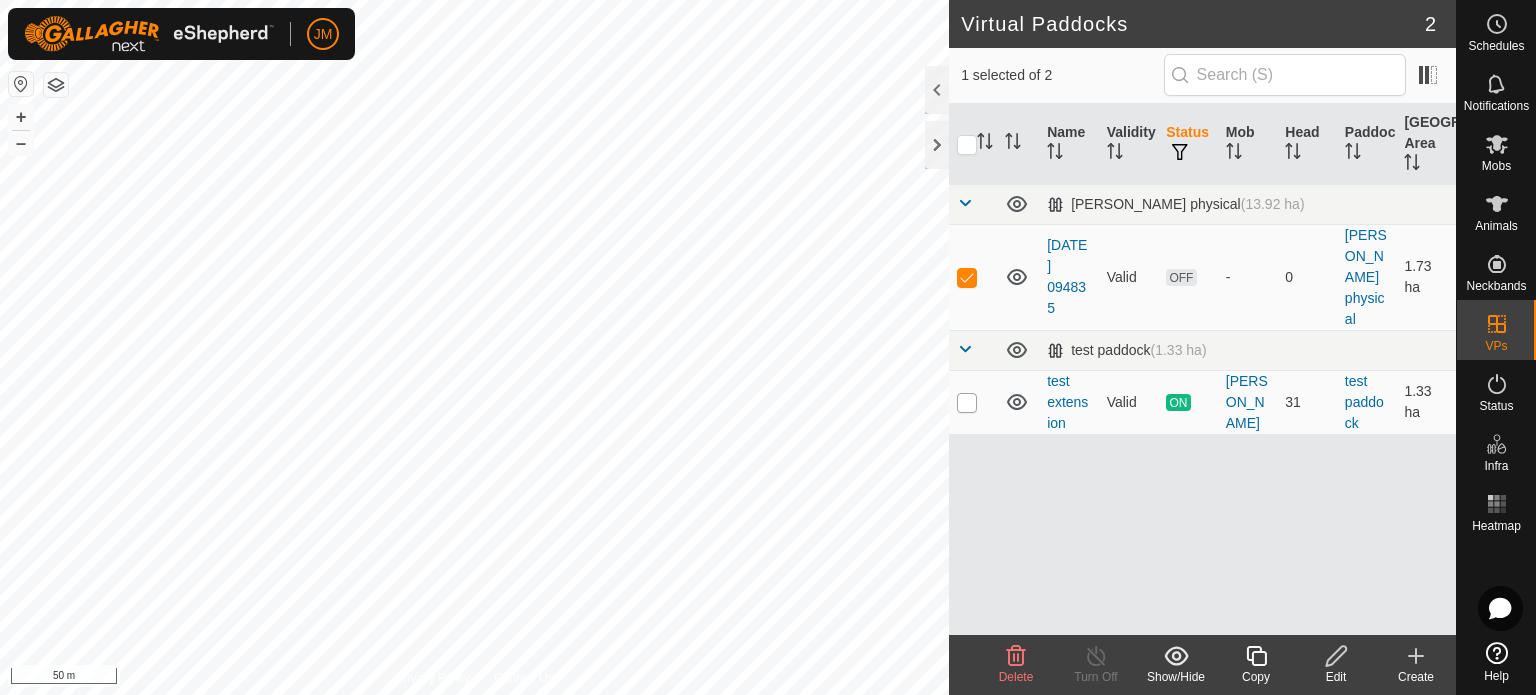 click at bounding box center [967, 403] 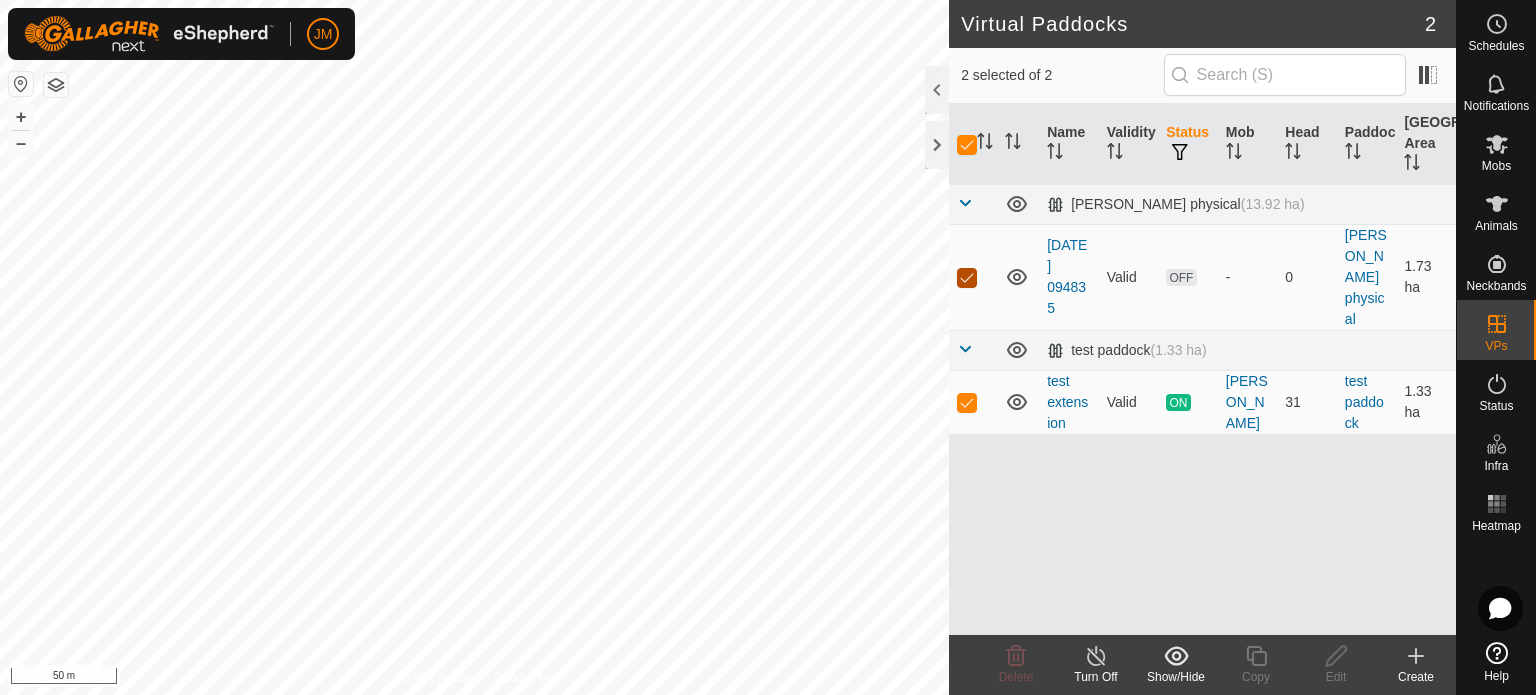 click at bounding box center [967, 278] 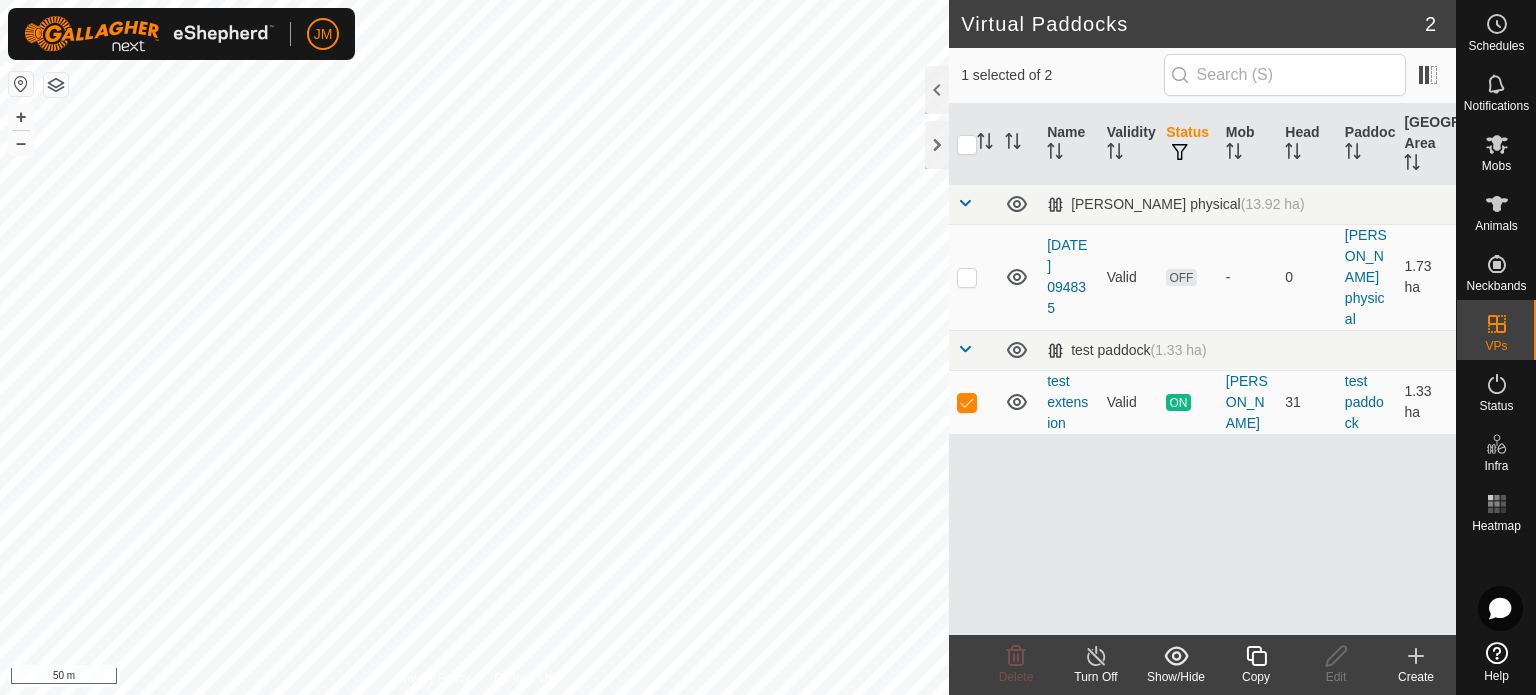 click 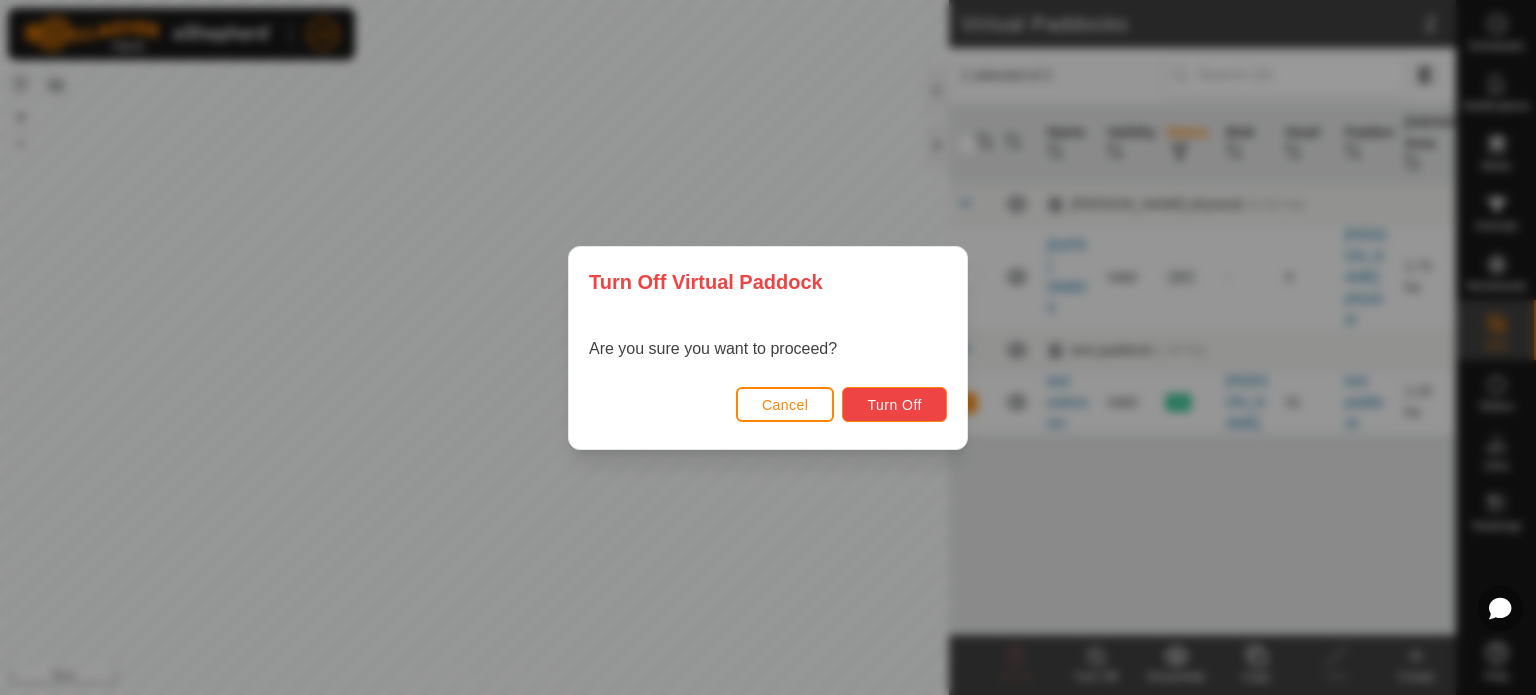 click on "Turn Off" at bounding box center [894, 405] 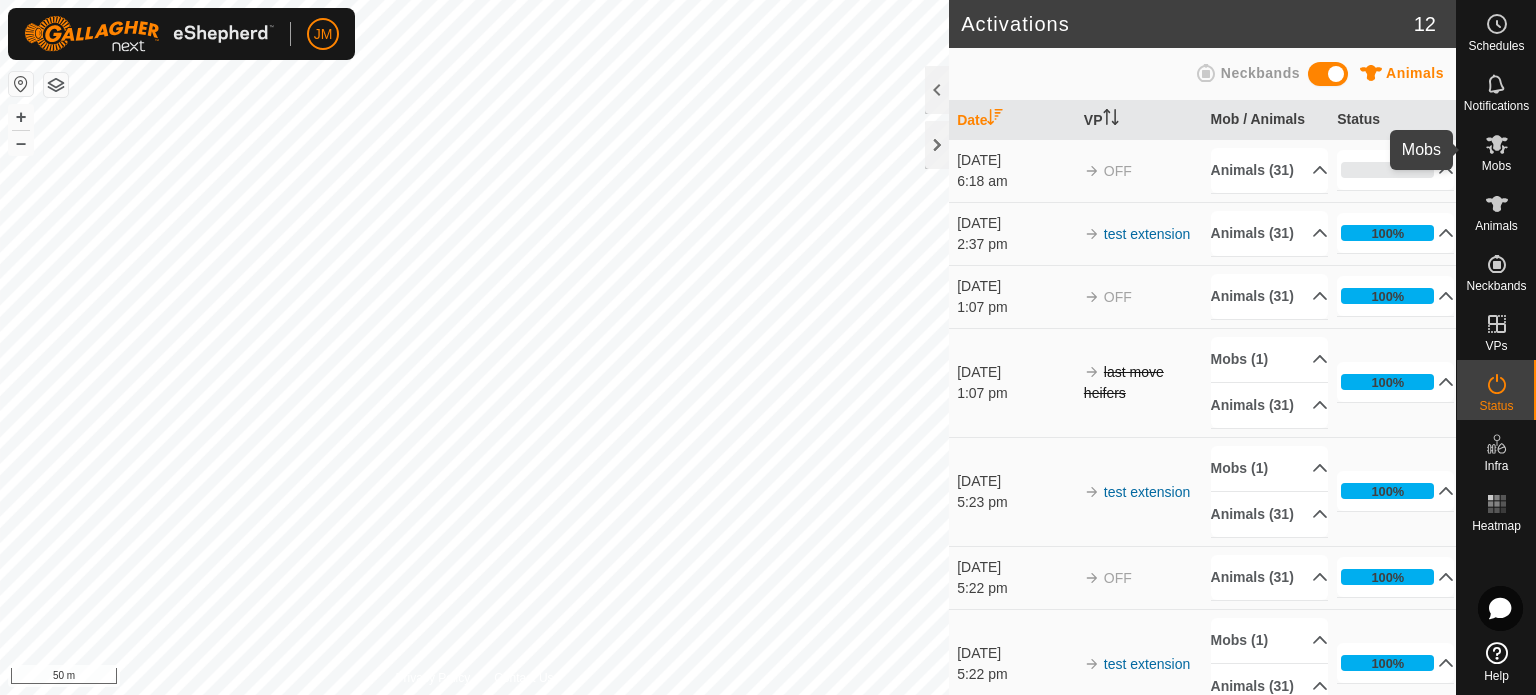 click at bounding box center (1497, 144) 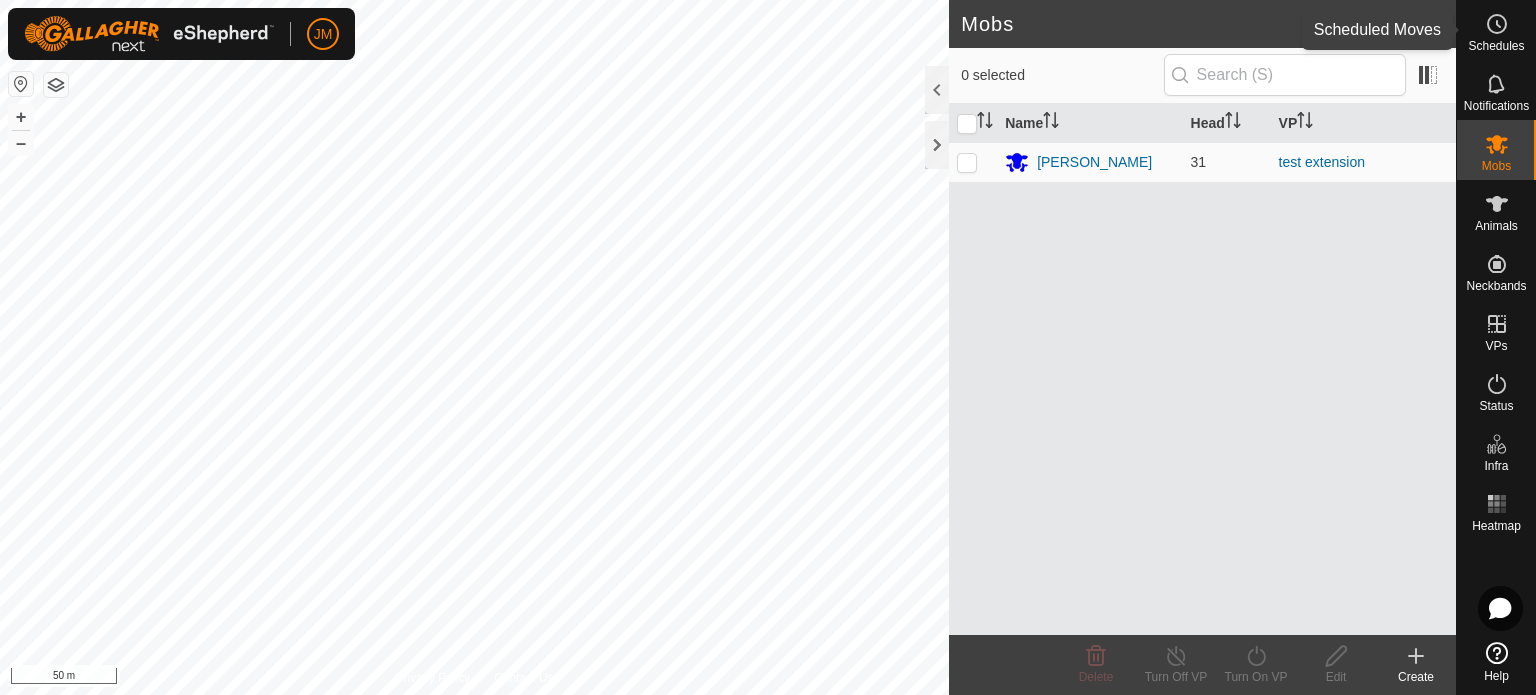 click on "Schedules" at bounding box center (1496, 46) 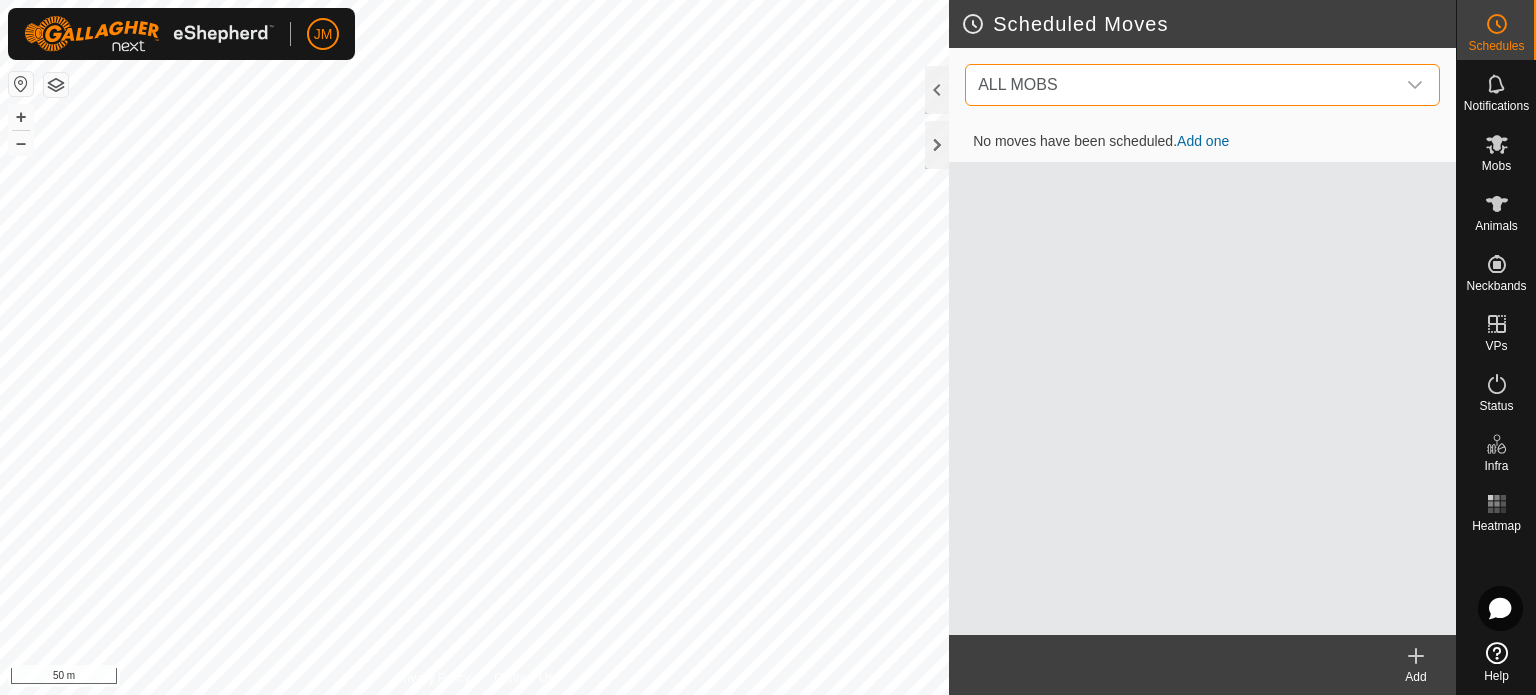 click on "ALL MOBS" at bounding box center [1182, 85] 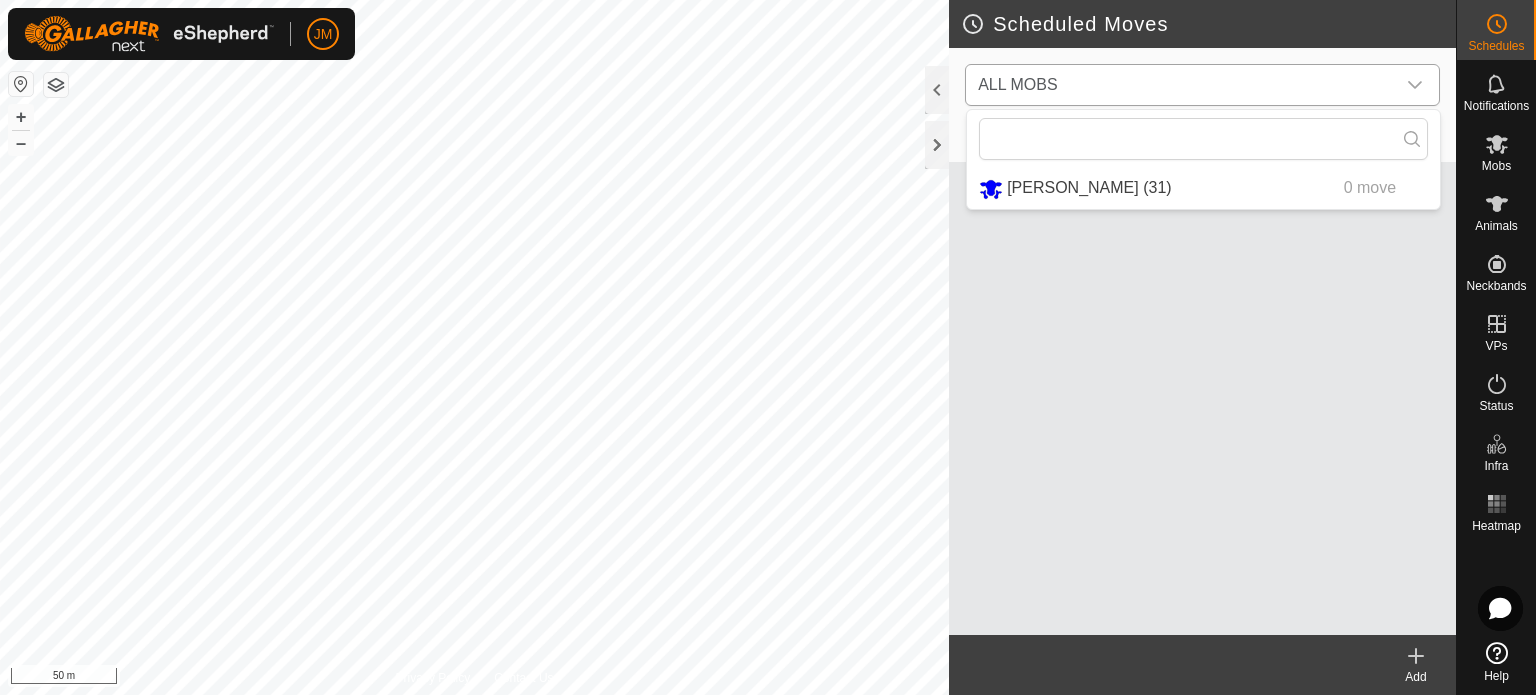 click on "[PERSON_NAME] (31) 0 move" at bounding box center [1203, 188] 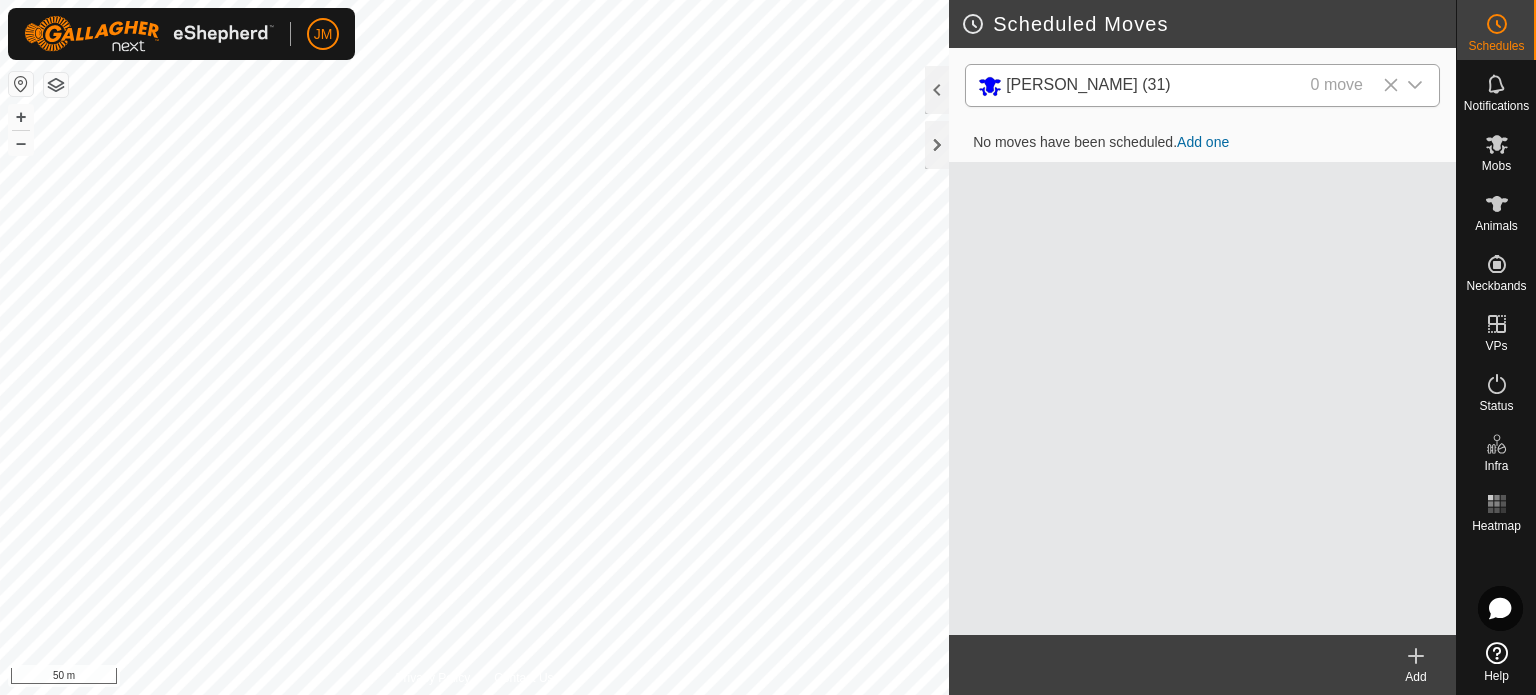 click on "Add one" at bounding box center [1203, 142] 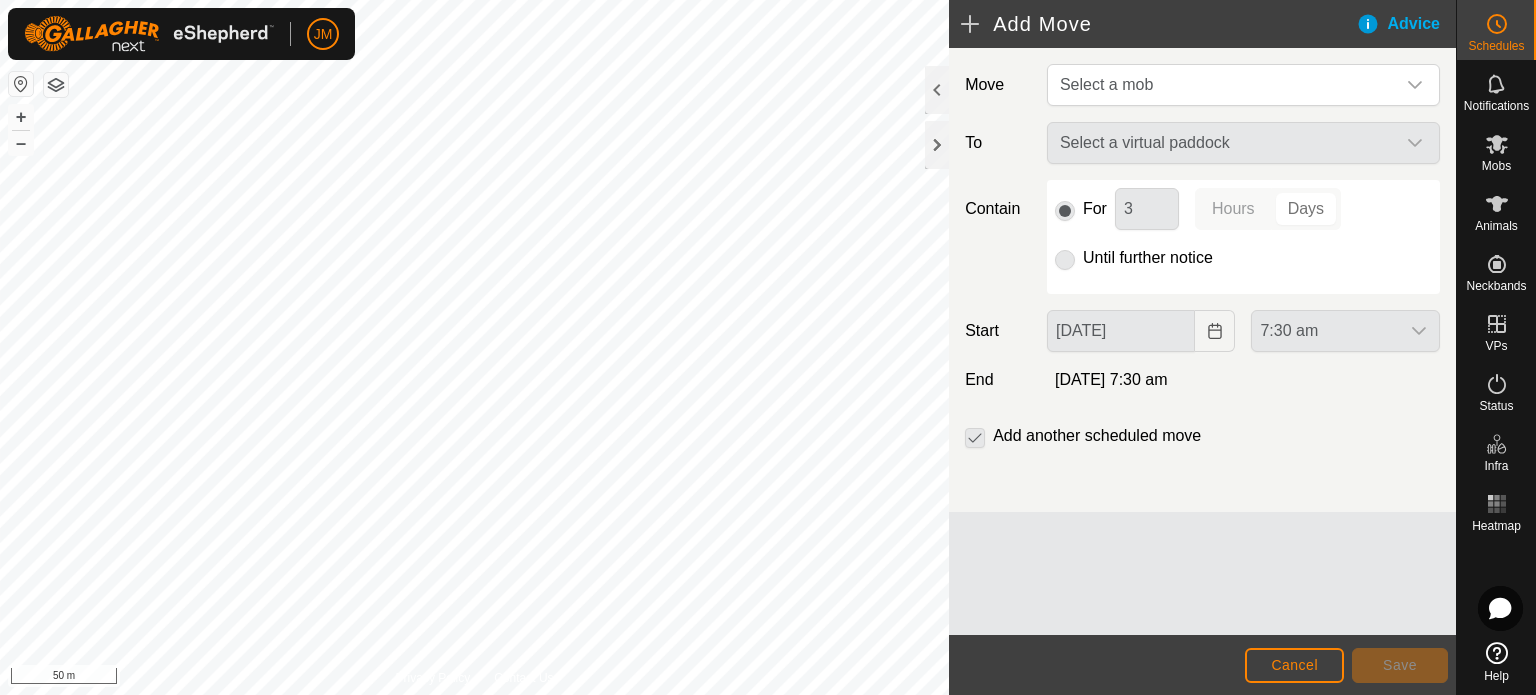 click on "7:30 am" 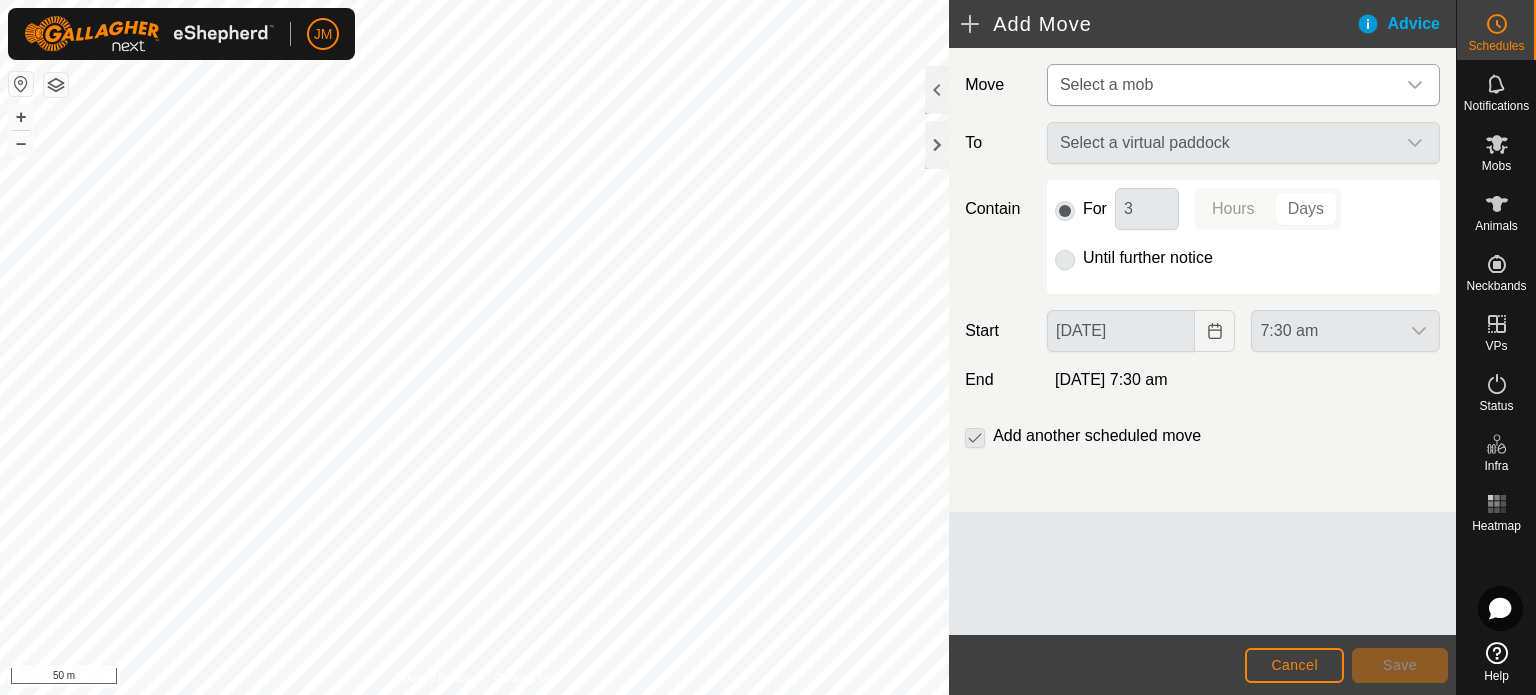 click on "Select a mob" at bounding box center (1223, 85) 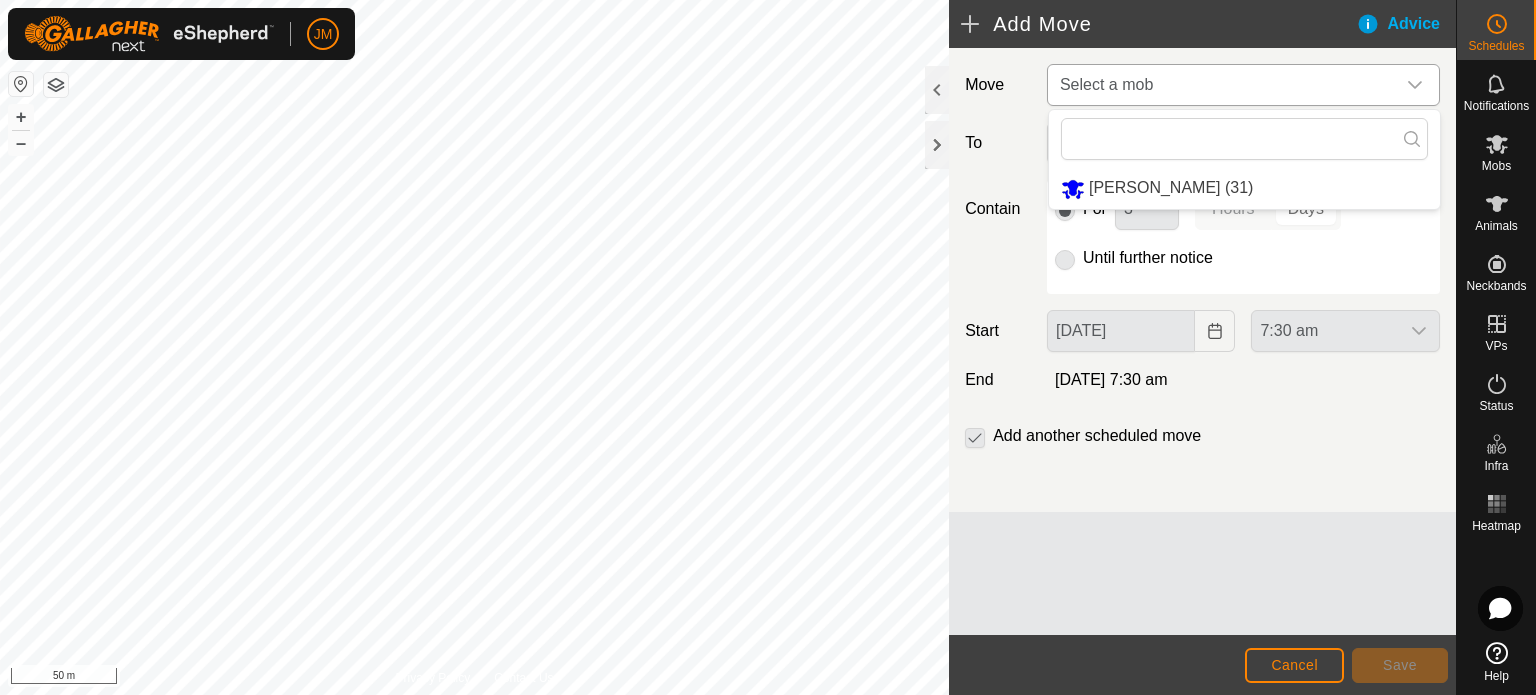 click on "[PERSON_NAME] (31)" at bounding box center [1244, 188] 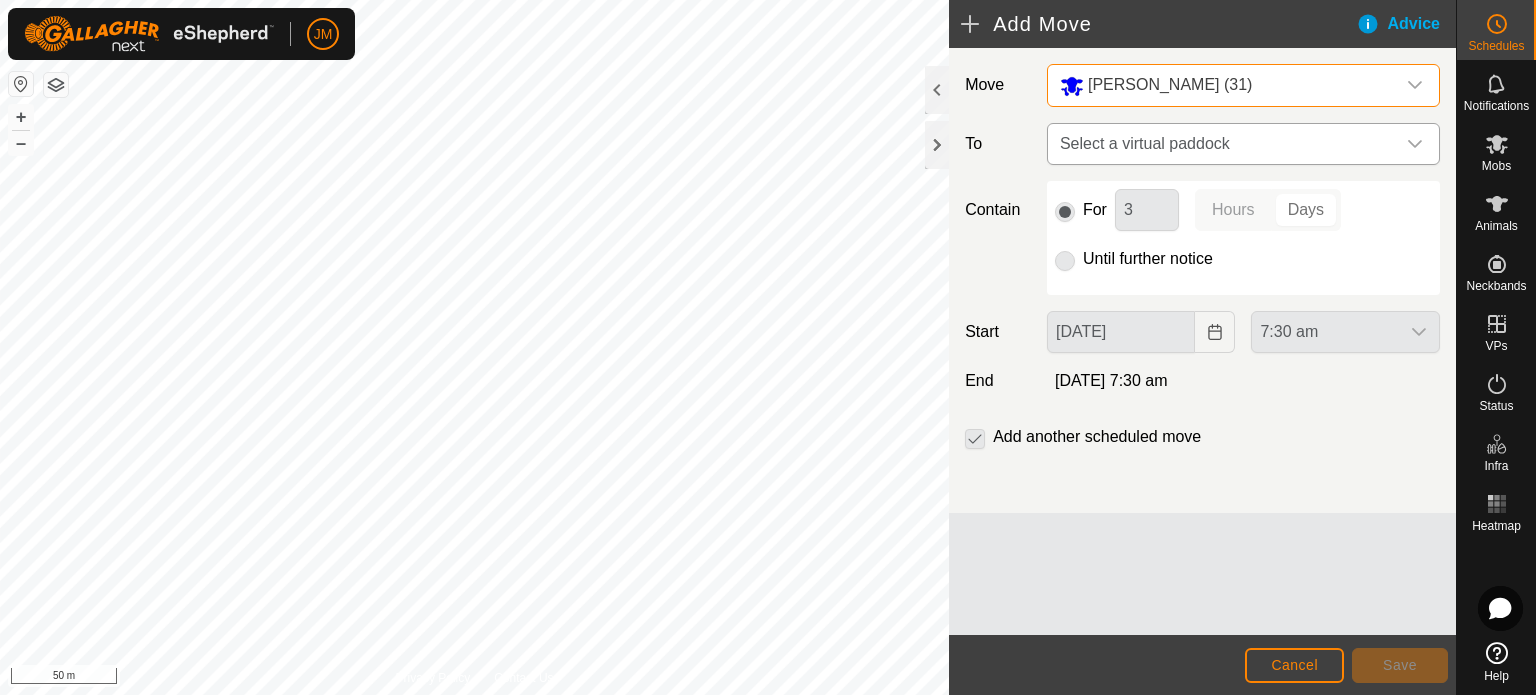 click on "Select a virtual paddock" at bounding box center [1223, 144] 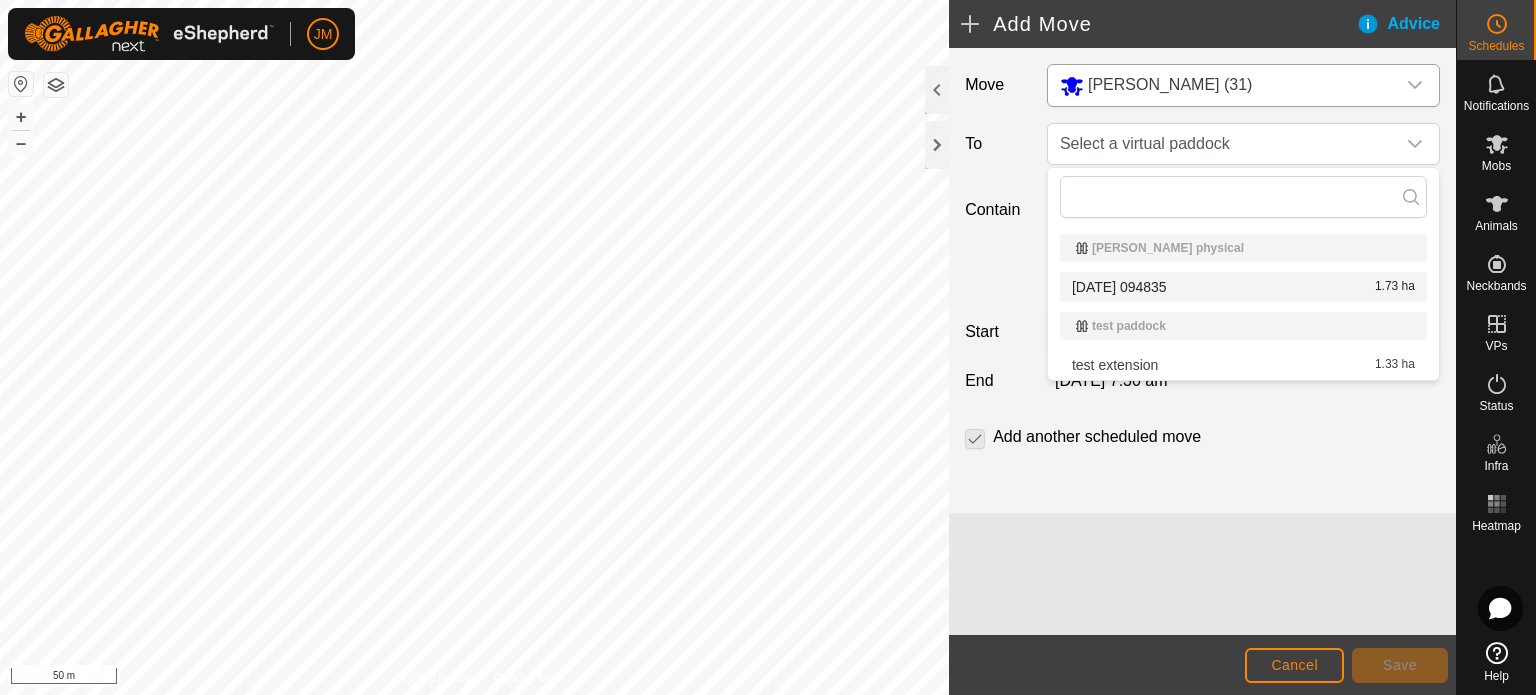 click on "2025-07-10 094835  1.73 ha" at bounding box center [1243, 287] 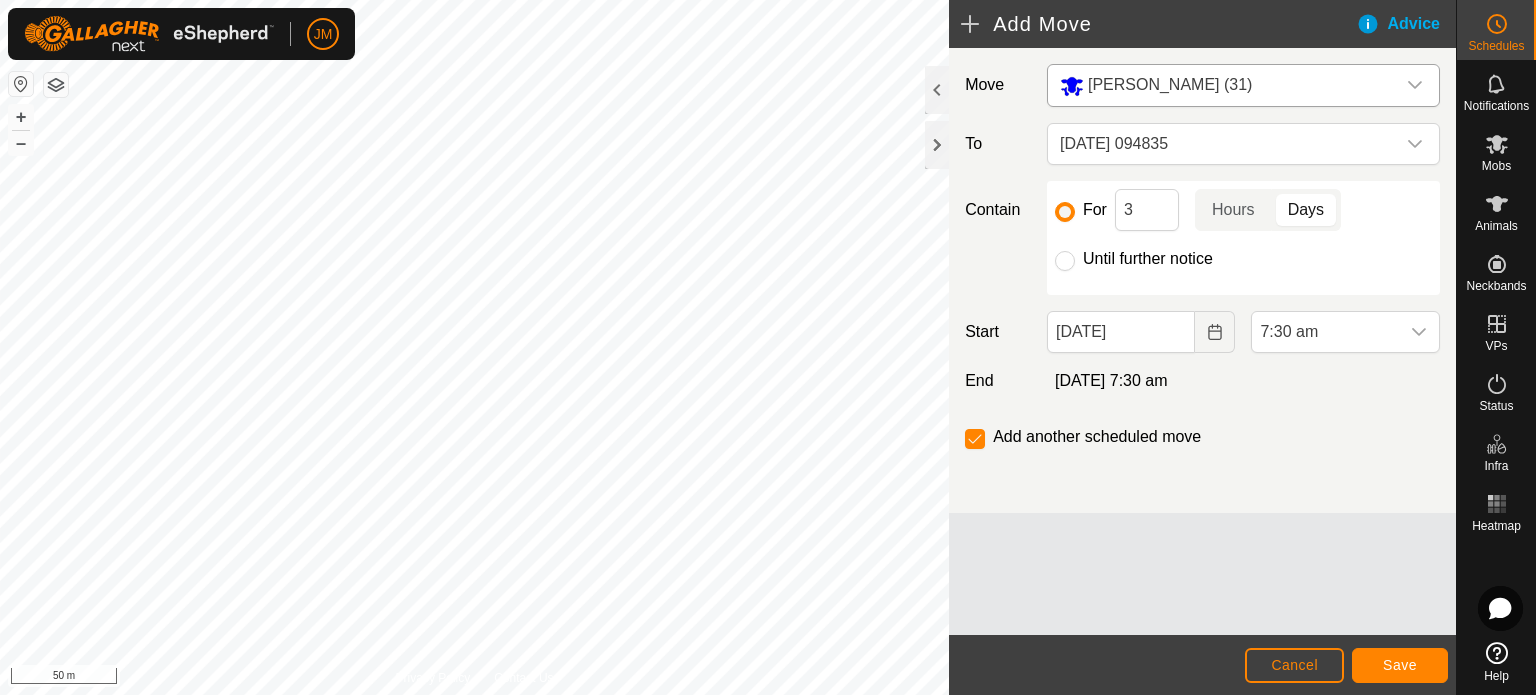 click on "Days" 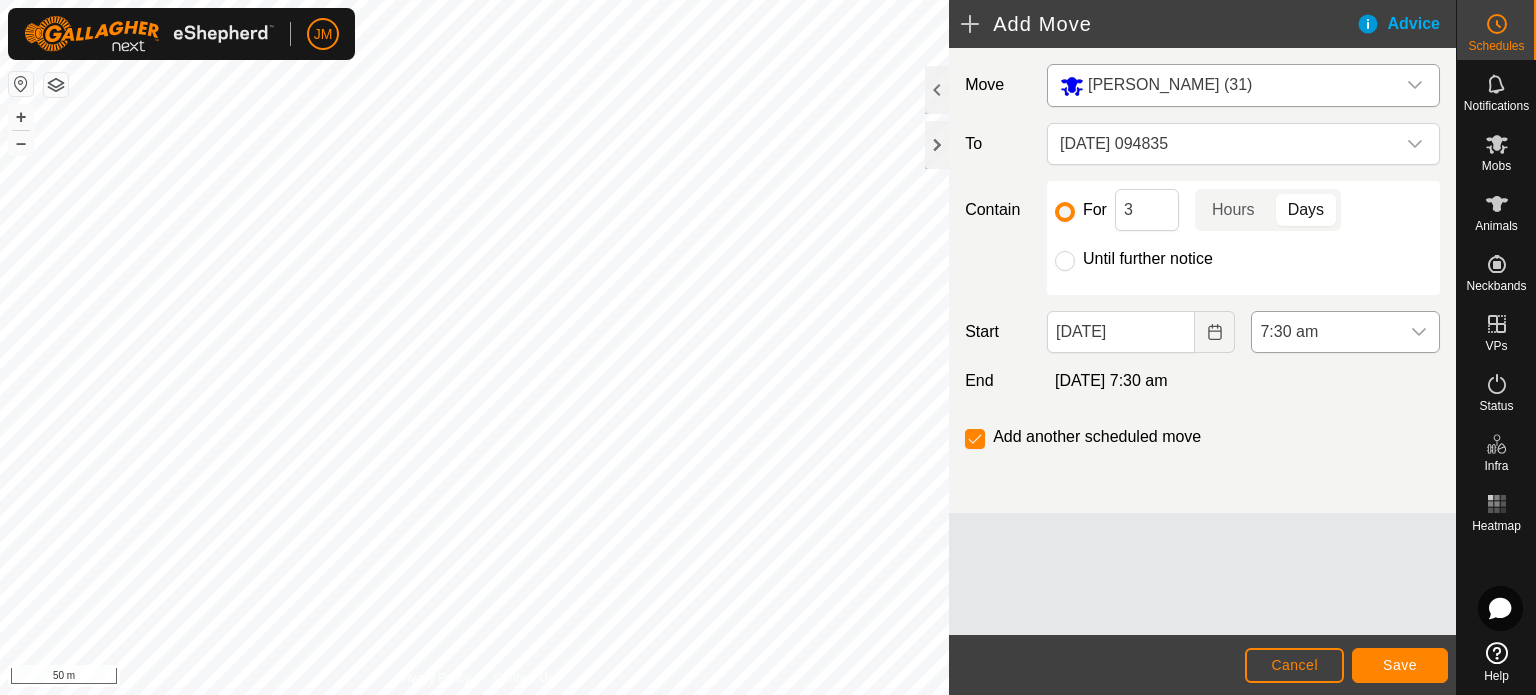 click on "7:30 am" at bounding box center [1325, 332] 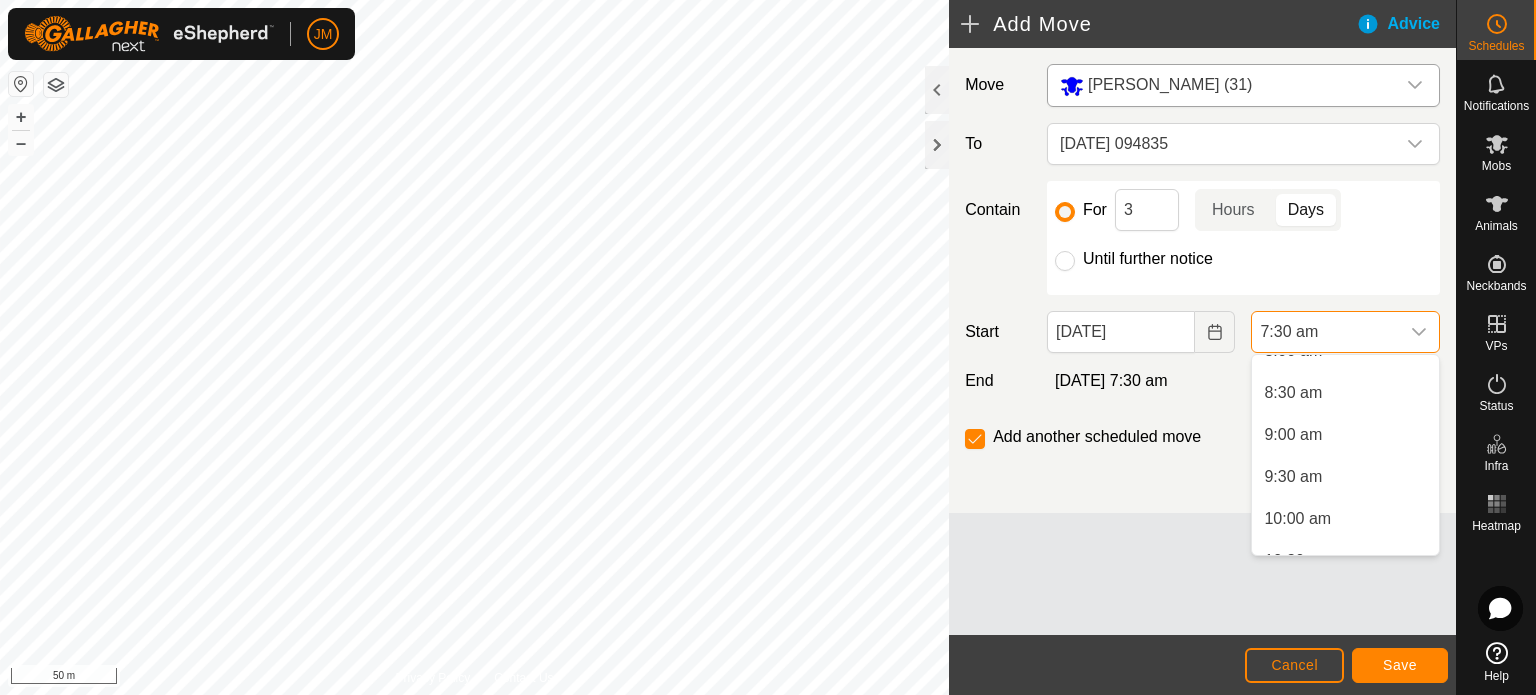 scroll, scrollTop: 776, scrollLeft: 0, axis: vertical 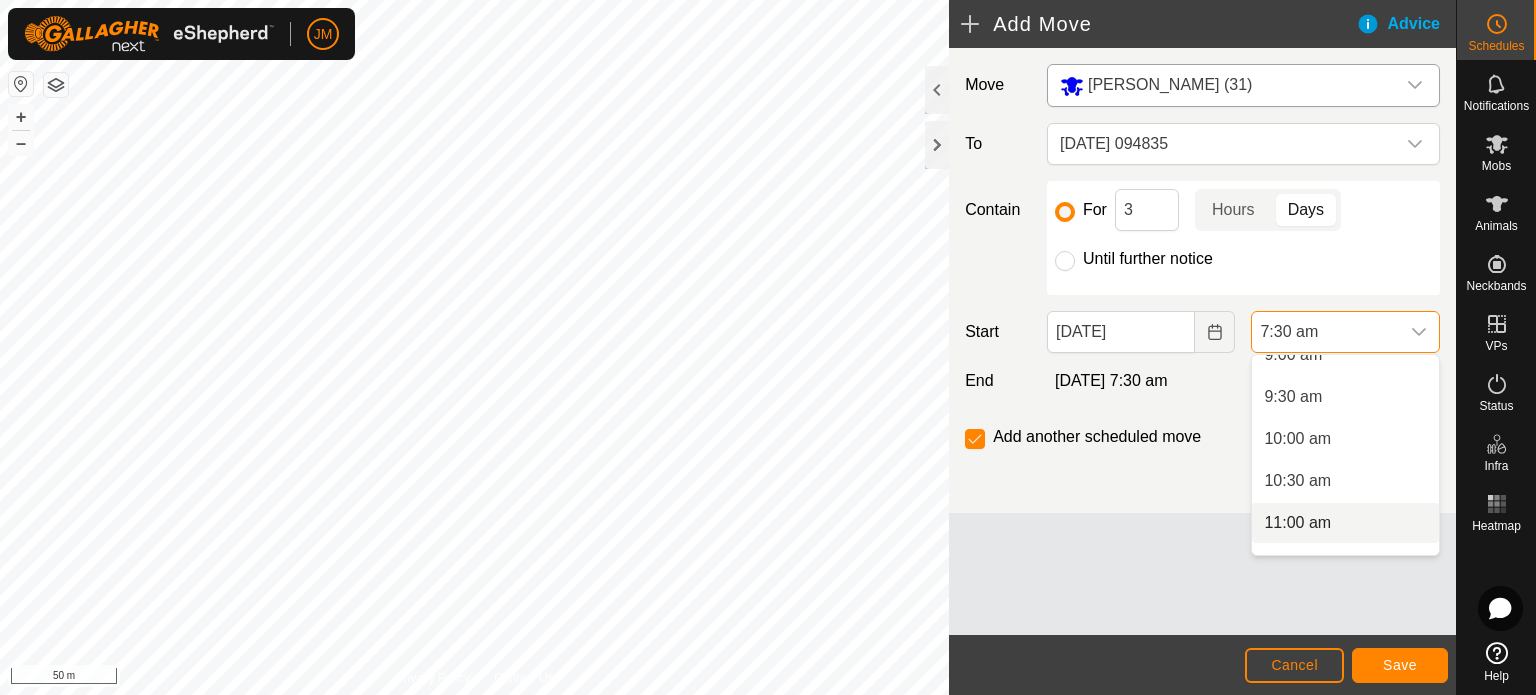 click on "11:00 am" at bounding box center [1345, 523] 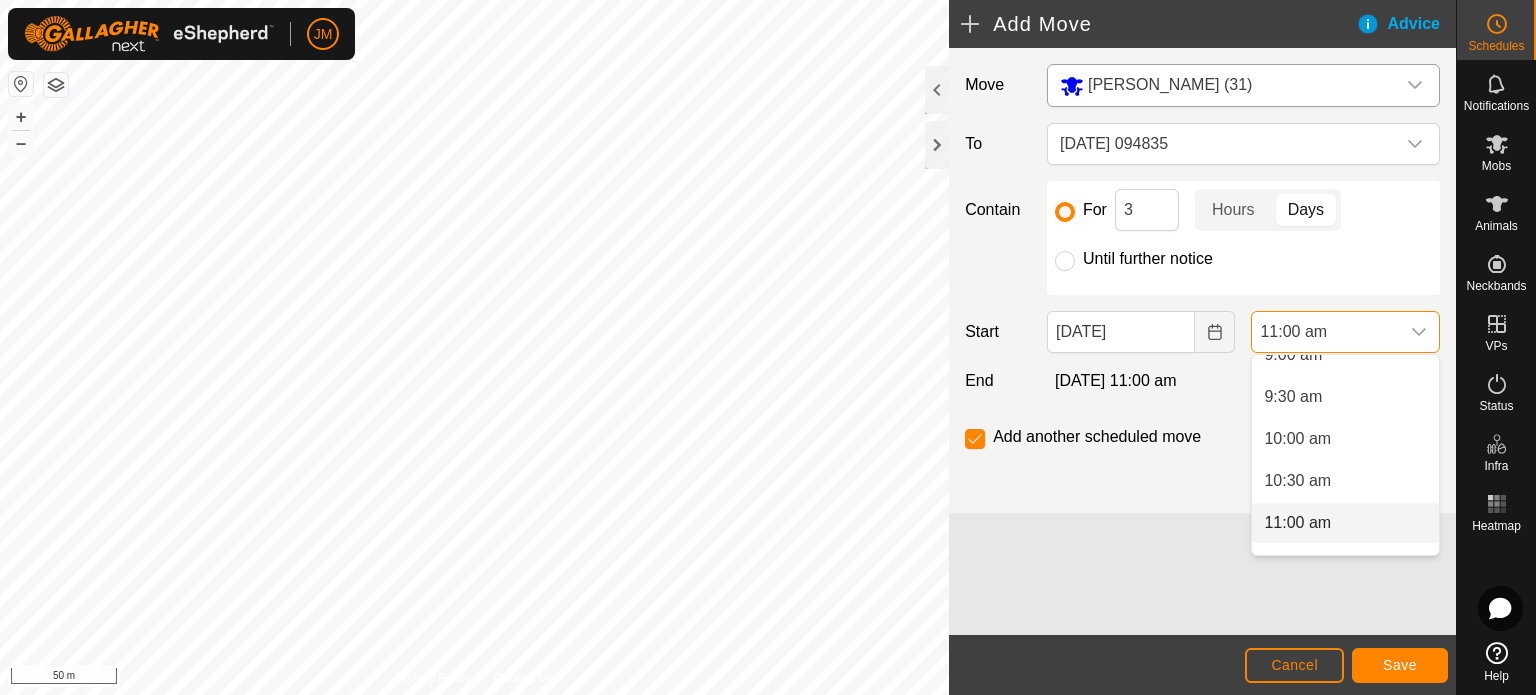 scroll, scrollTop: 0, scrollLeft: 0, axis: both 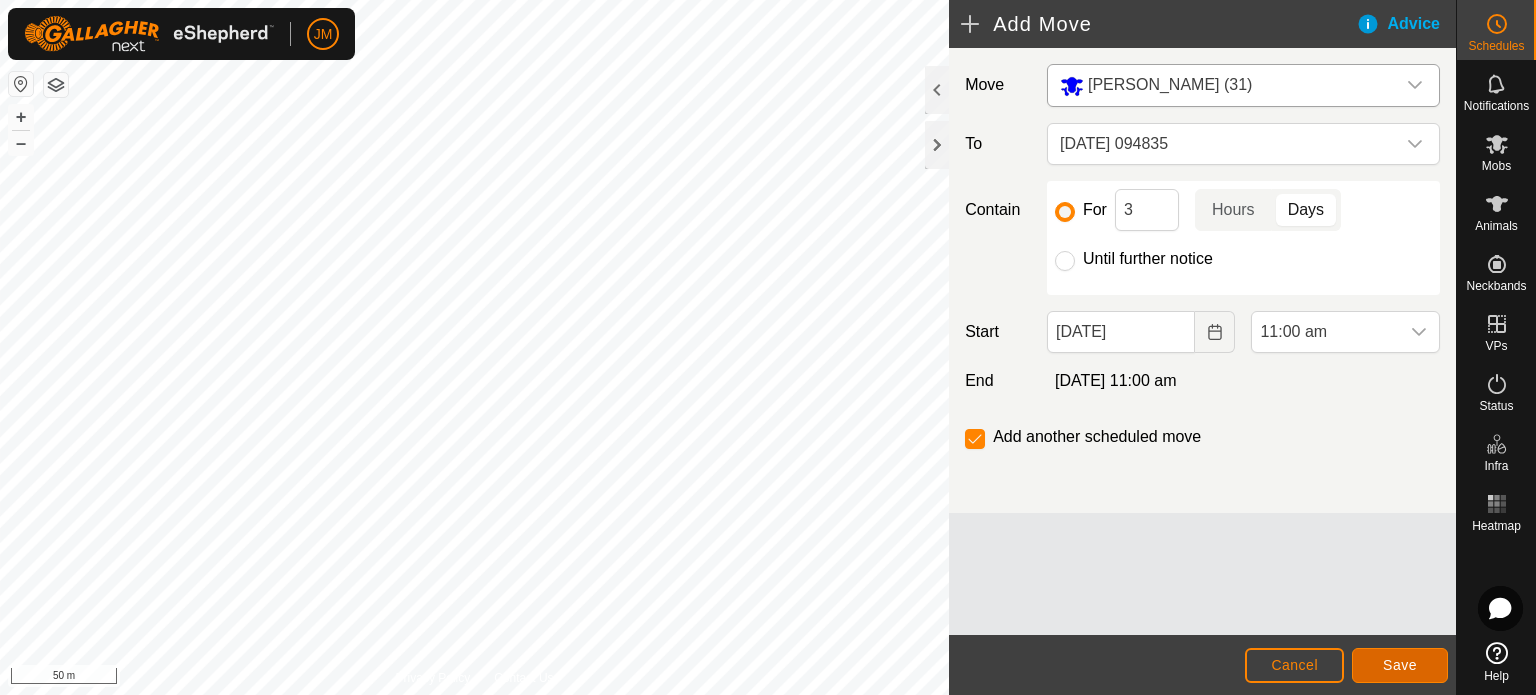click on "Save" 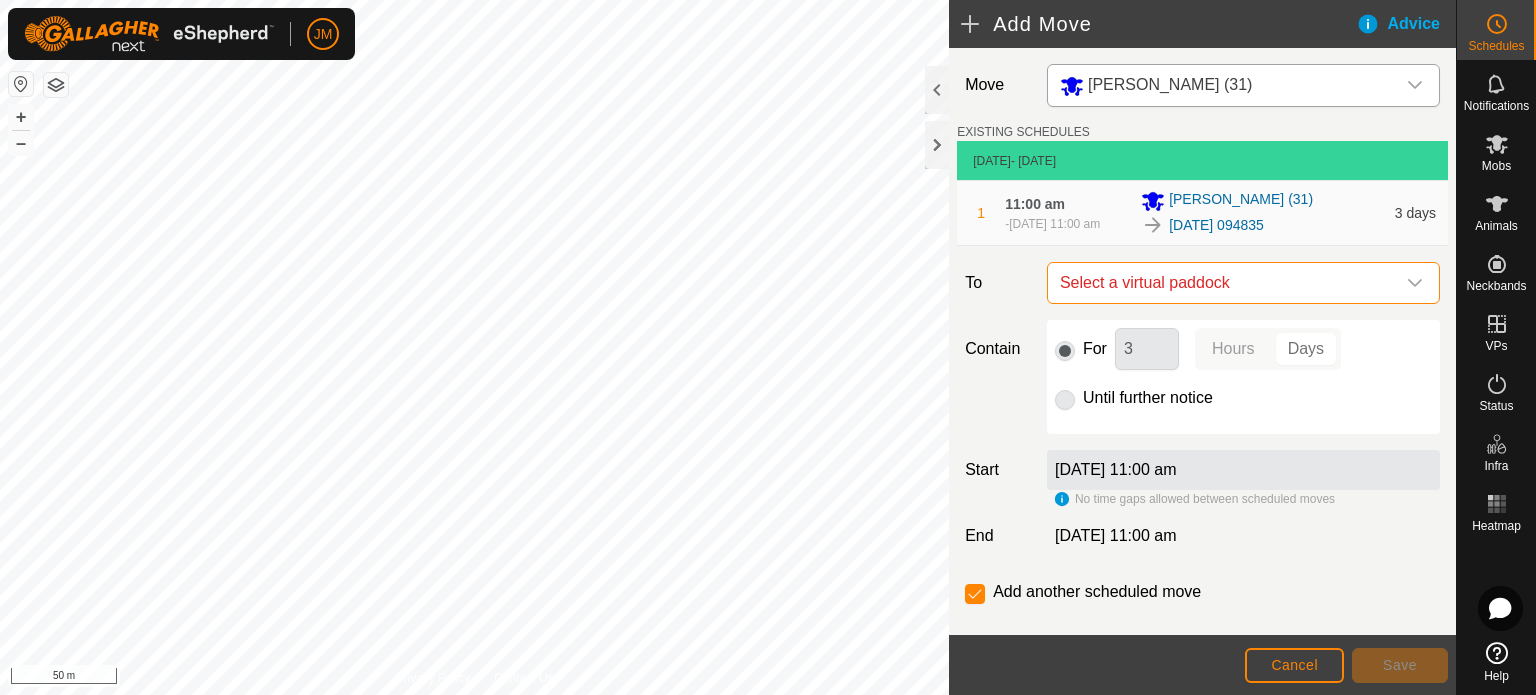 click on "Select a virtual paddock" at bounding box center [1223, 283] 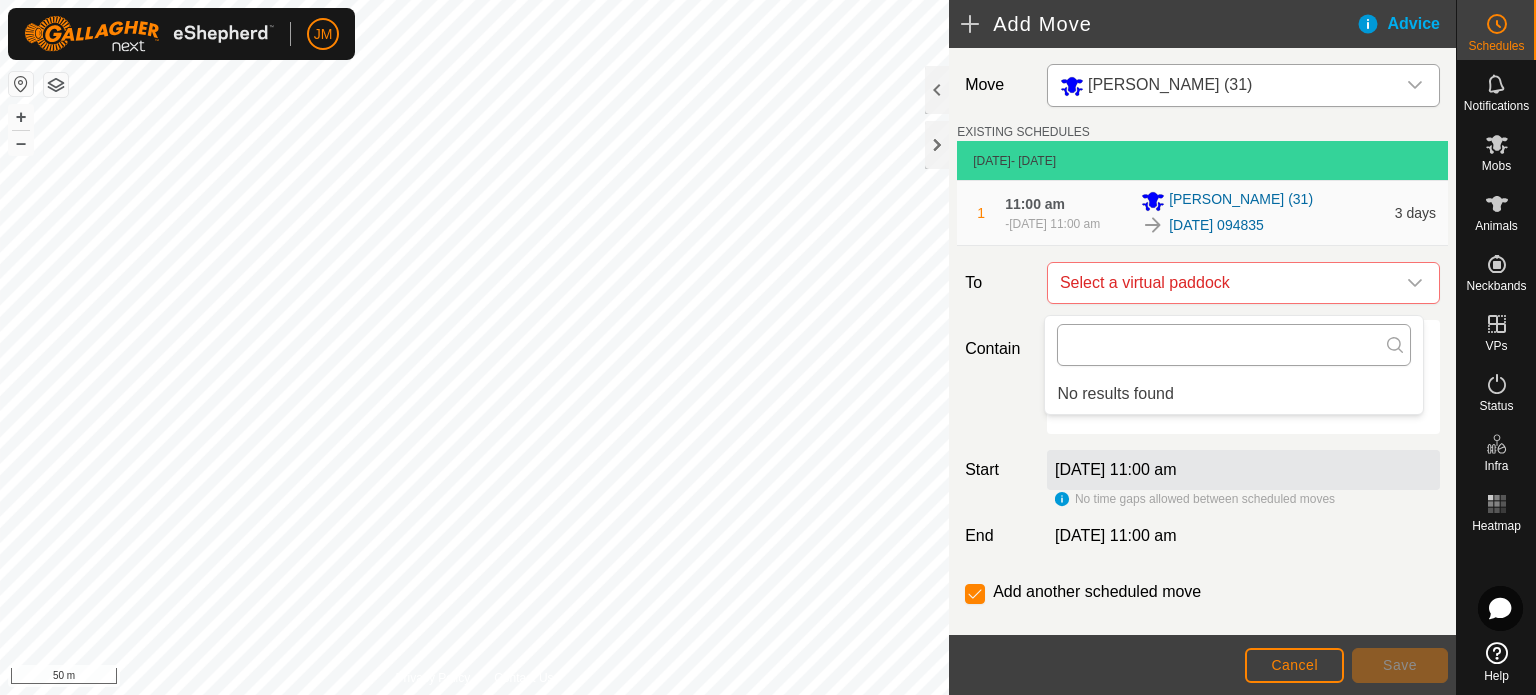click at bounding box center [1234, 345] 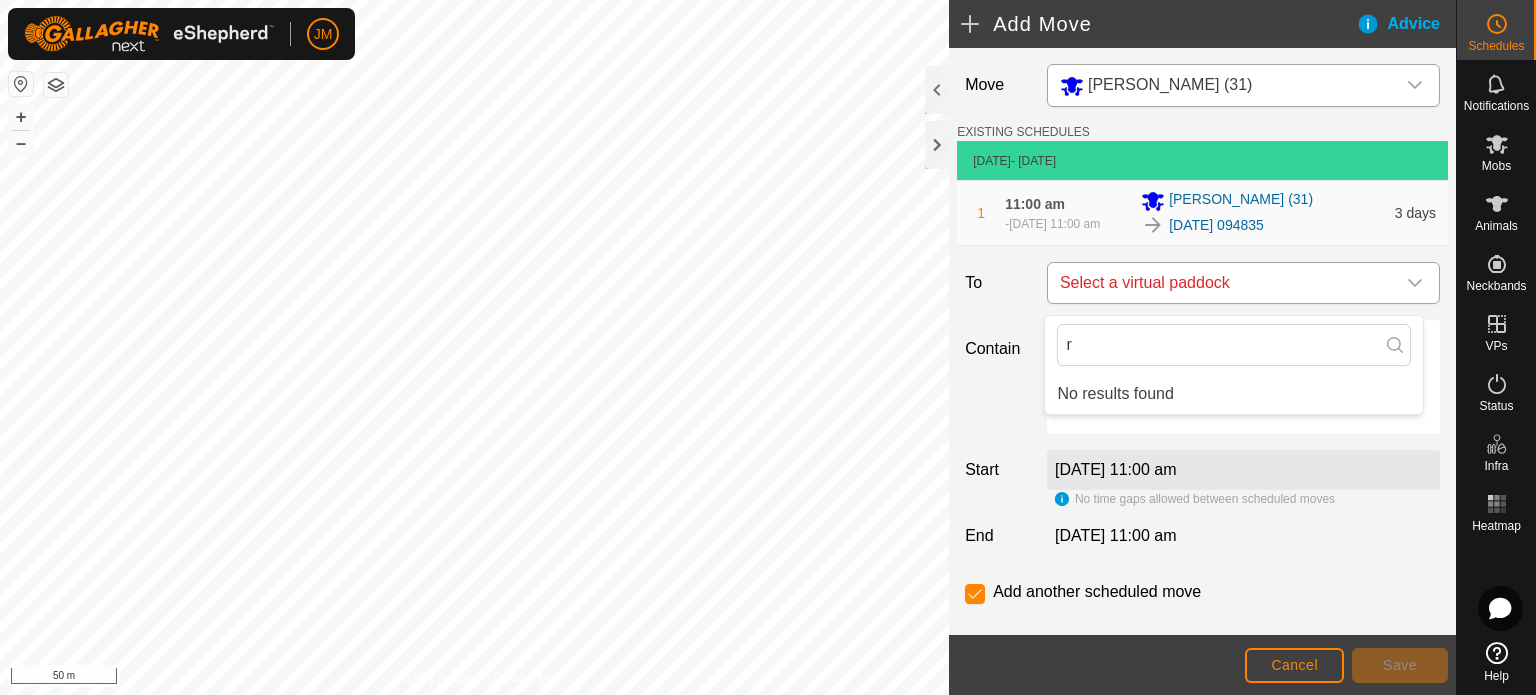 type on "r" 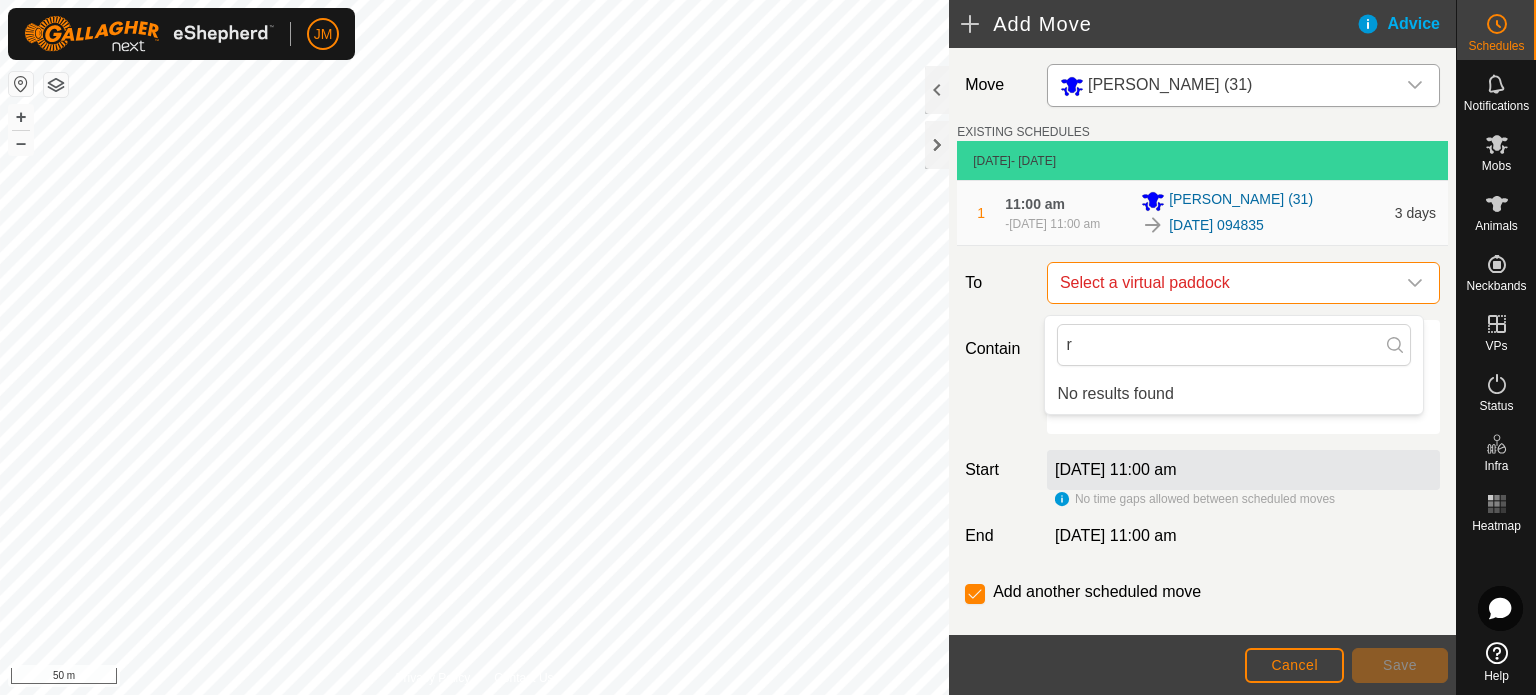 click on "Select a virtual paddock" at bounding box center [1223, 283] 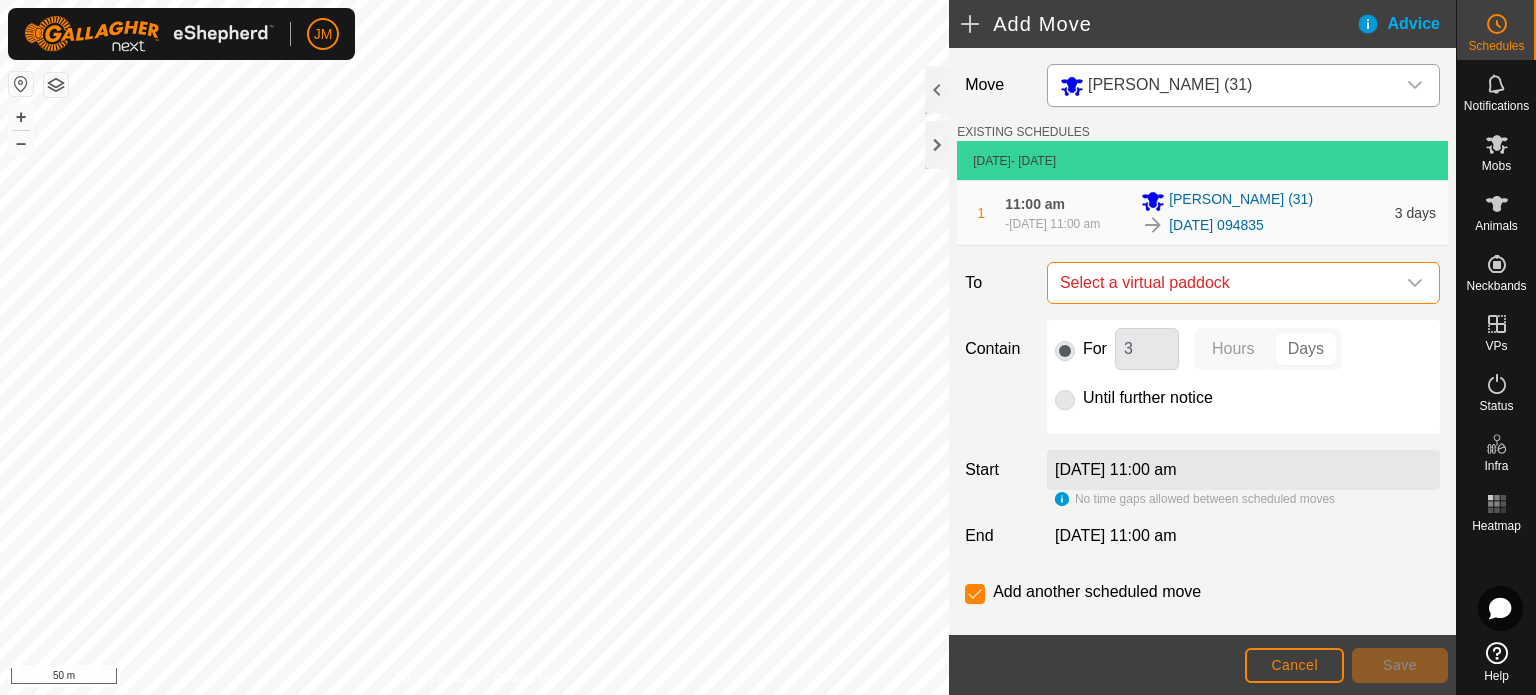 click on "Select a virtual paddock" at bounding box center [1223, 283] 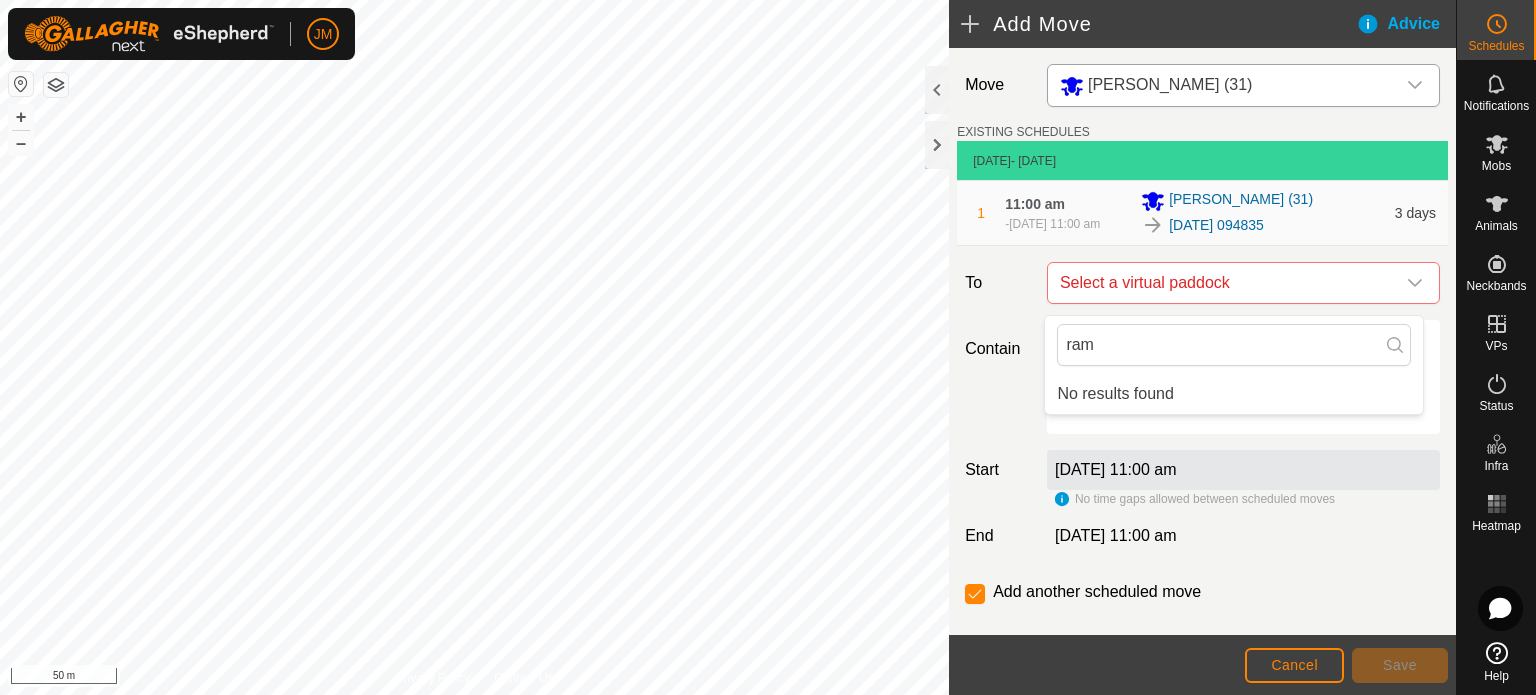 type on "ram" 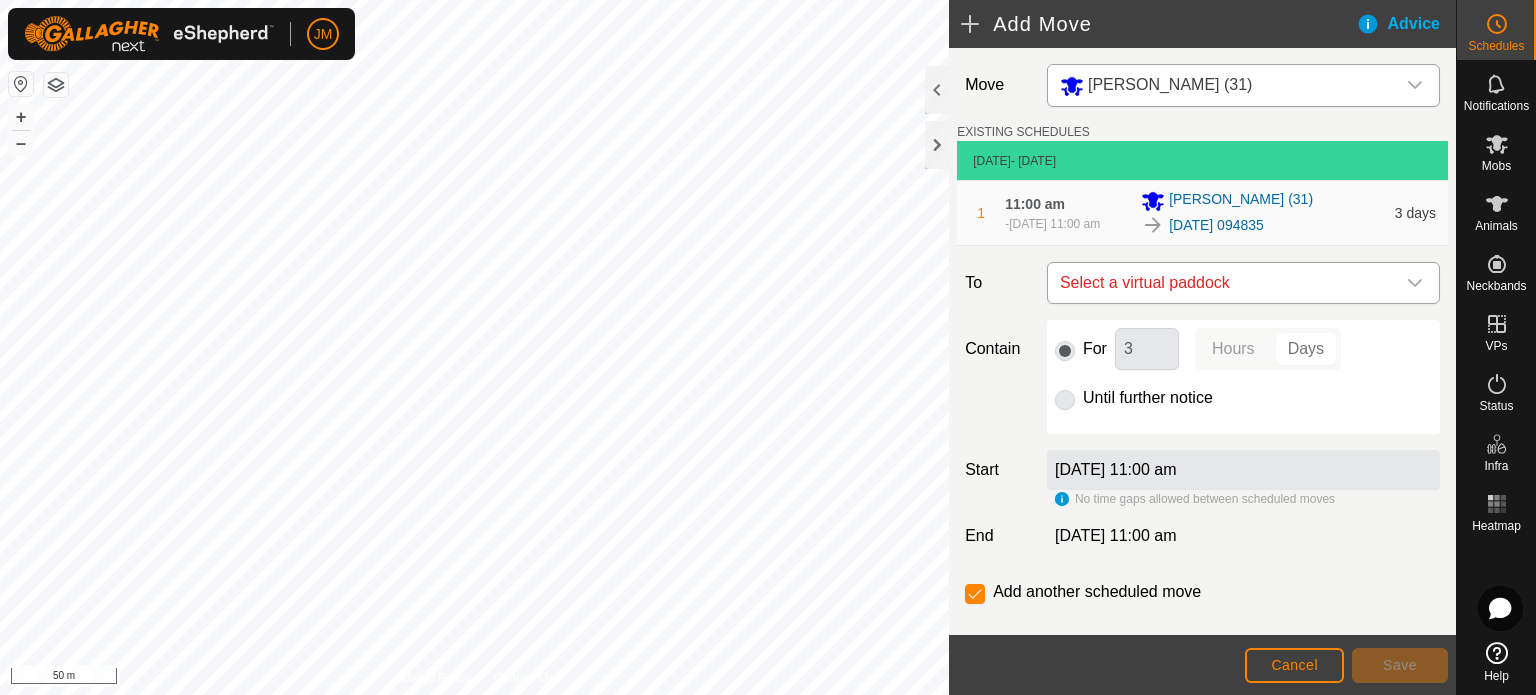 click 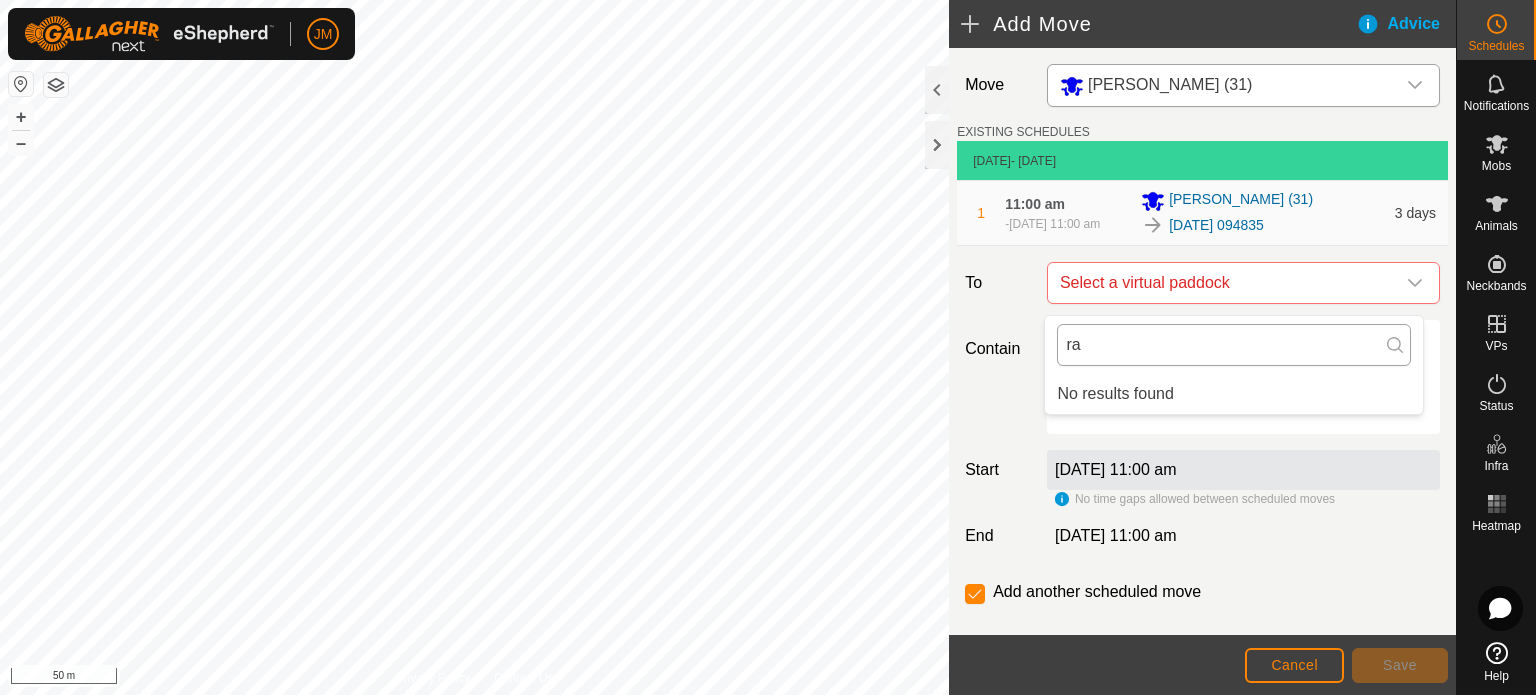 type on "r" 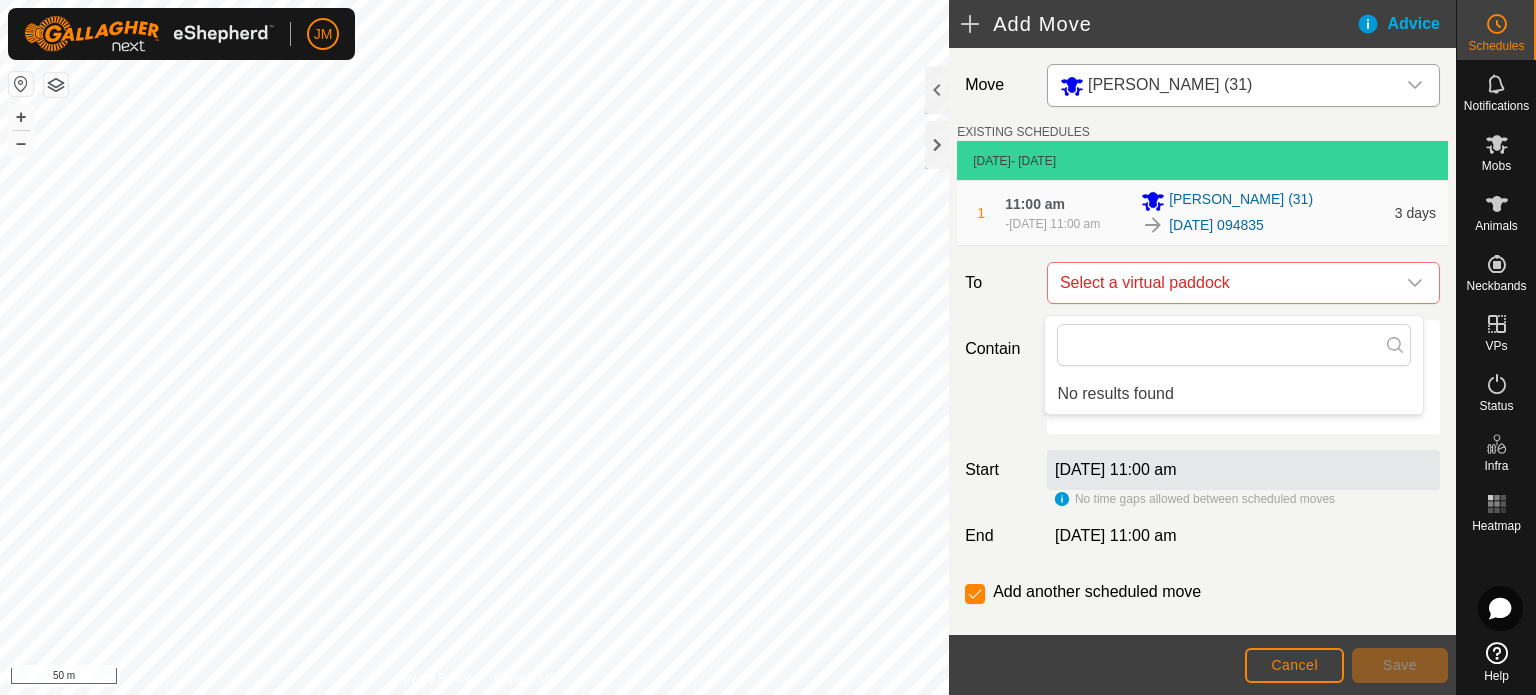 type 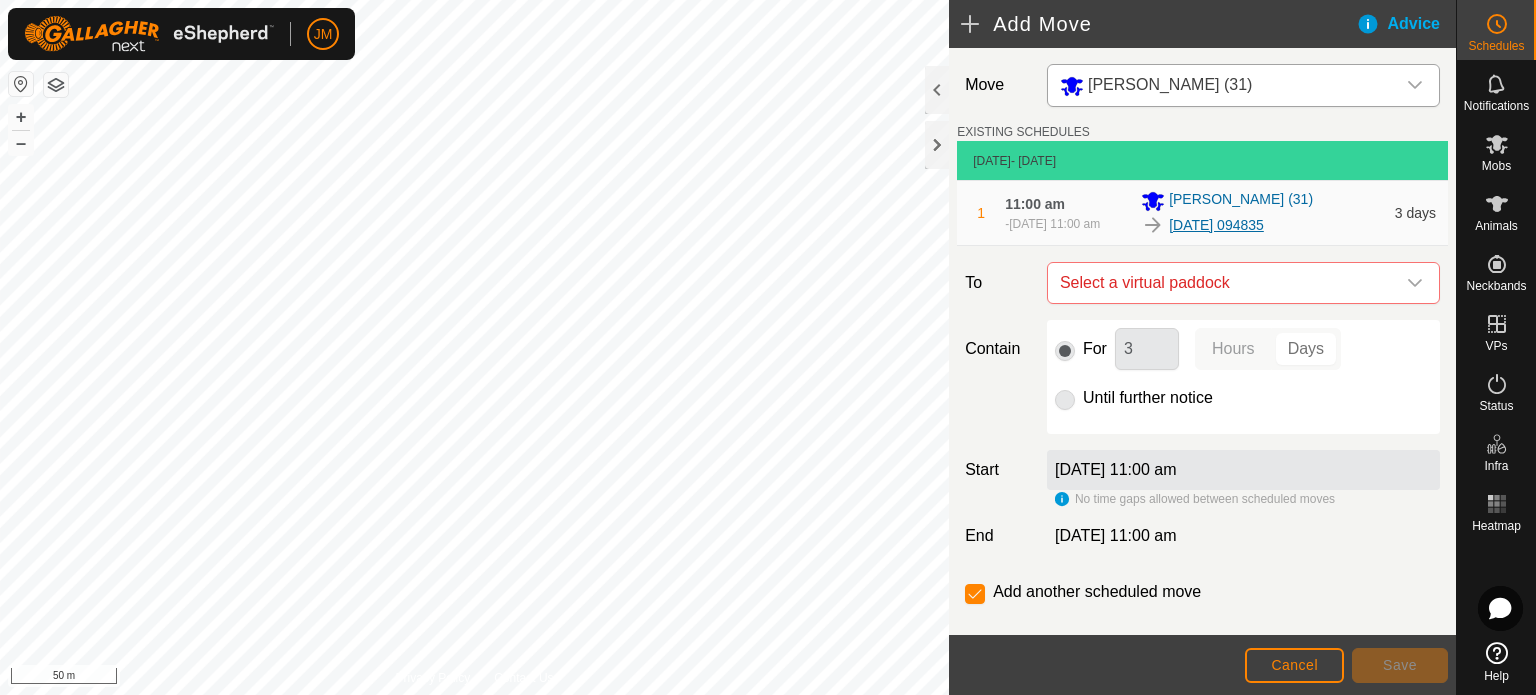 click on "[DATE] 094835" at bounding box center (1216, 225) 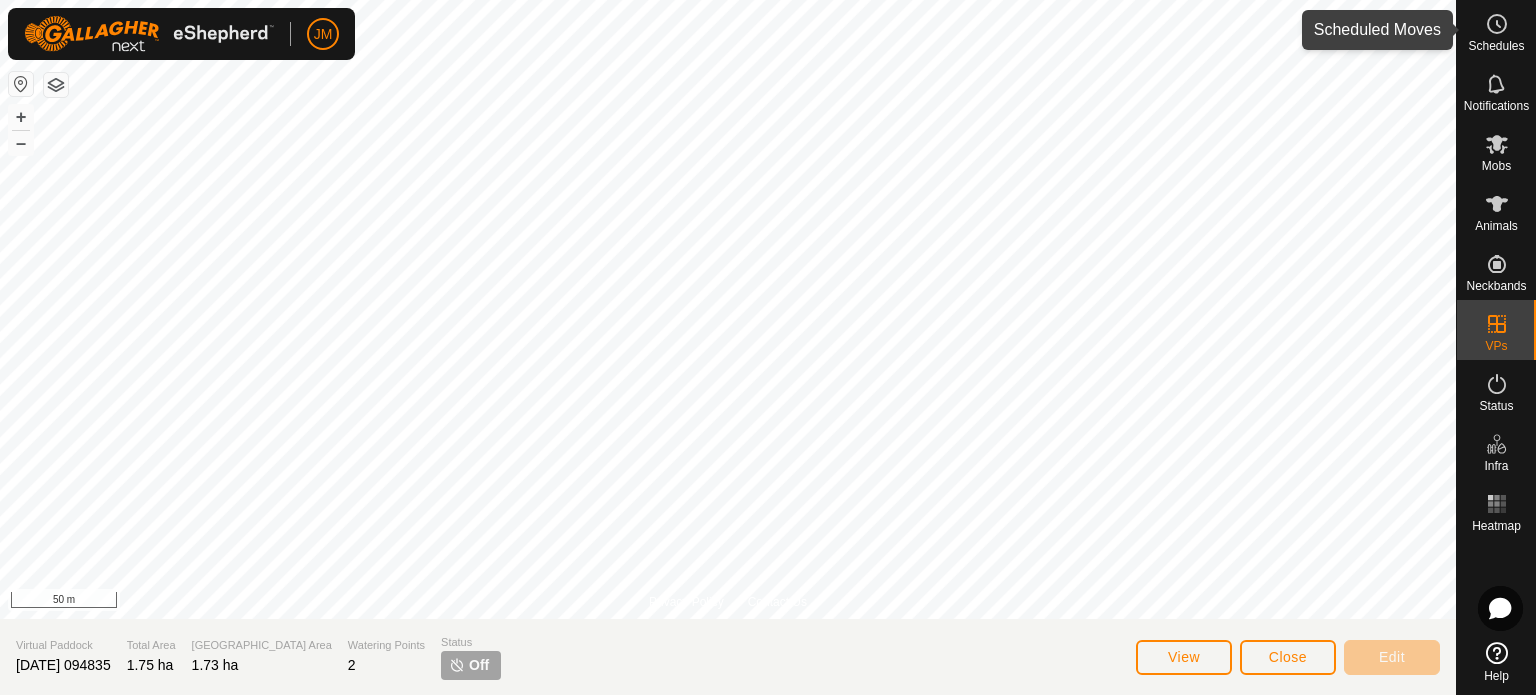click 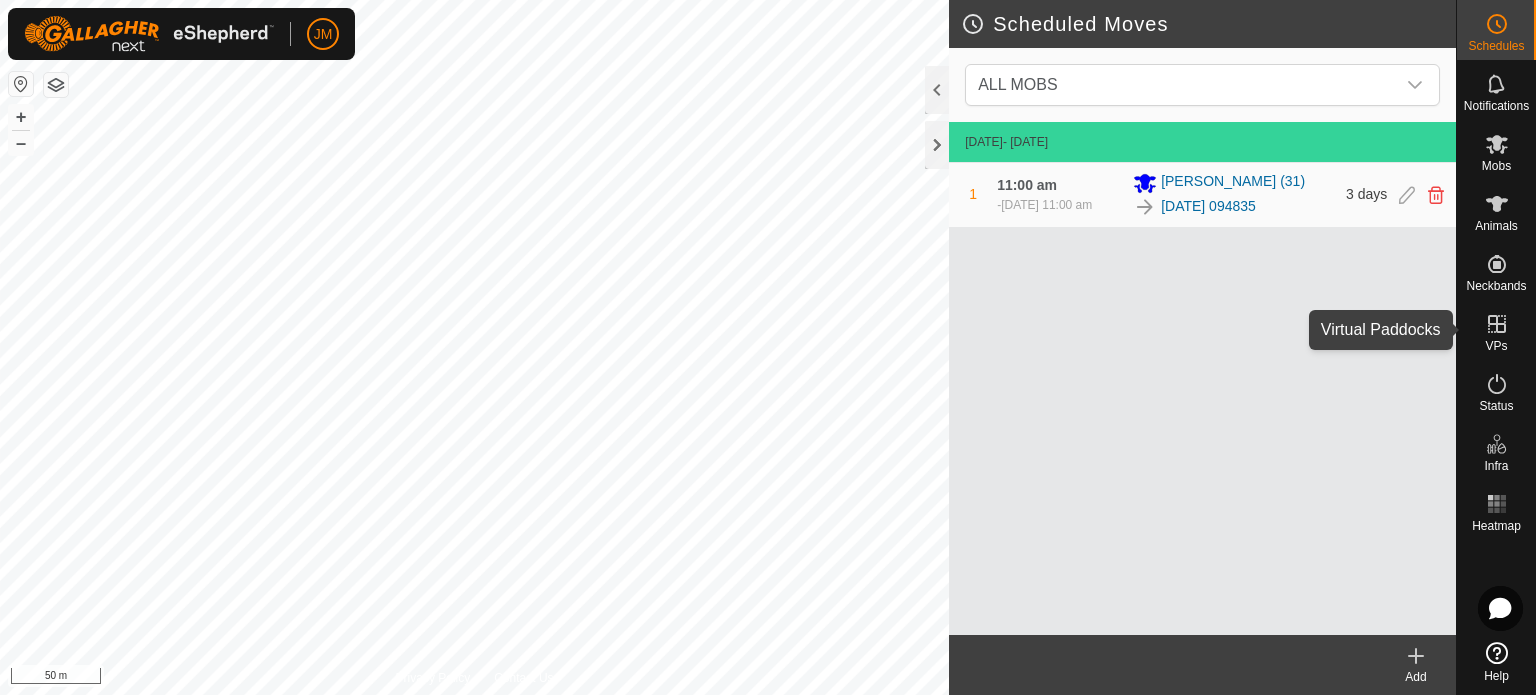 click 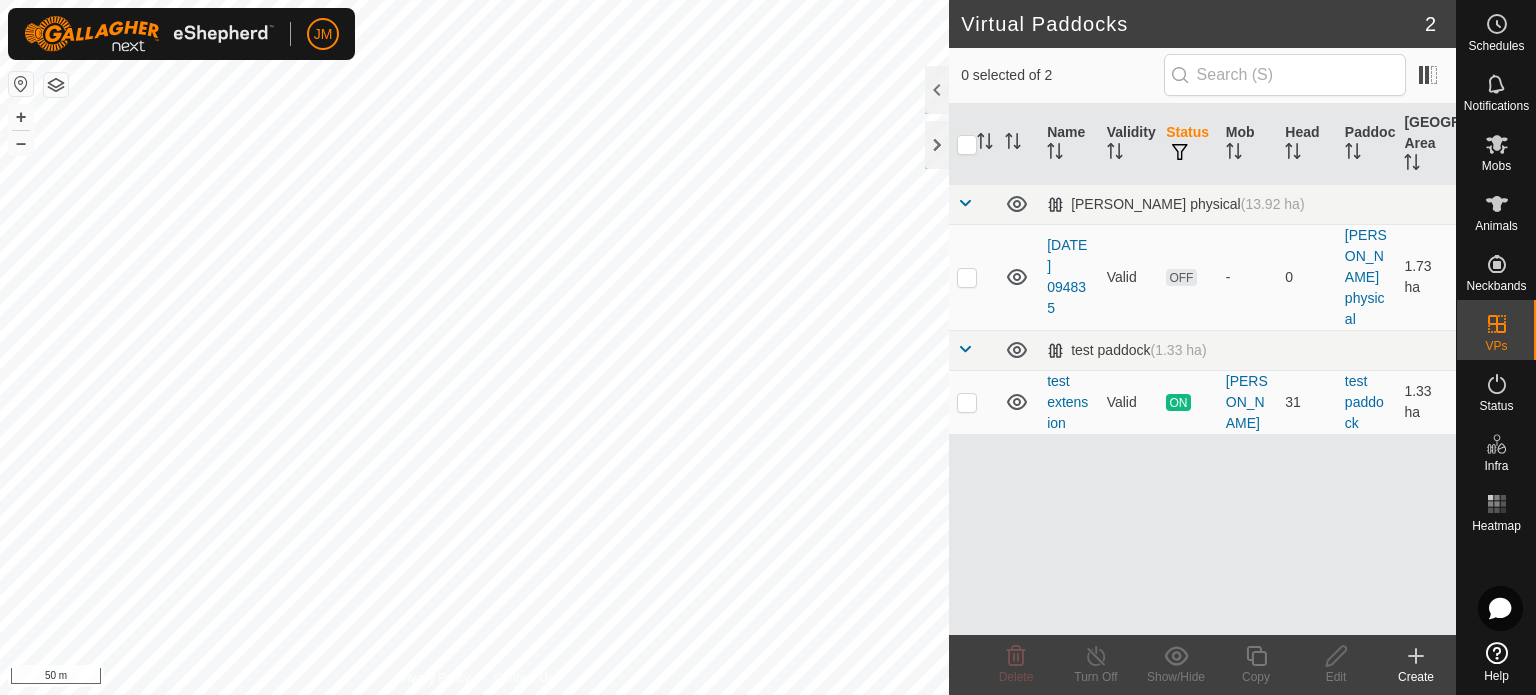 click 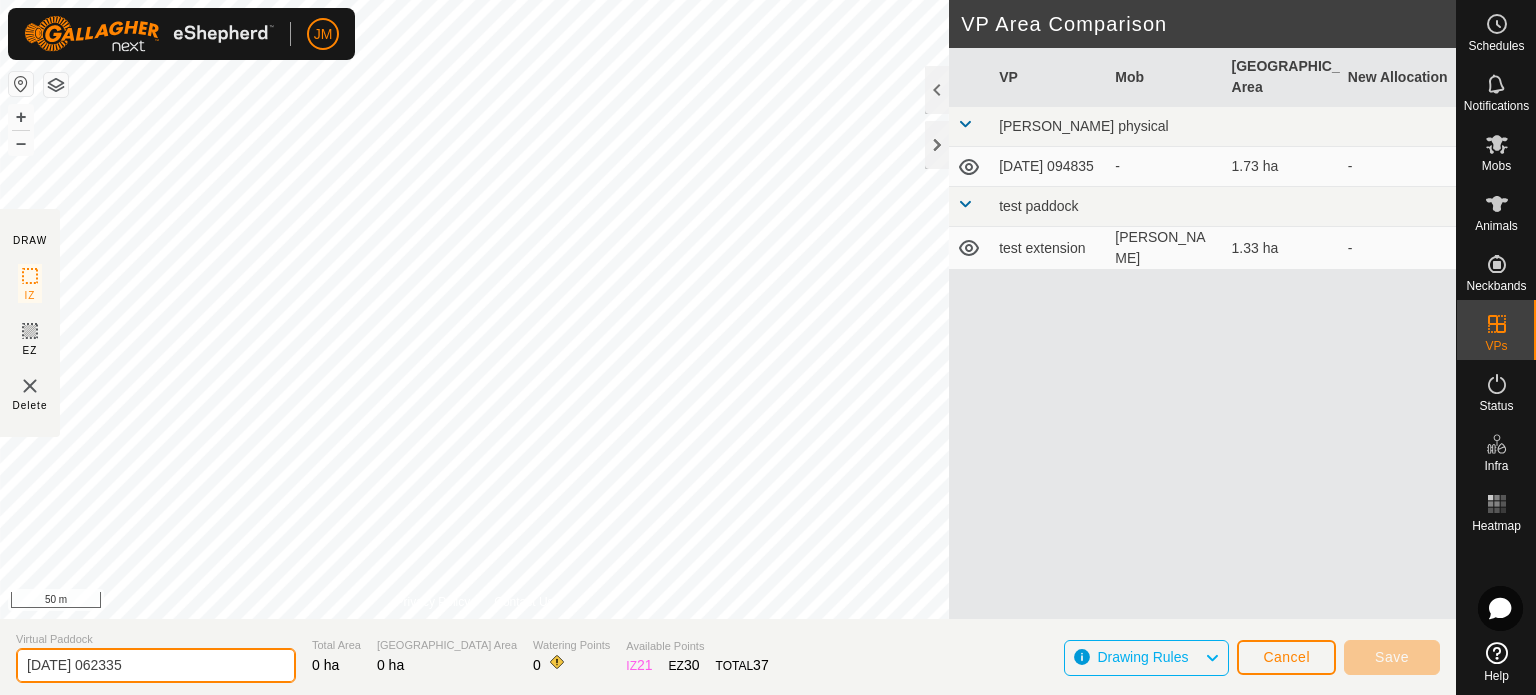 click on "2025-07-15 062335" 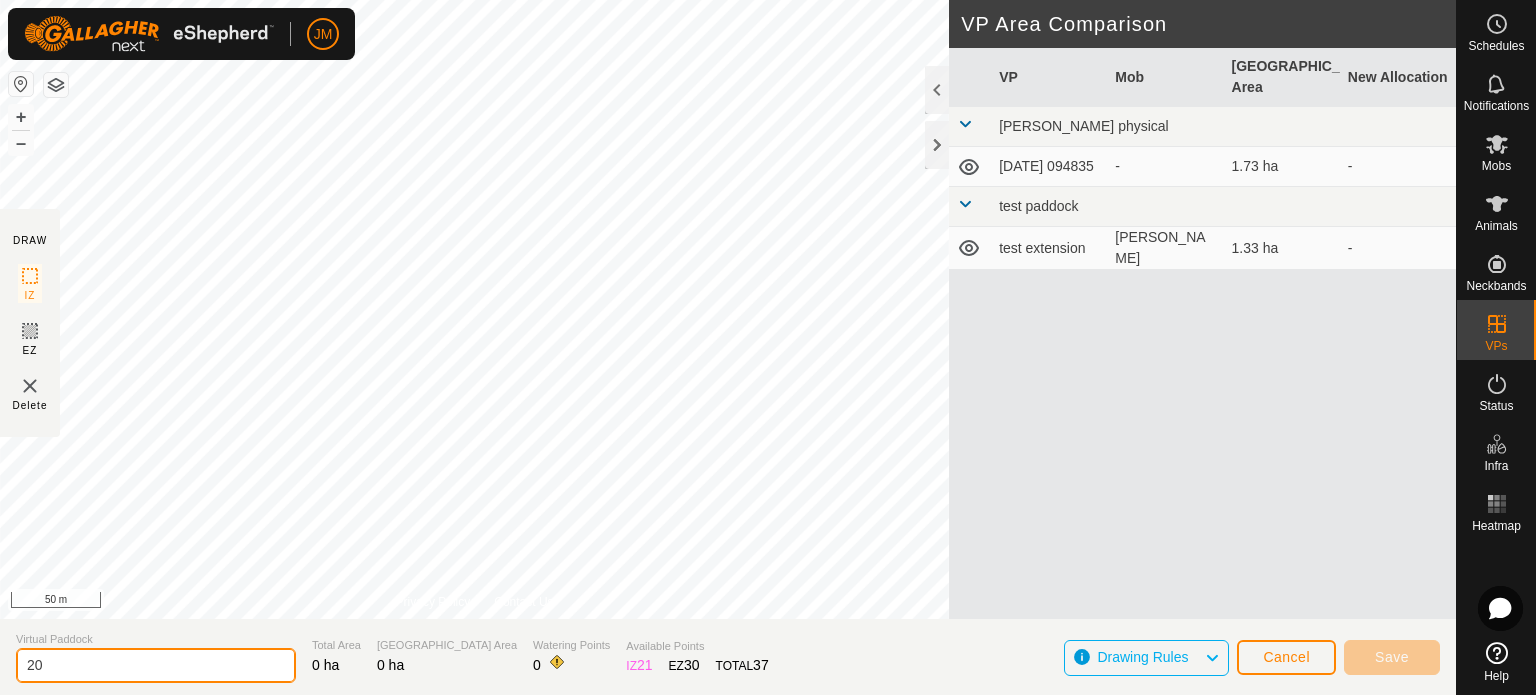 type on "2" 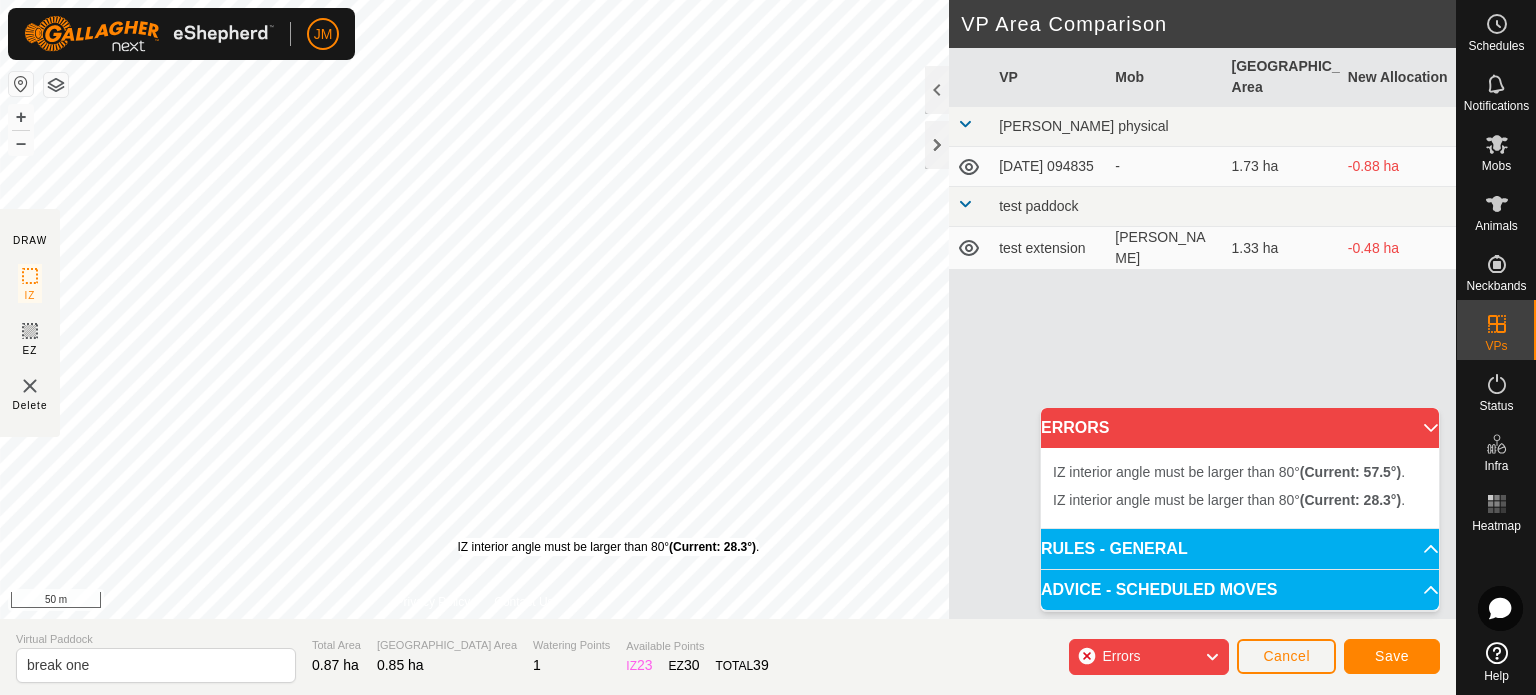 click on "IZ interior angle must be larger than 80°  (Current: 28.3°) ." at bounding box center [609, 547] 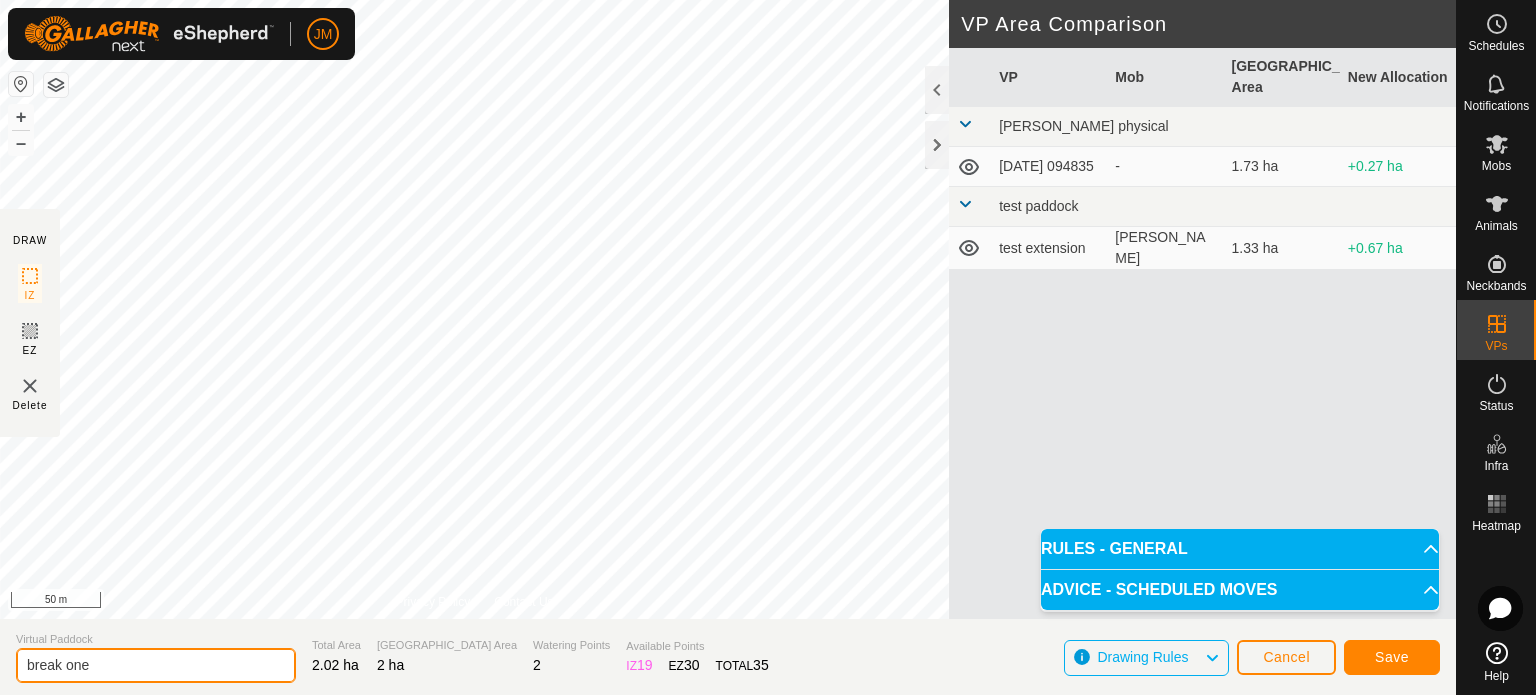 click on "break one" 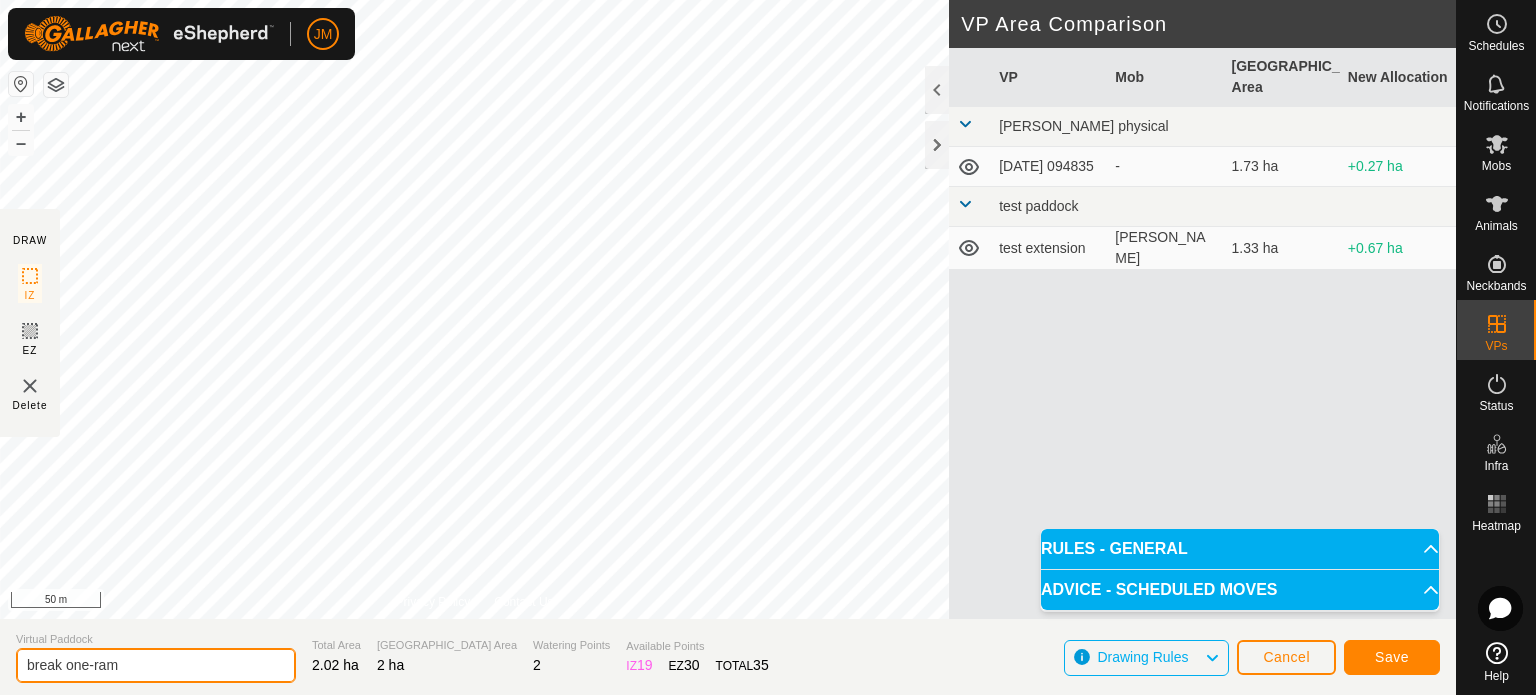 type on "break one-ram" 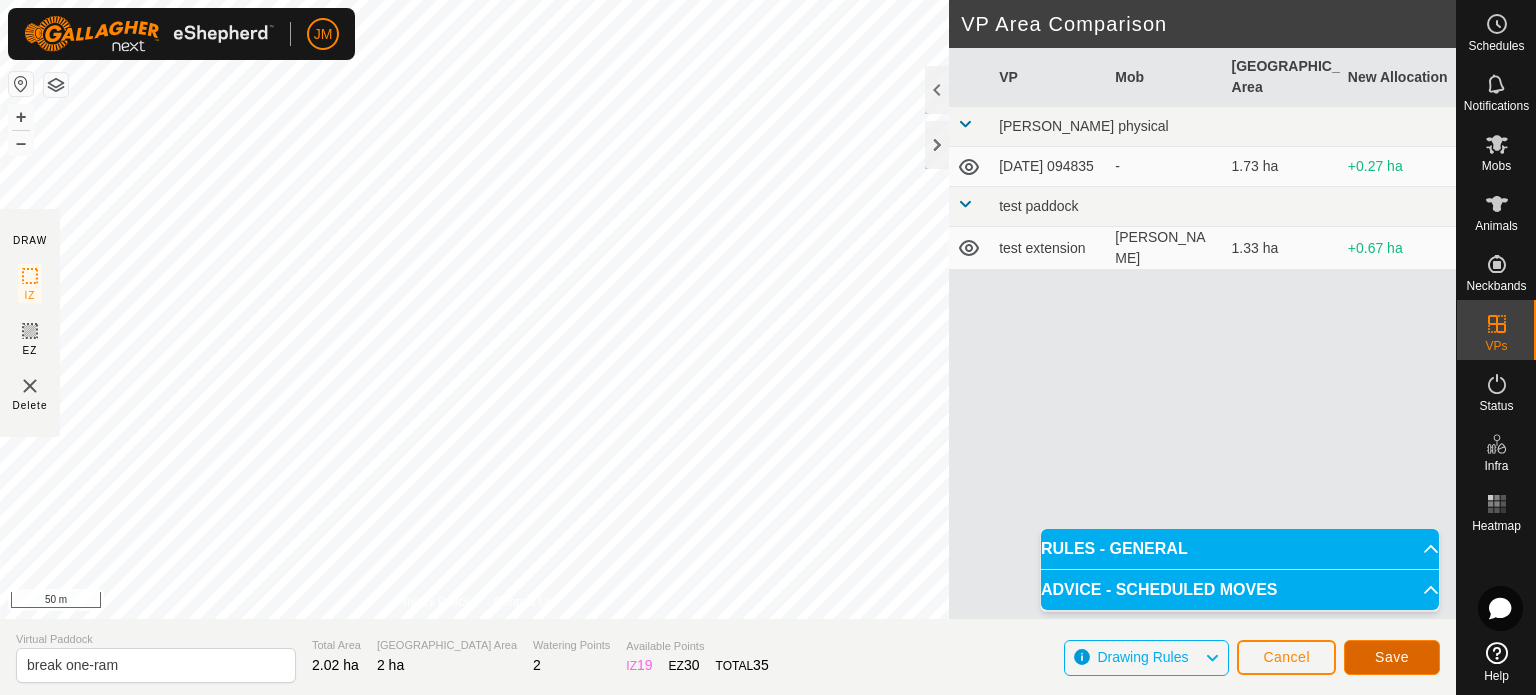 click on "Save" 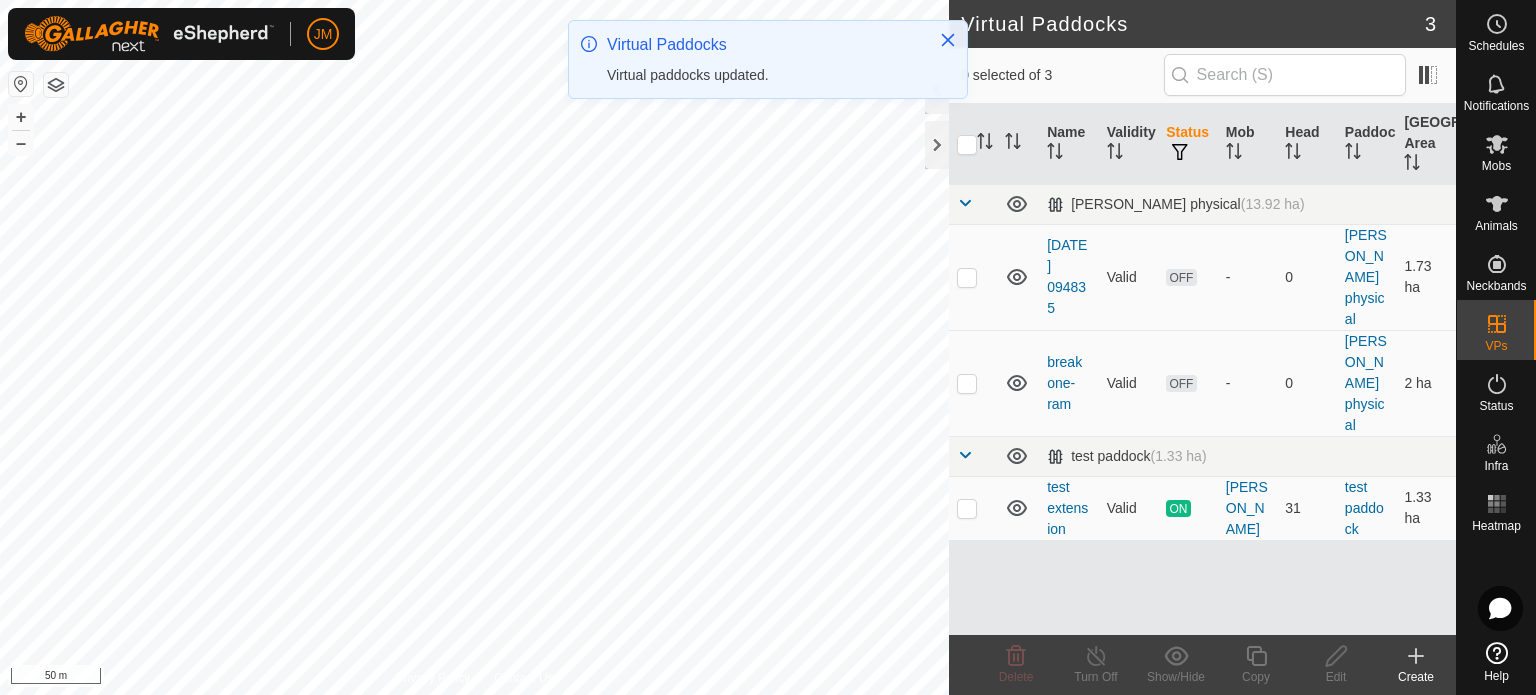 click 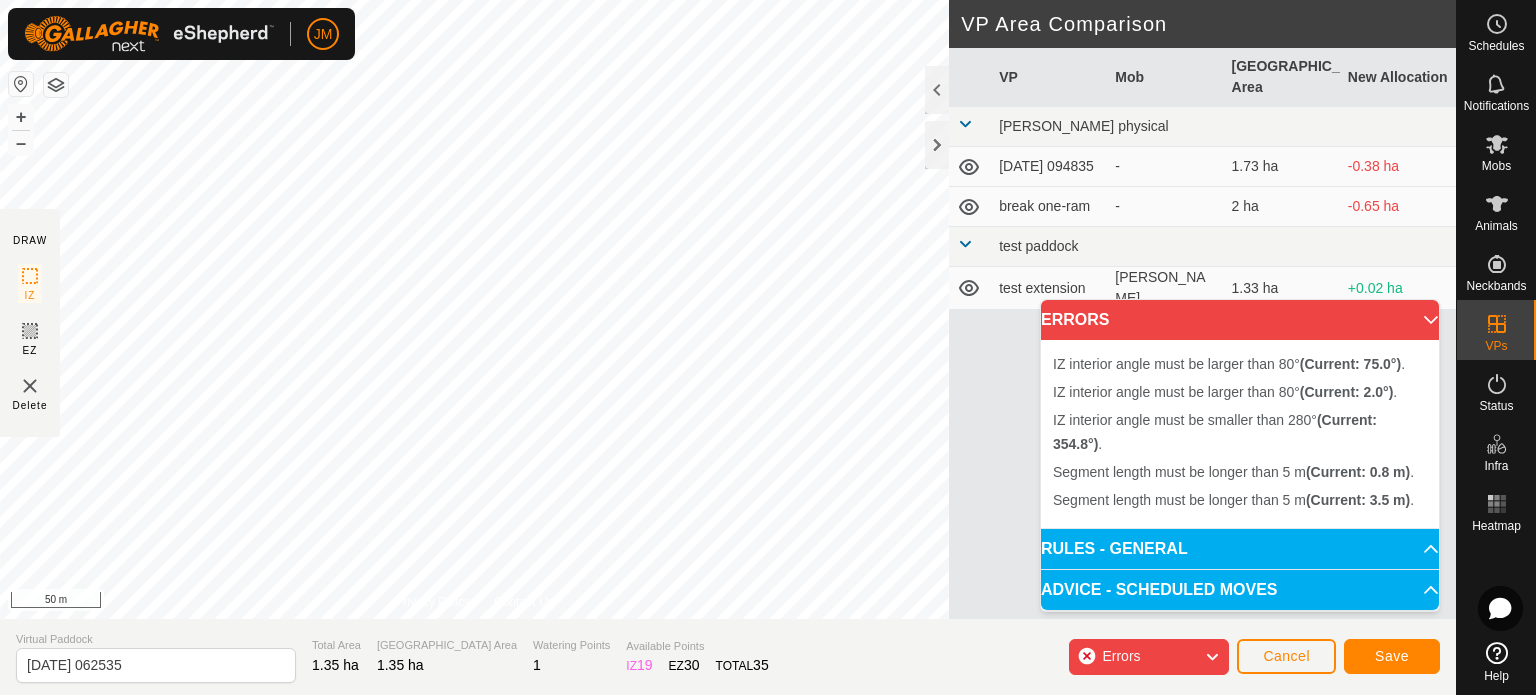 click on "IZ interior angle must be larger than 80°  (Current: 75.0°) . + – ⇧ i 50 m" at bounding box center [474, 309] 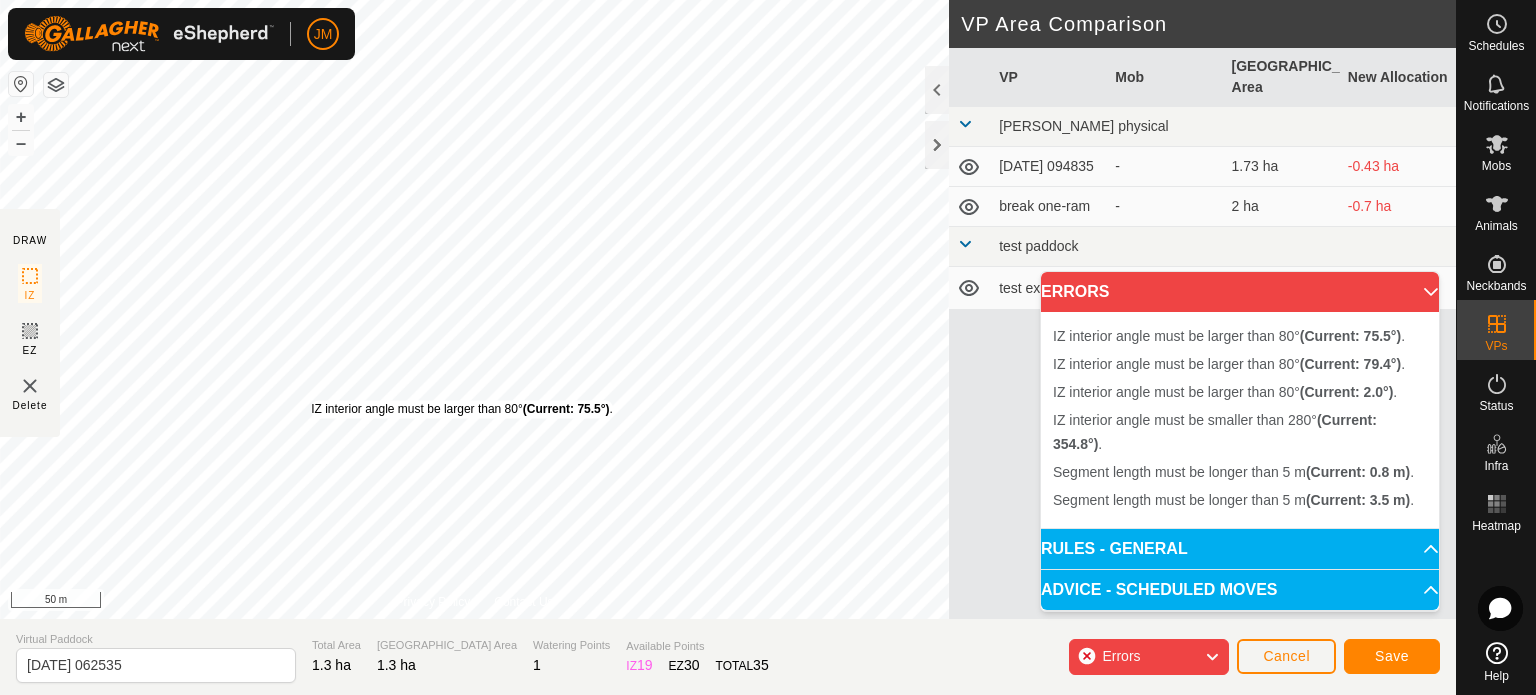 click on "IZ interior angle must be larger than 80°  (Current: 75.5°) ." at bounding box center (462, 409) 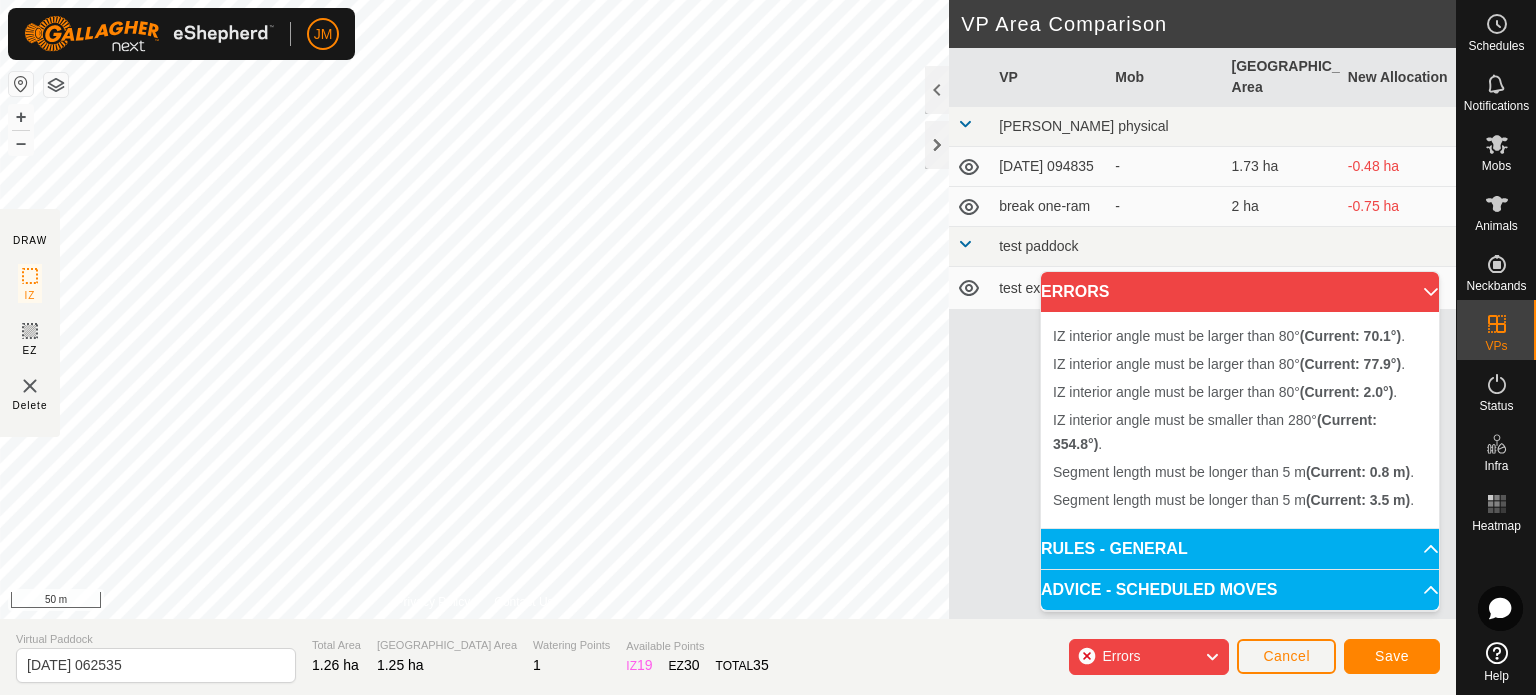 click on "IZ interior angle must be larger than 80°  (Current: 70.1°) . + – ⇧ i 50 m" at bounding box center (474, 309) 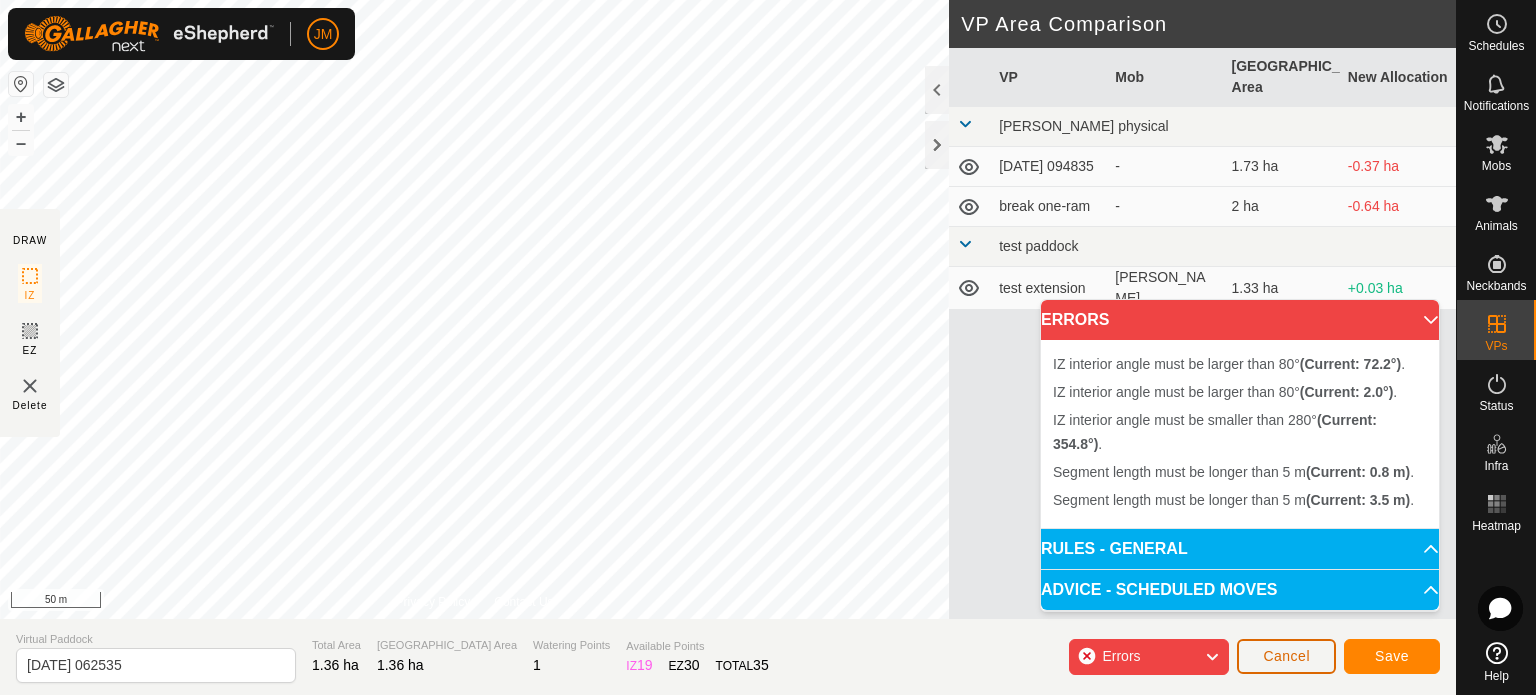 click on "Cancel" 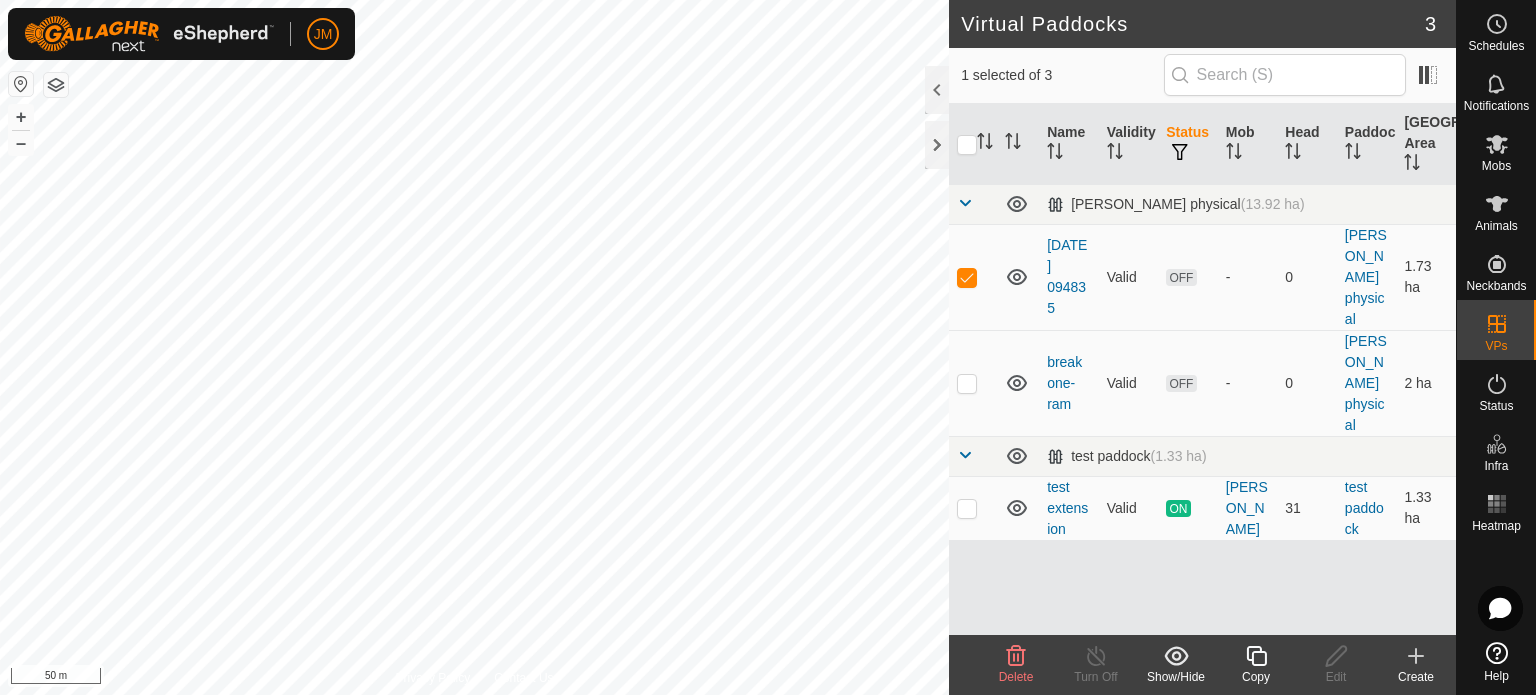 checkbox on "false" 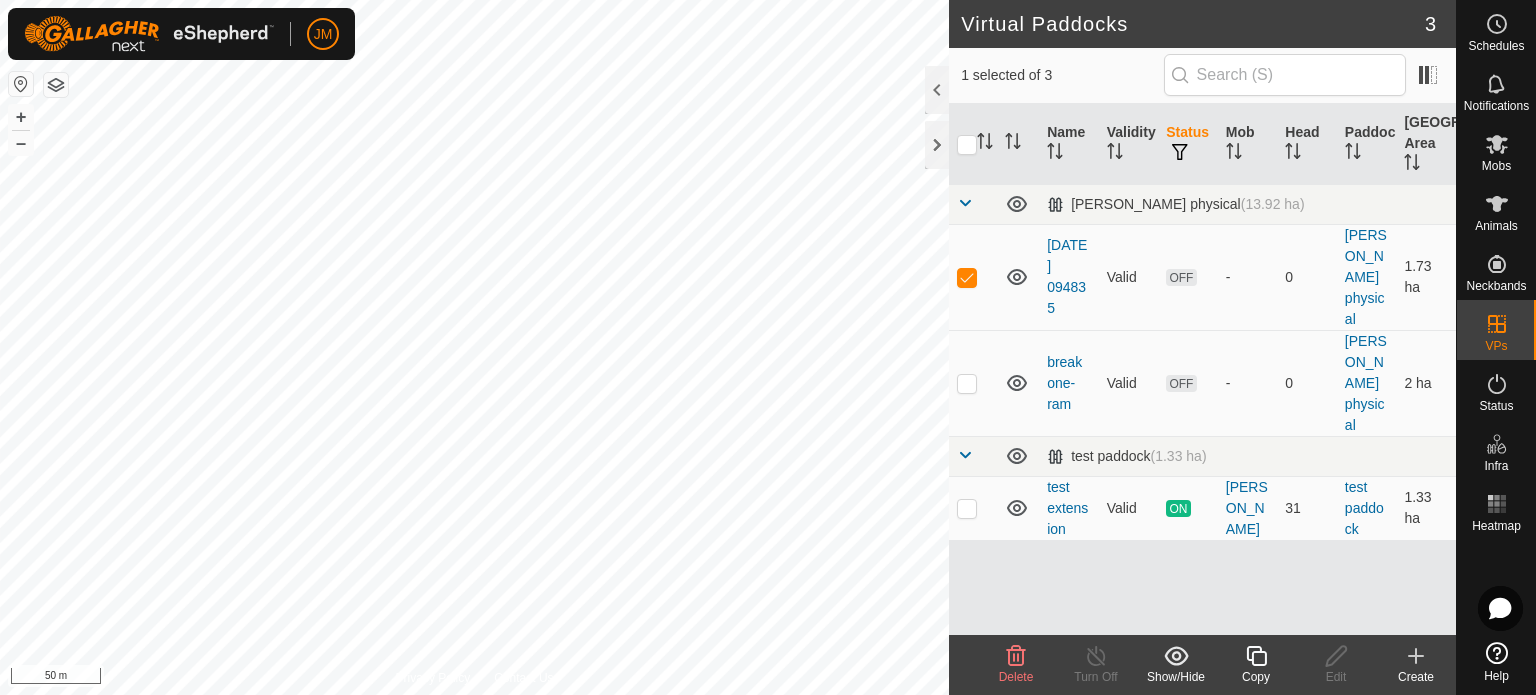 checkbox on "true" 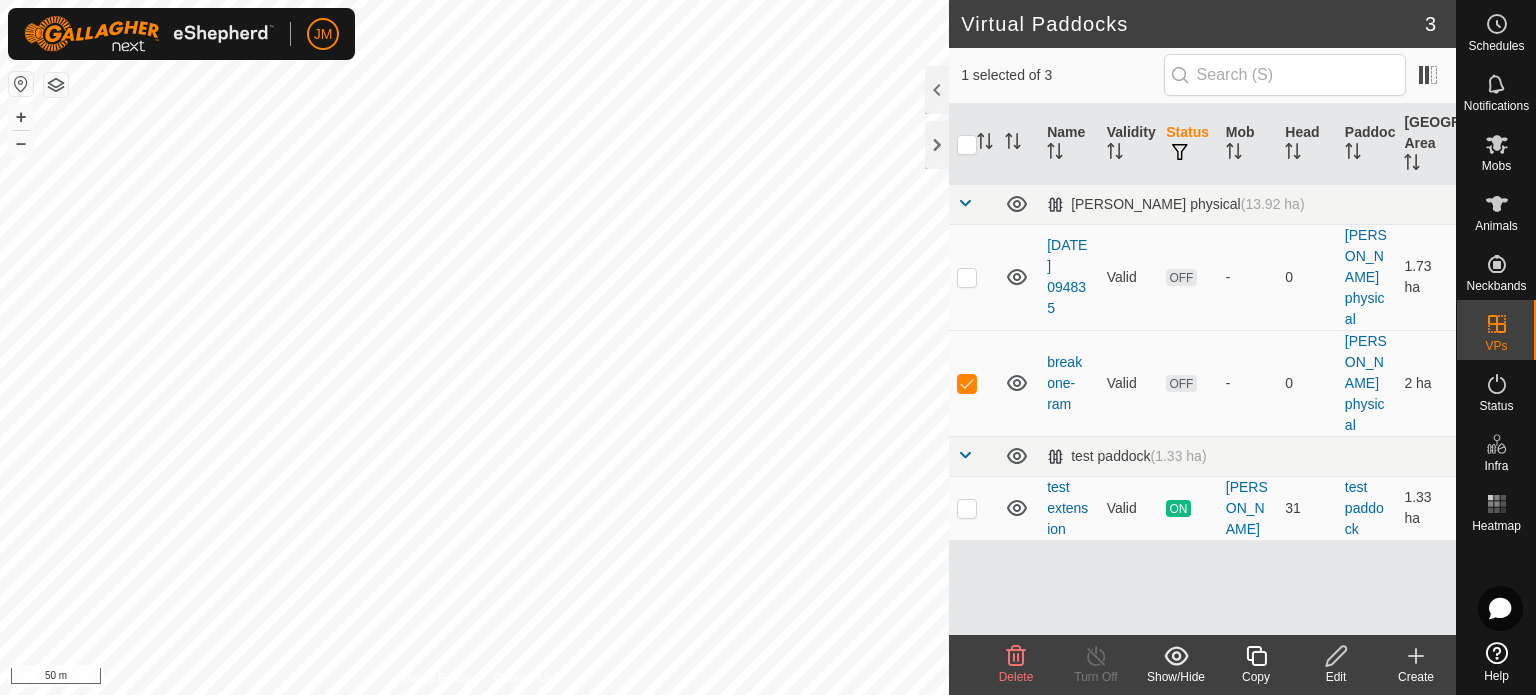 checkbox on "true" 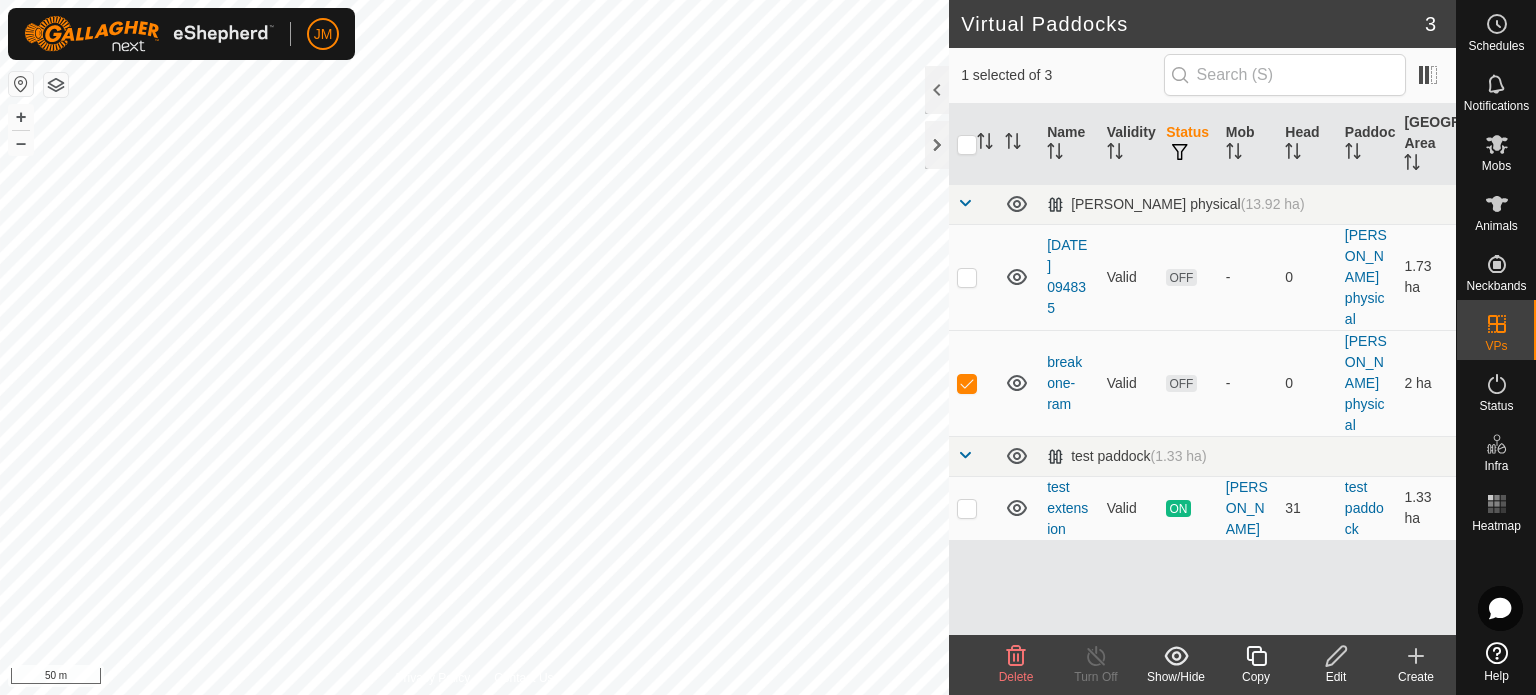 checkbox on "false" 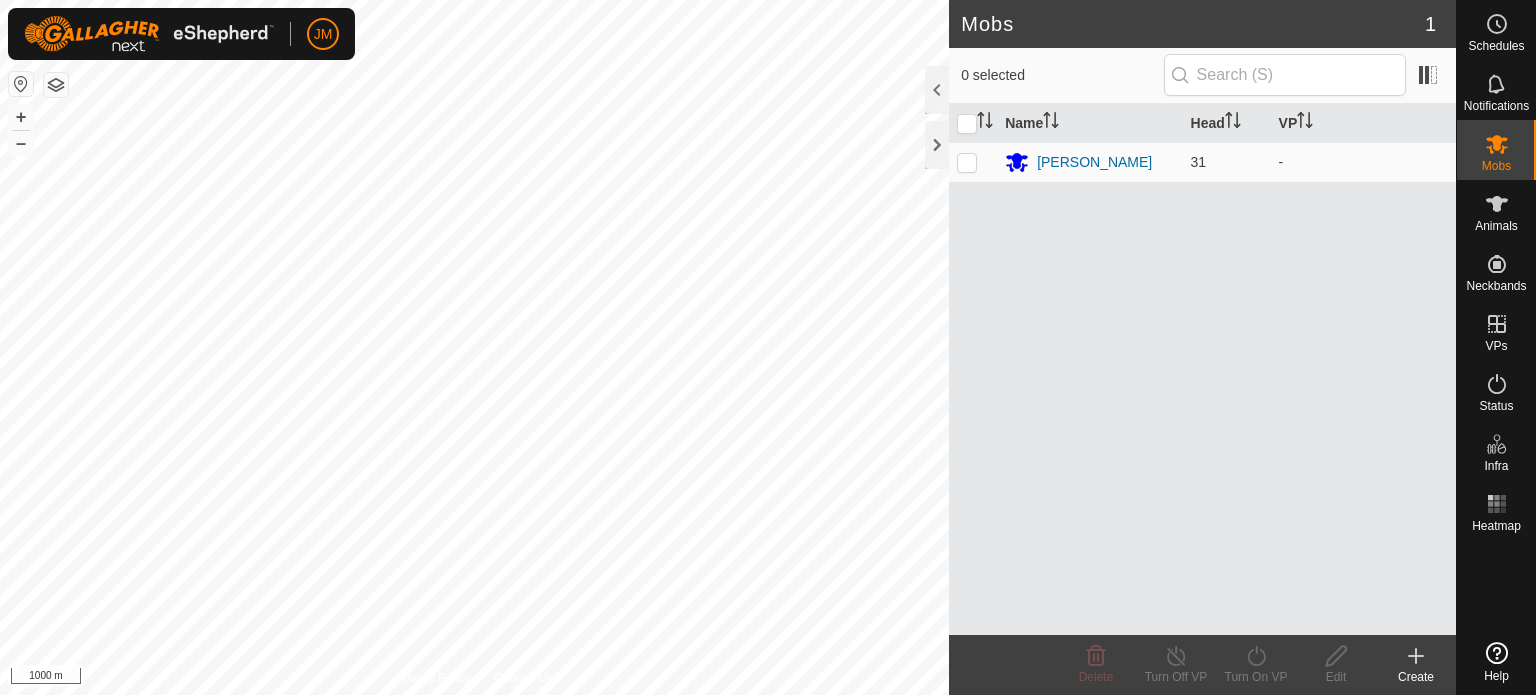 scroll, scrollTop: 0, scrollLeft: 0, axis: both 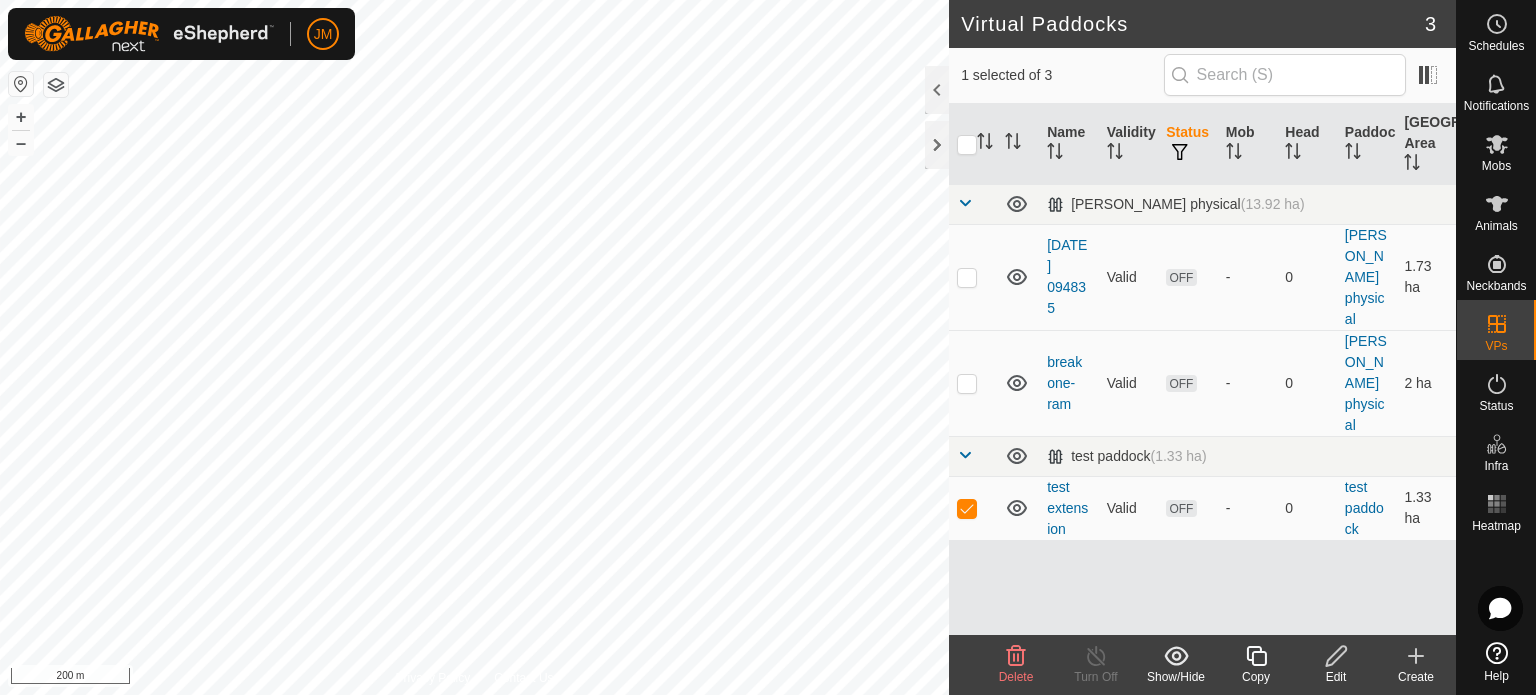 click 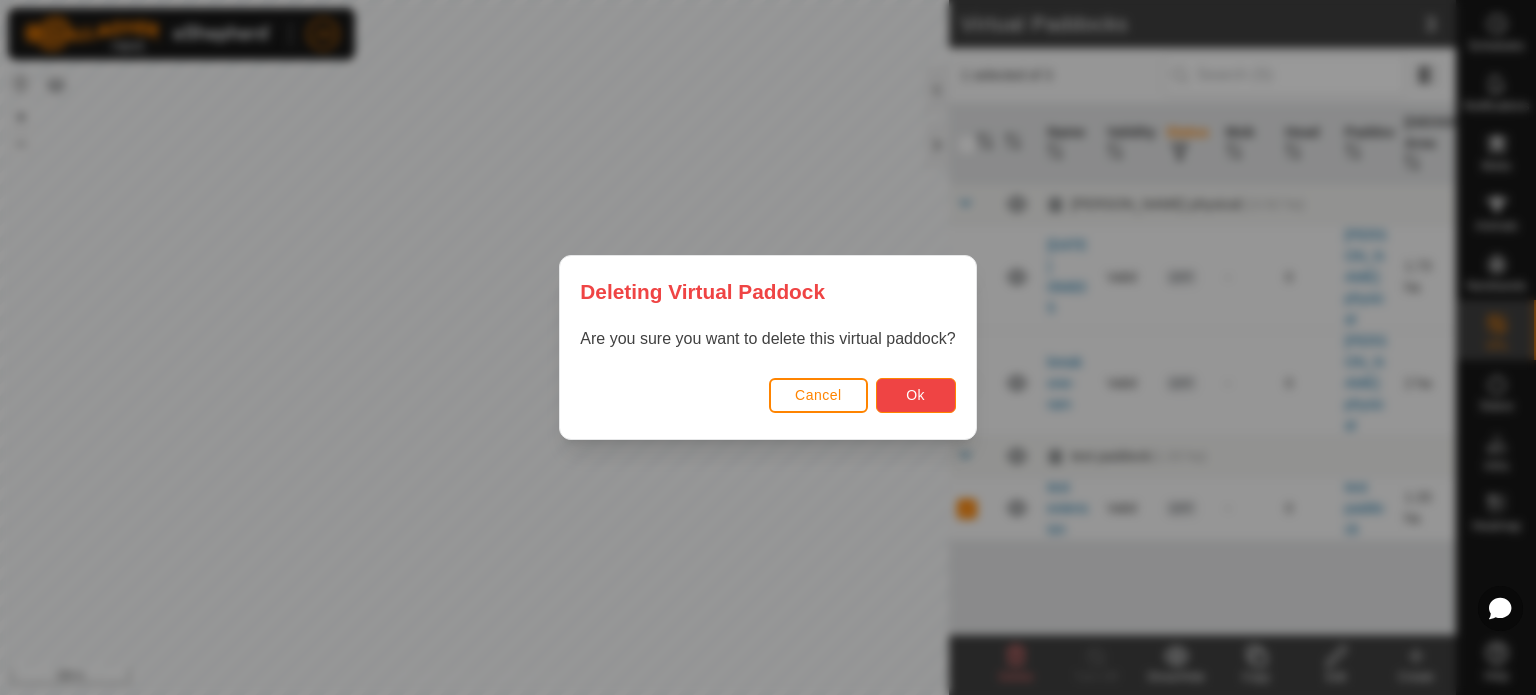 click on "Ok" at bounding box center [916, 395] 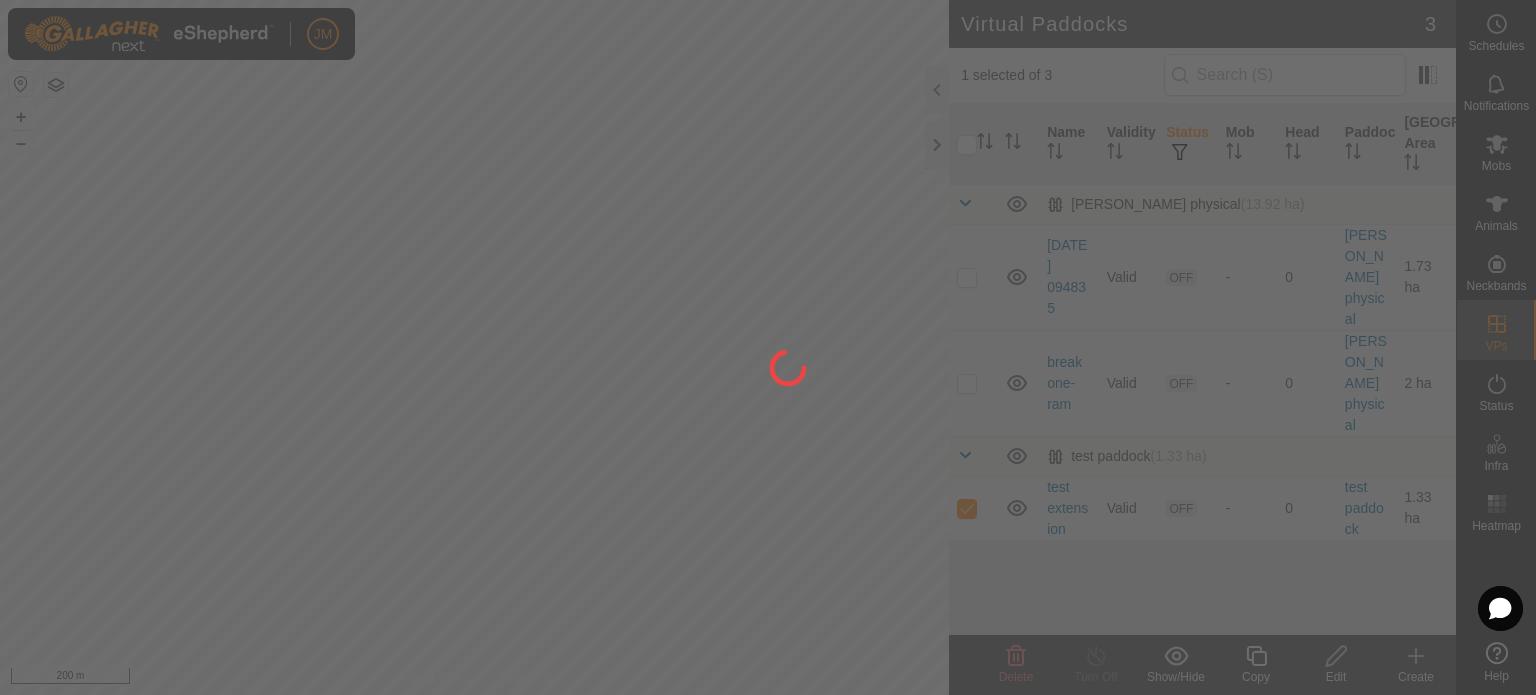 checkbox on "false" 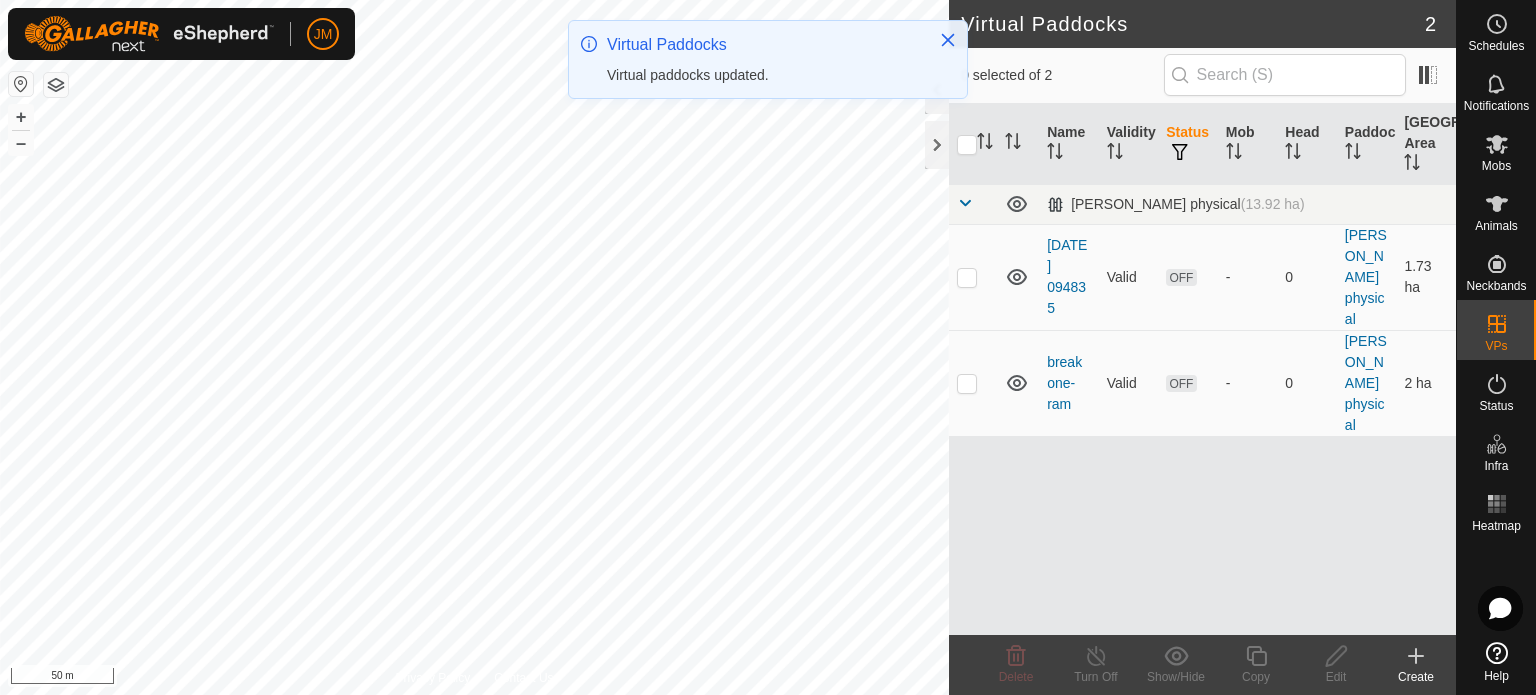 click on "JM Schedules Notifications Mobs Animals Neckbands VPs Status Infra Heatmap Help Virtual Paddocks 2 0 selected of 2     Name   Validity   Status   Mob   Head   Paddock   Grazing Area   Ram Paddock physical    (13.92 ha) 2025-07-10 094835  Valid  OFF  -   0   Ram Paddock physical    1.73 ha  break one-ram  Valid  OFF  -   0   Ram Paddock physical    2 ha  Delete  Turn Off   Show/Hide   Copy   Edit   Create  Privacy Policy Contact Us
WP 10
Type:   dam
Capacity:  100L
Water Level:  100%
Drinkable:  Yes
+ – ⇧ i 50 m  Virtual Paddocks  Virtual paddocks updated." at bounding box center (768, 347) 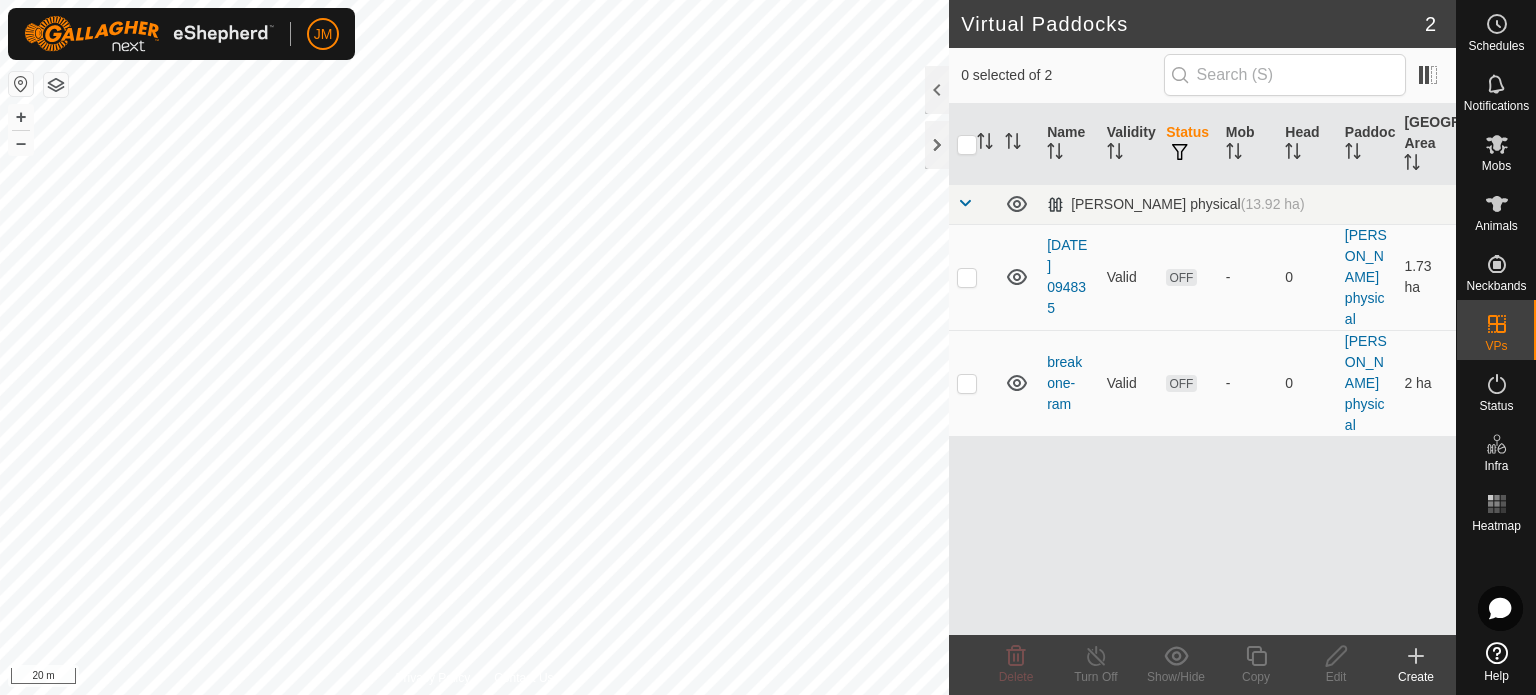 click on "JM Schedules Notifications Mobs Animals Neckbands VPs Status Infra Heatmap Help Virtual Paddocks 2 0 selected of 2     Name   Validity   Status   Mob   Head   Paddock   Grazing Area   Ram Paddock physical    (13.92 ha) 2025-07-10 094835  Valid  OFF  -   0   Ram Paddock physical    1.73 ha  break one-ram  Valid  OFF  -   0   Ram Paddock physical    2 ha  Delete  Turn Off   Show/Hide   Copy   Edit   Create  Privacy Policy Contact Us
WP 10
Type:   dam
Capacity:  100L
Water Level:  100%
Drinkable:  Yes
+ – ⇧ i 20 m" at bounding box center [768, 347] 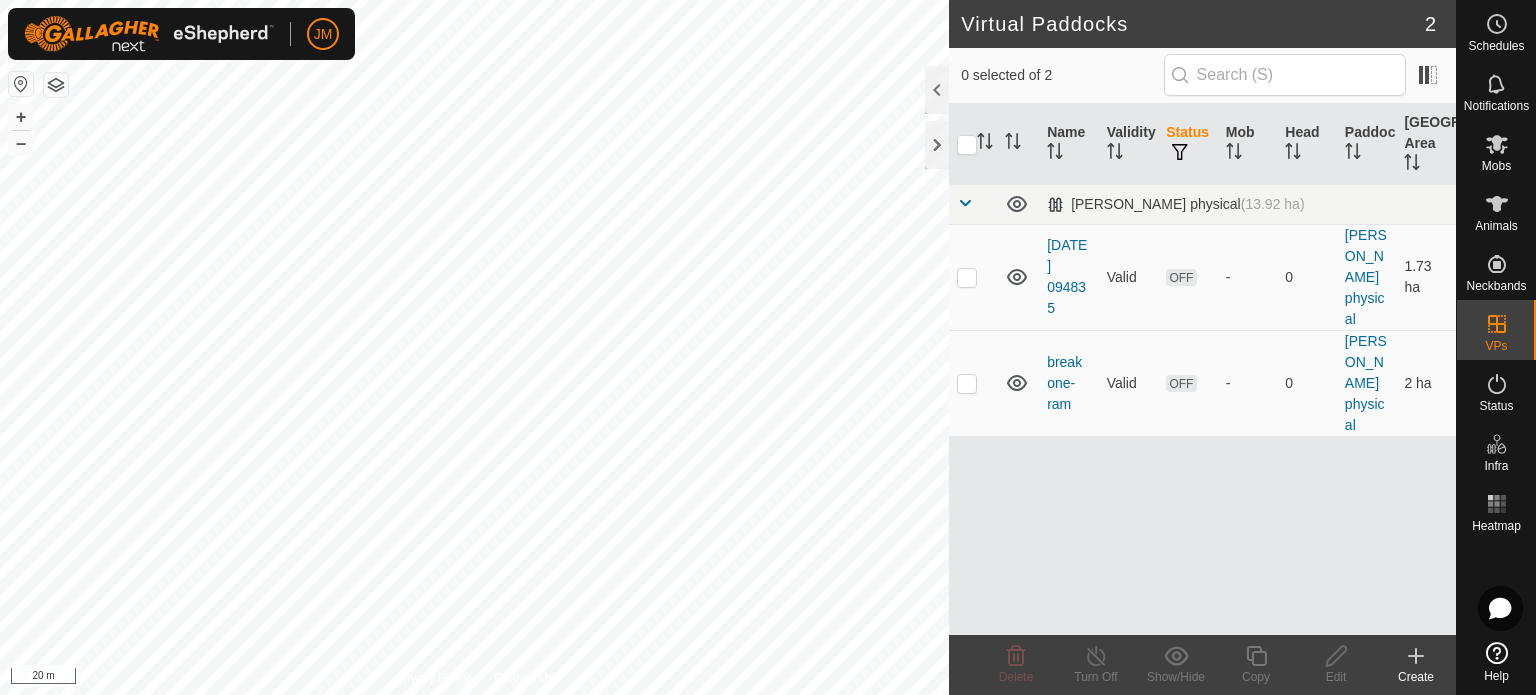 checkbox on "true" 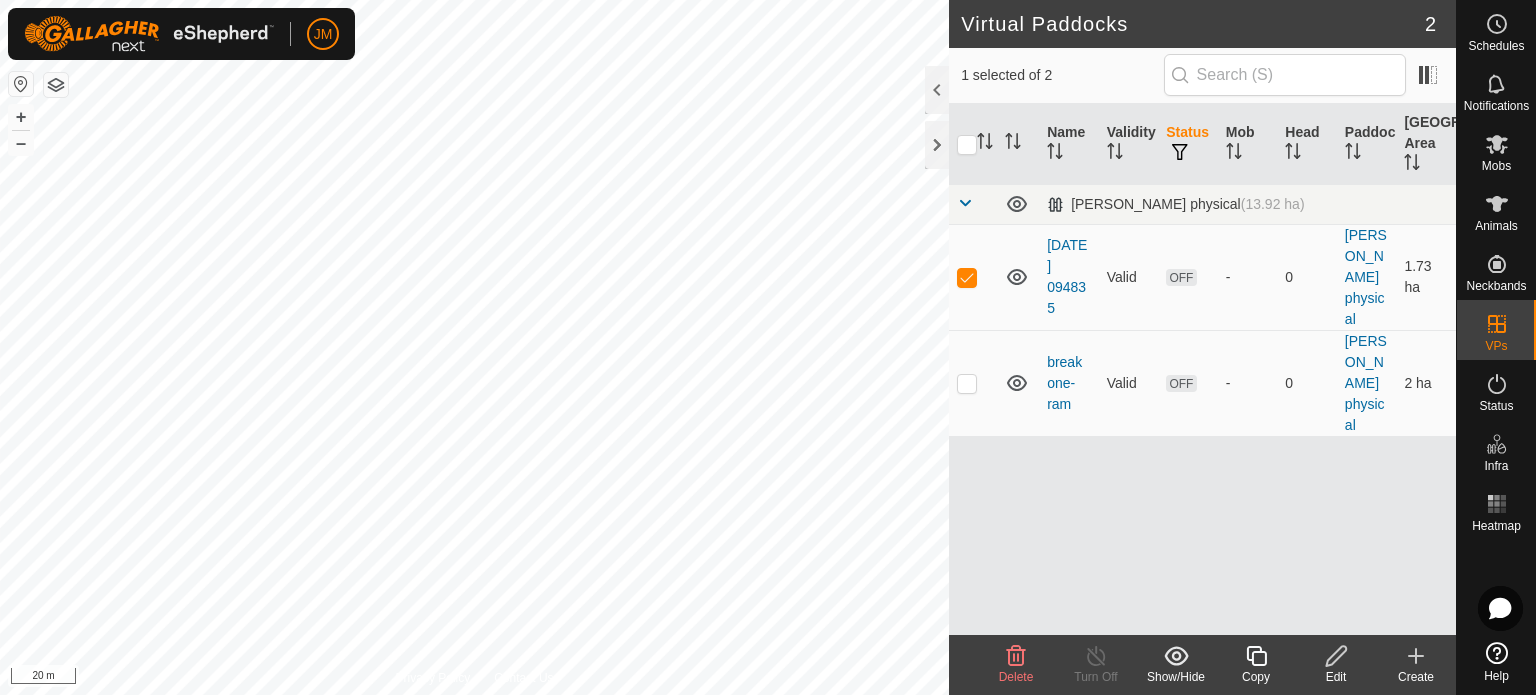 click 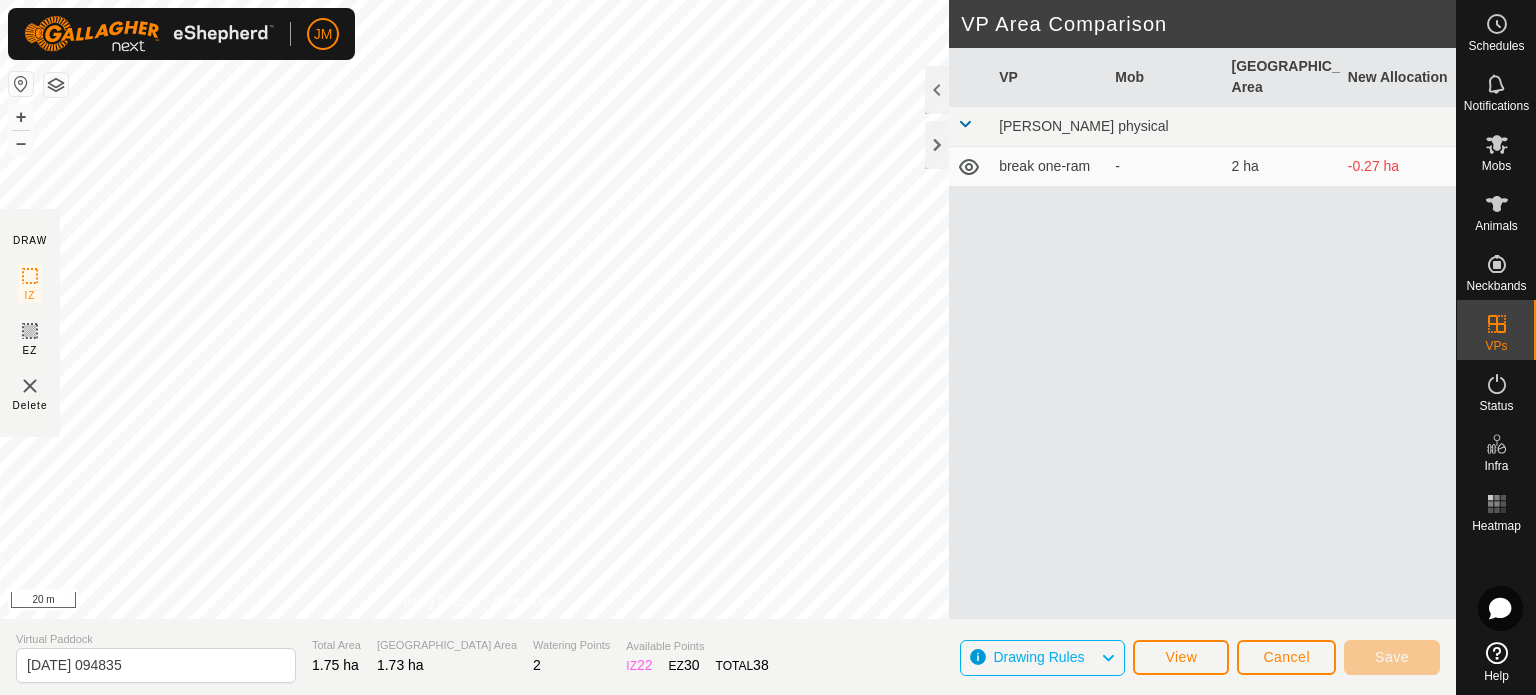 click on "DRAW IZ EZ Delete Privacy Policy Contact Us + – ⇧ i 20 m VP Area Comparison     VP   Mob   Grazing Area   New Allocation  Ram Paddock physical   break one-ram  -  2 ha  -0.27 ha Virtual Paddock 2025-07-10 094835 Total Area 1.75 ha Grazing Area 1.73 ha Watering Points 2 Available Points  IZ   22  EZ  30  TOTAL   38 Drawing Rules View Cancel Save" 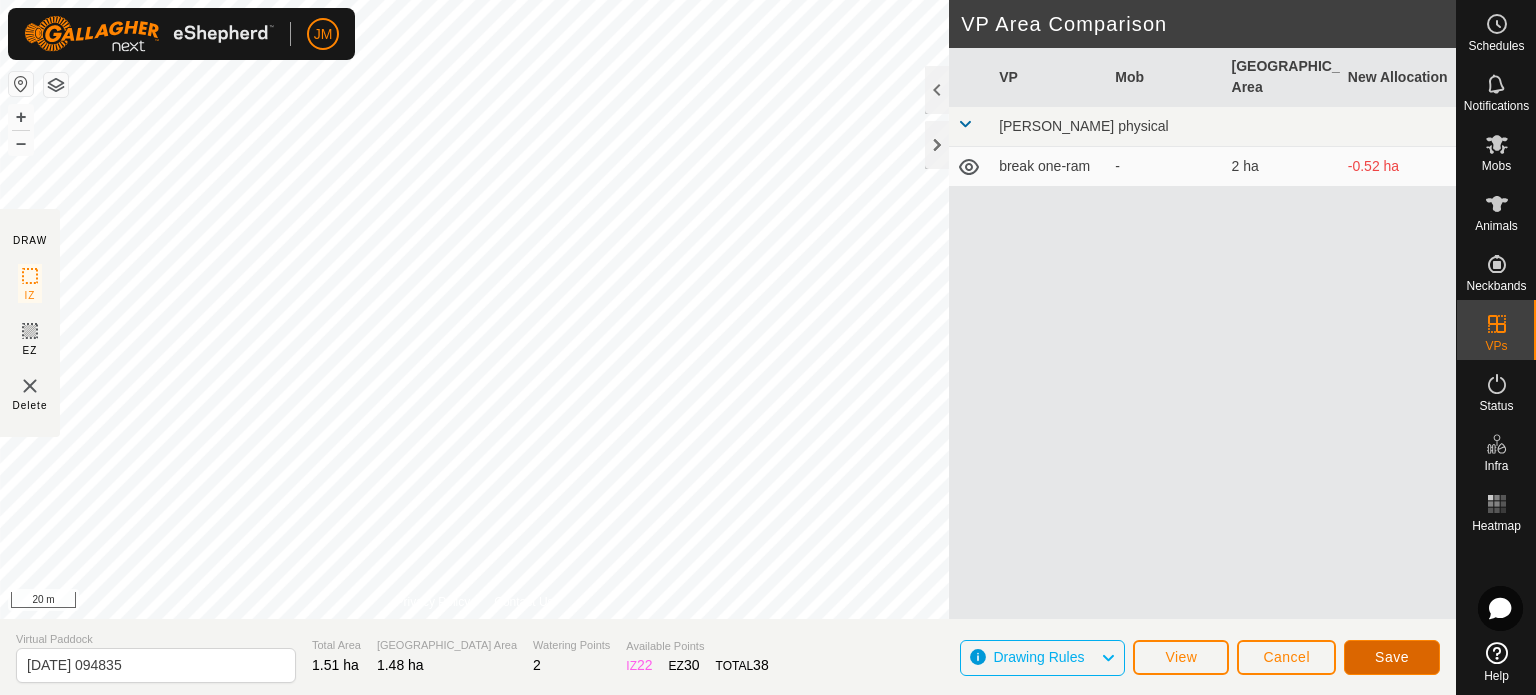 click on "Save" 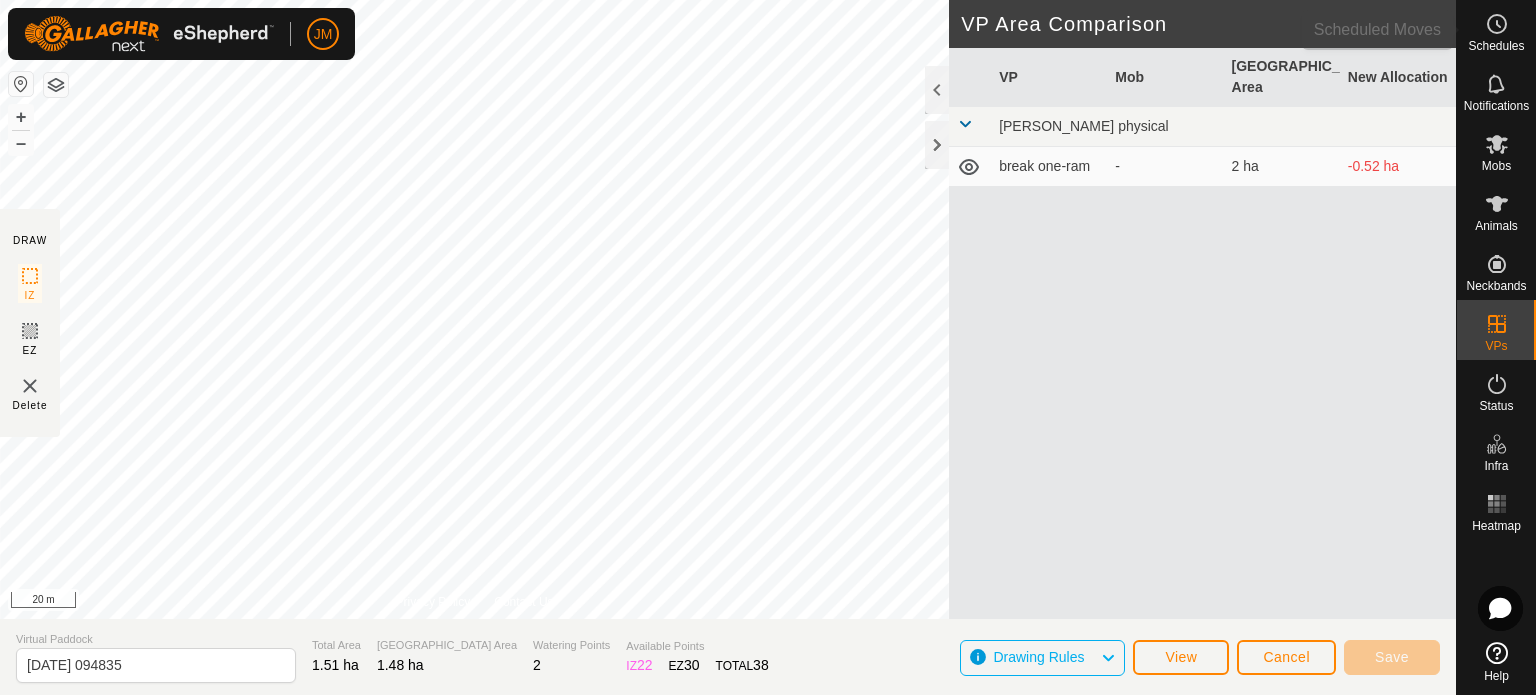 click at bounding box center [1497, 24] 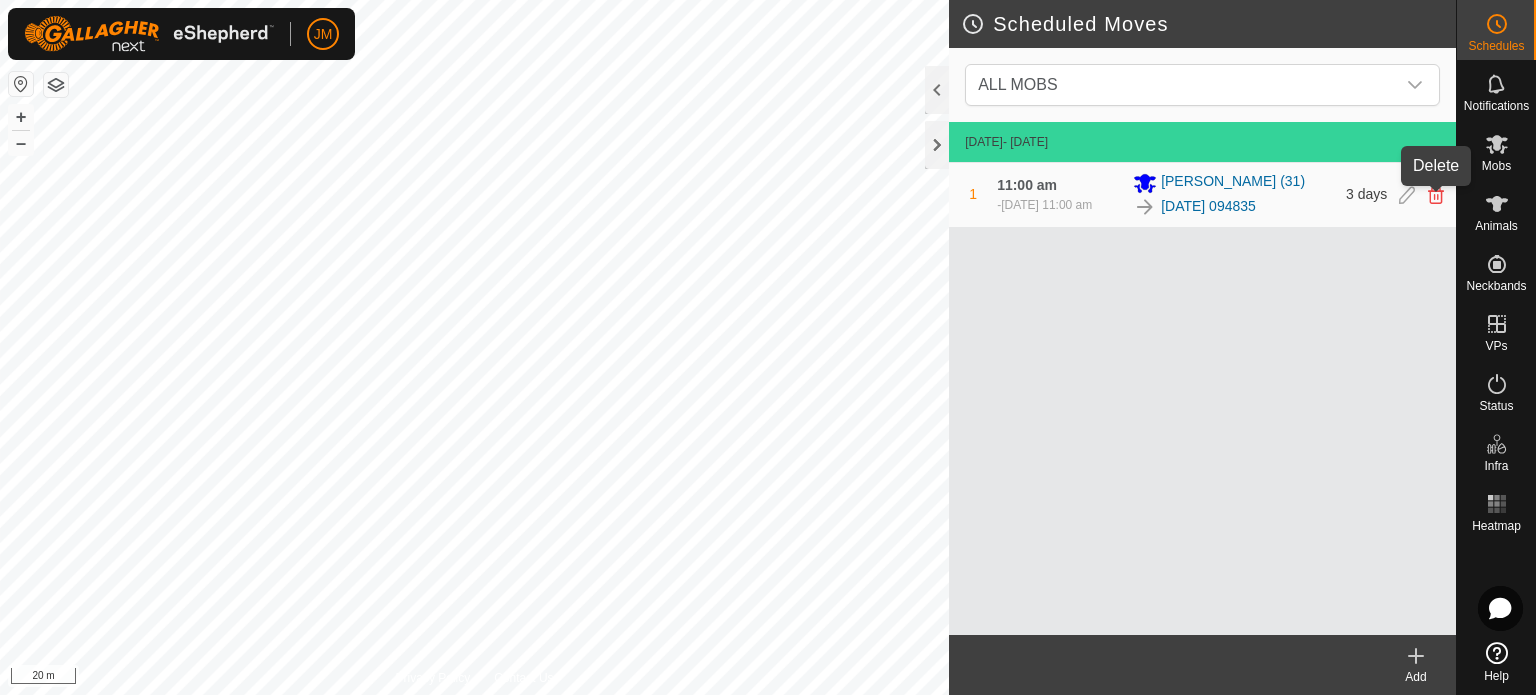 click at bounding box center (1436, 195) 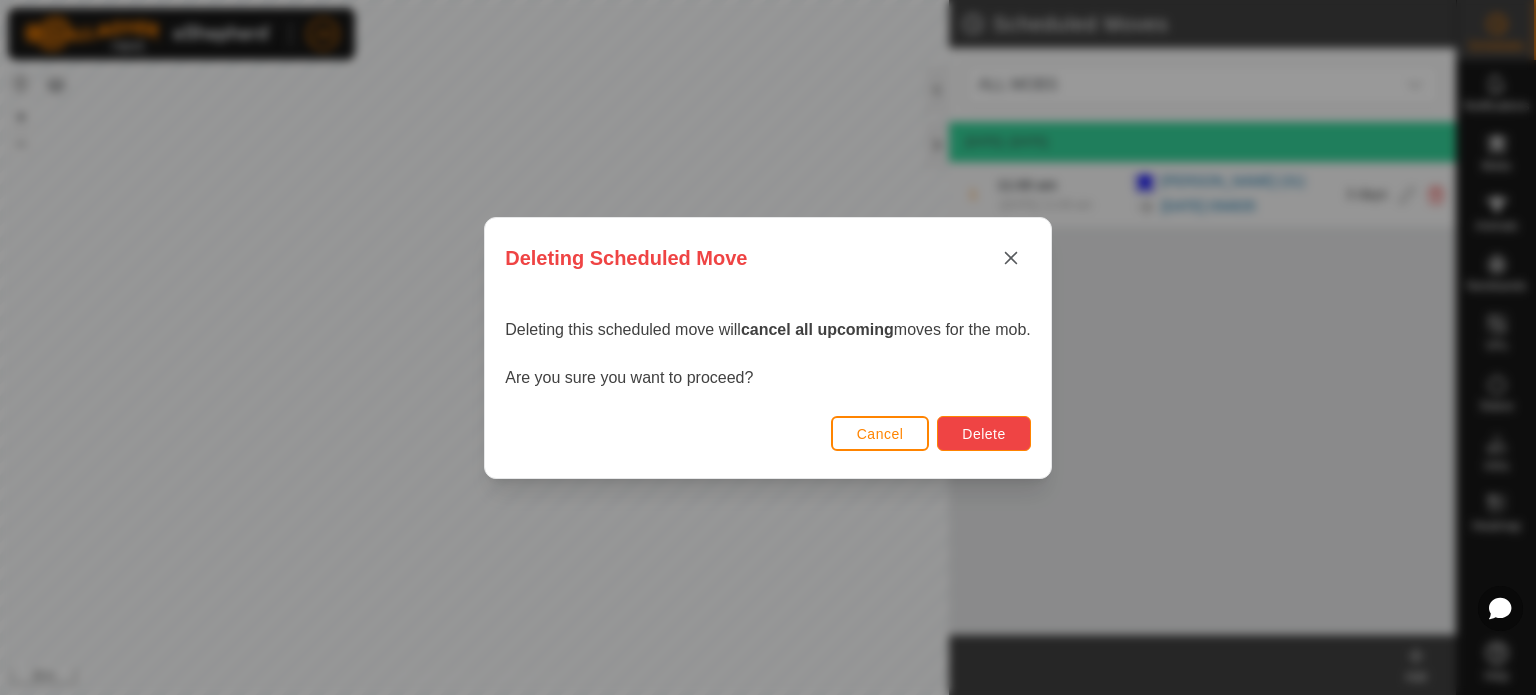 click on "Delete" at bounding box center [983, 434] 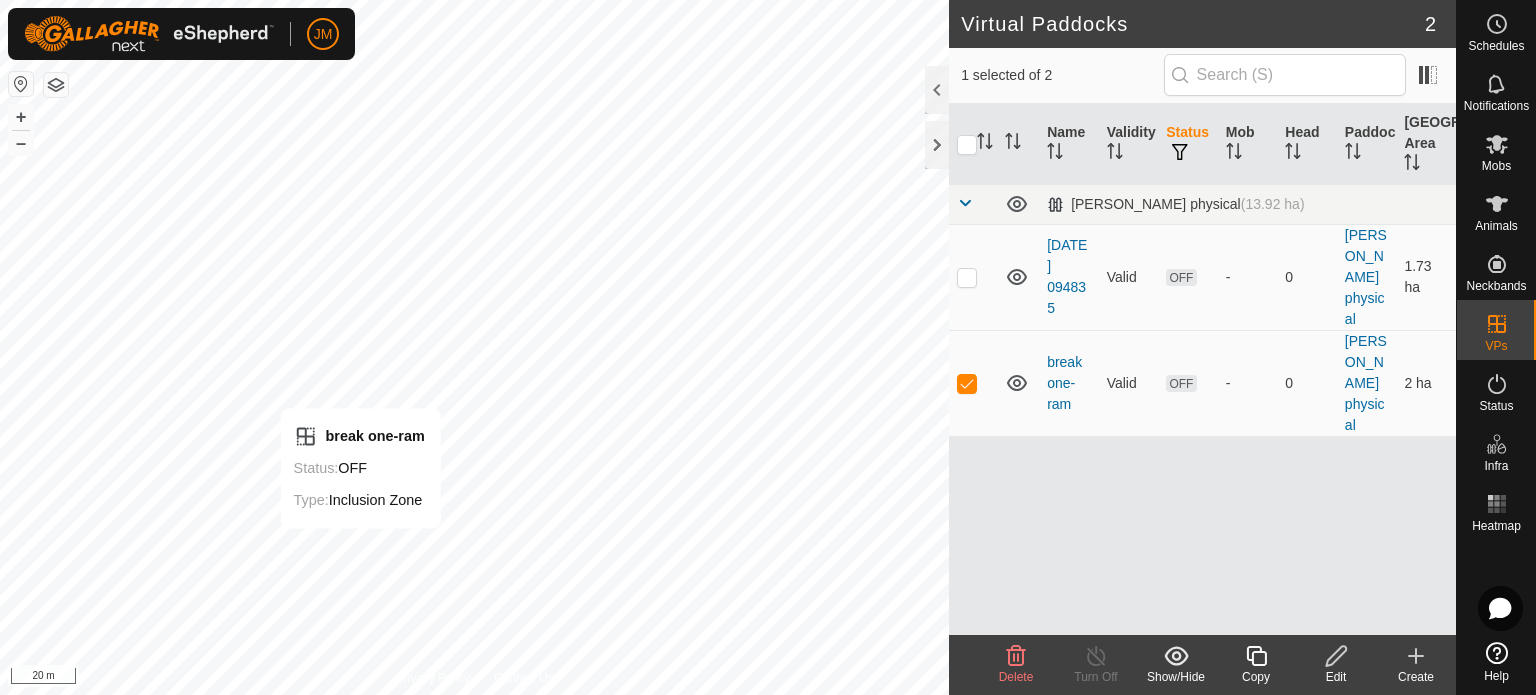 checkbox on "true" 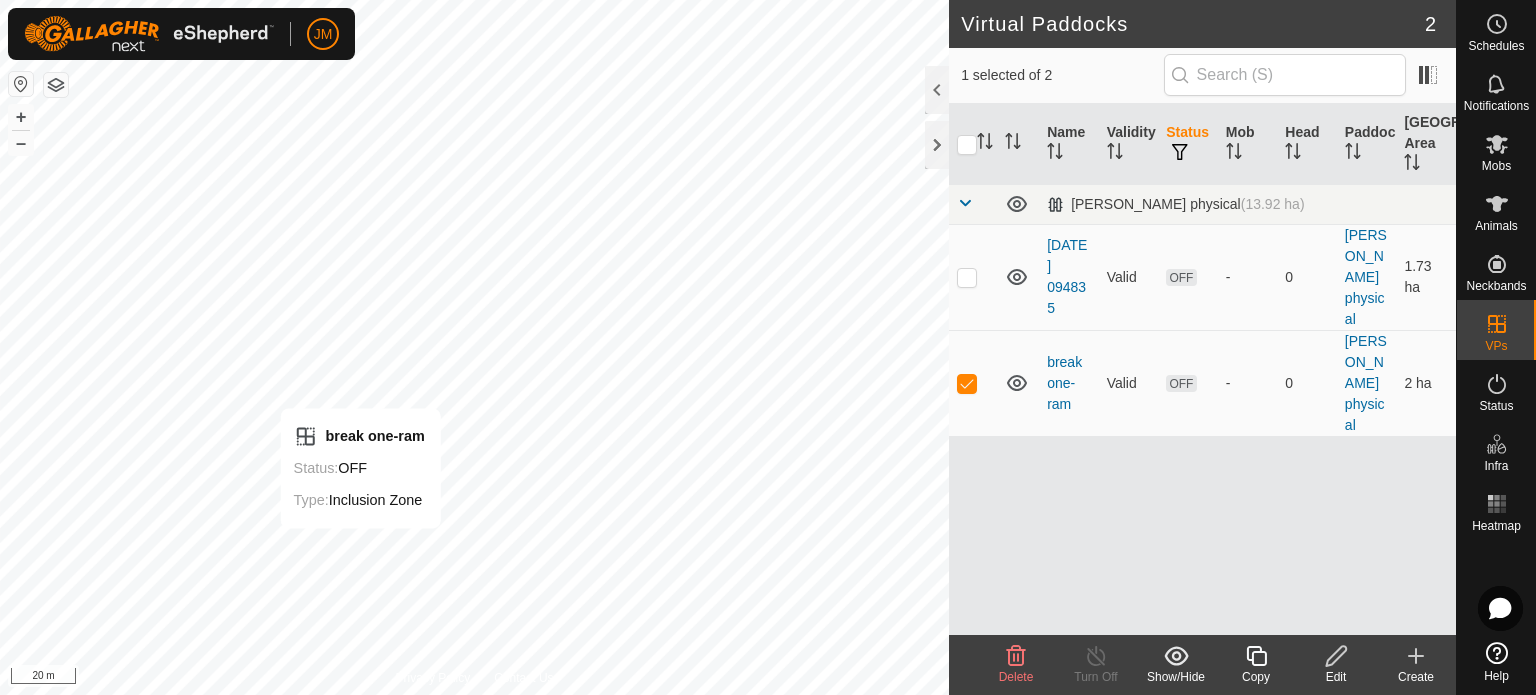 checkbox on "false" 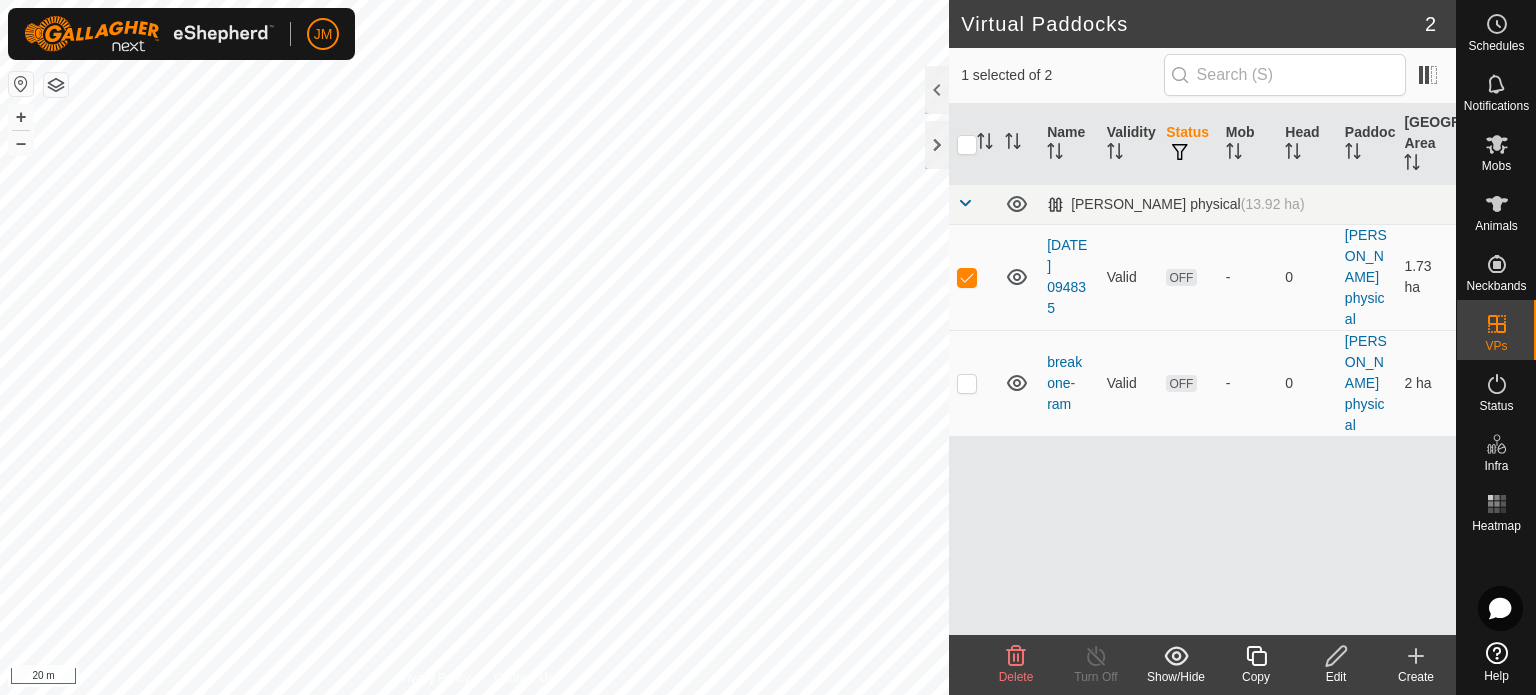 click 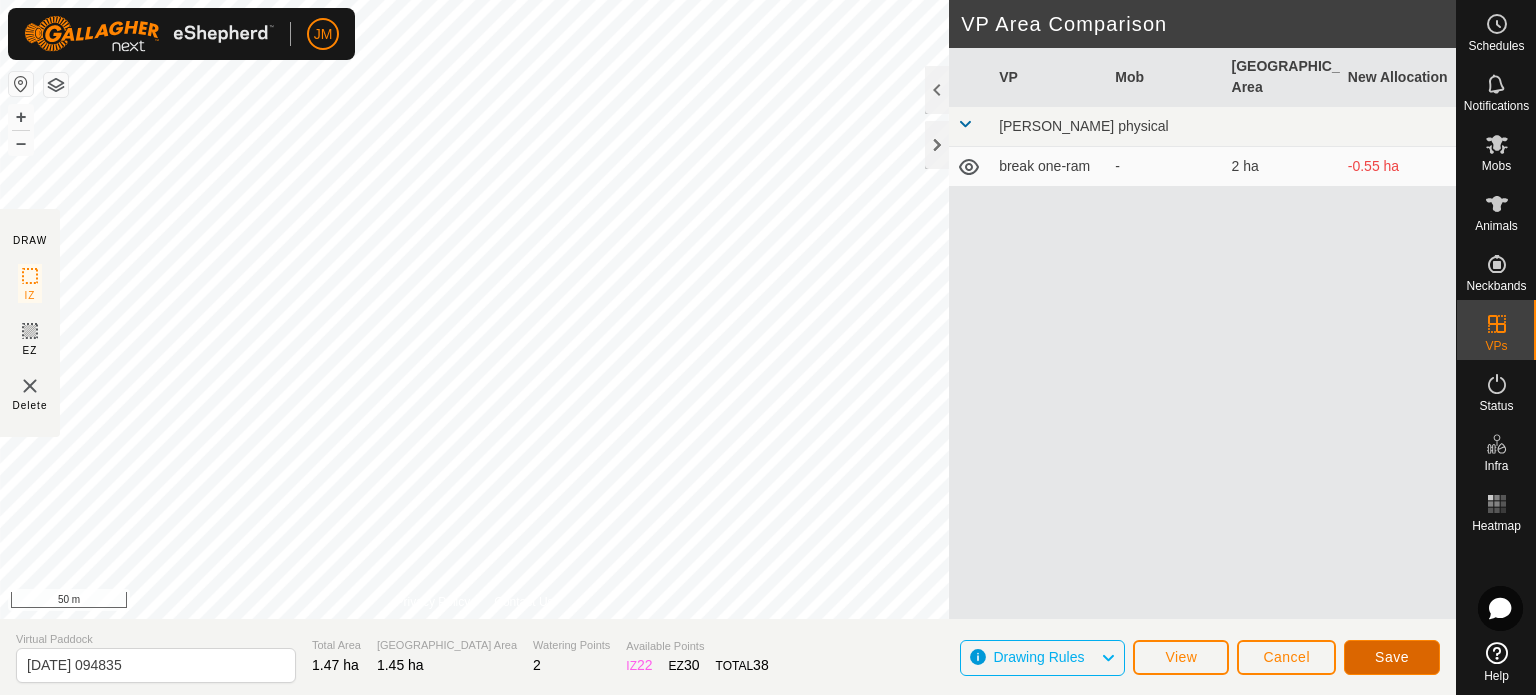 click on "Save" 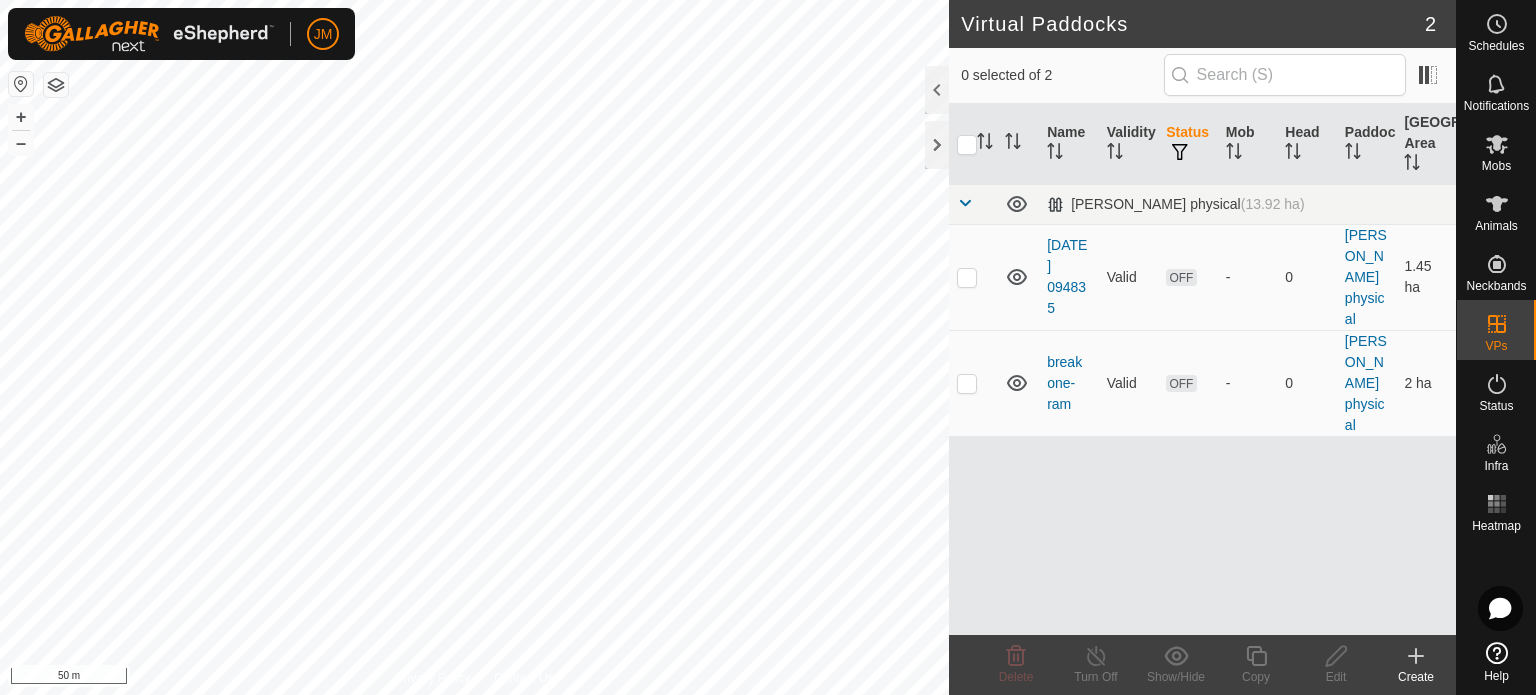 checkbox on "true" 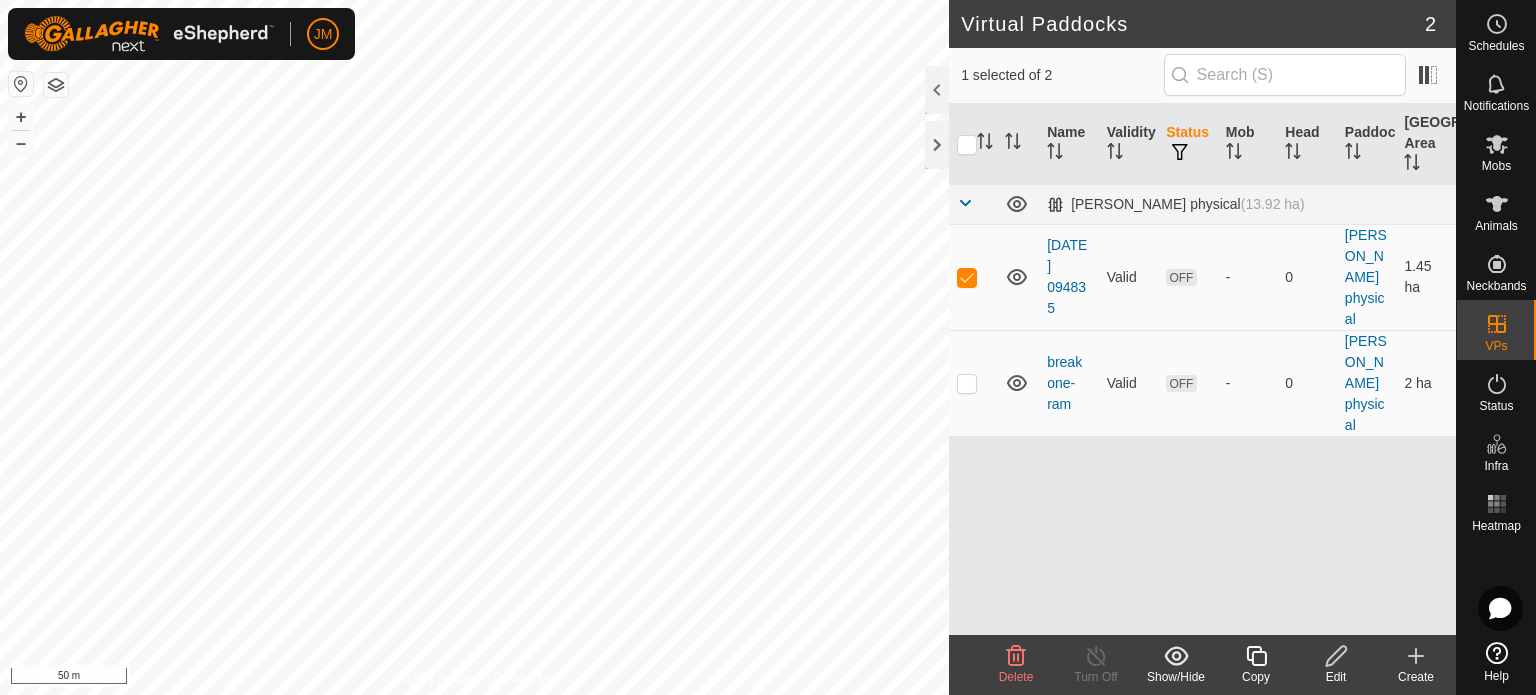 click on "Edit" 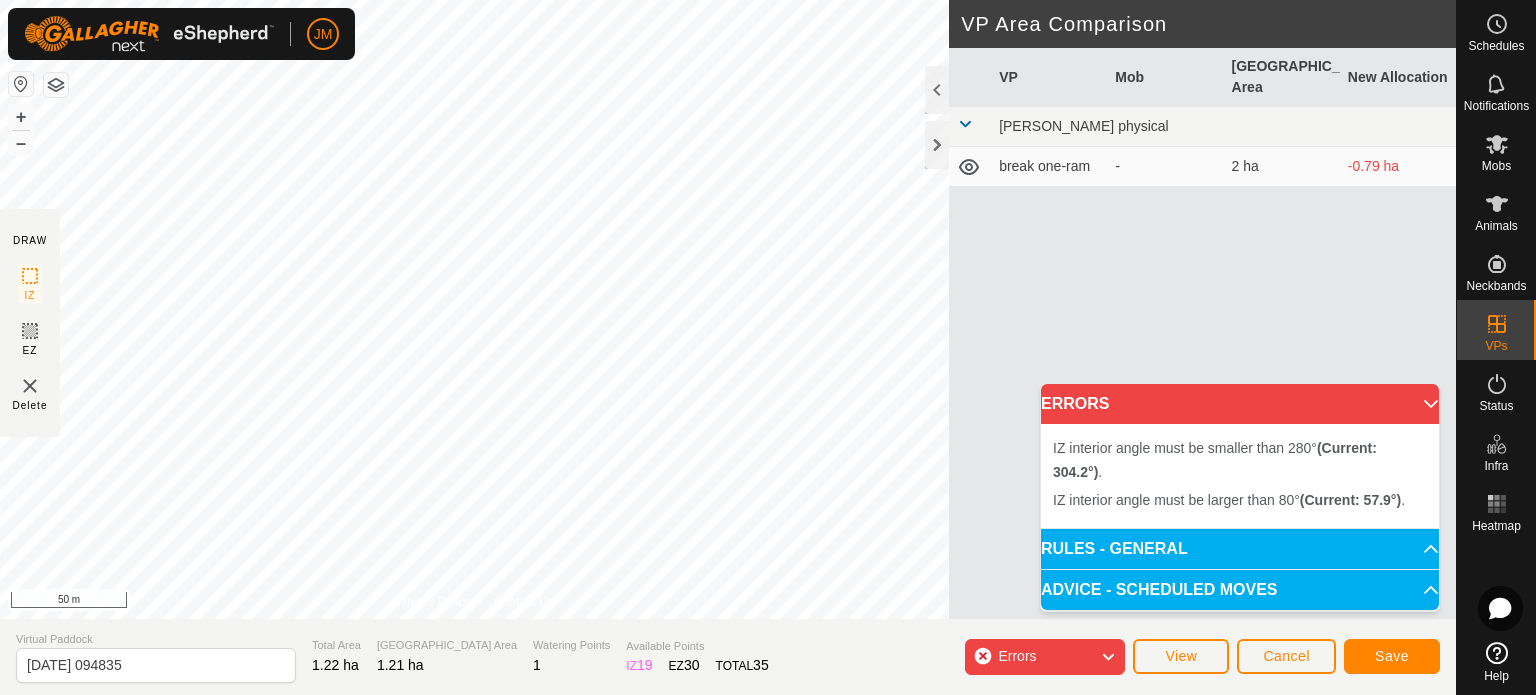 click on "IZ interior angle must be smaller than 280°  (Current: 304.2°) . + – ⇧ i 50 m" at bounding box center [474, 309] 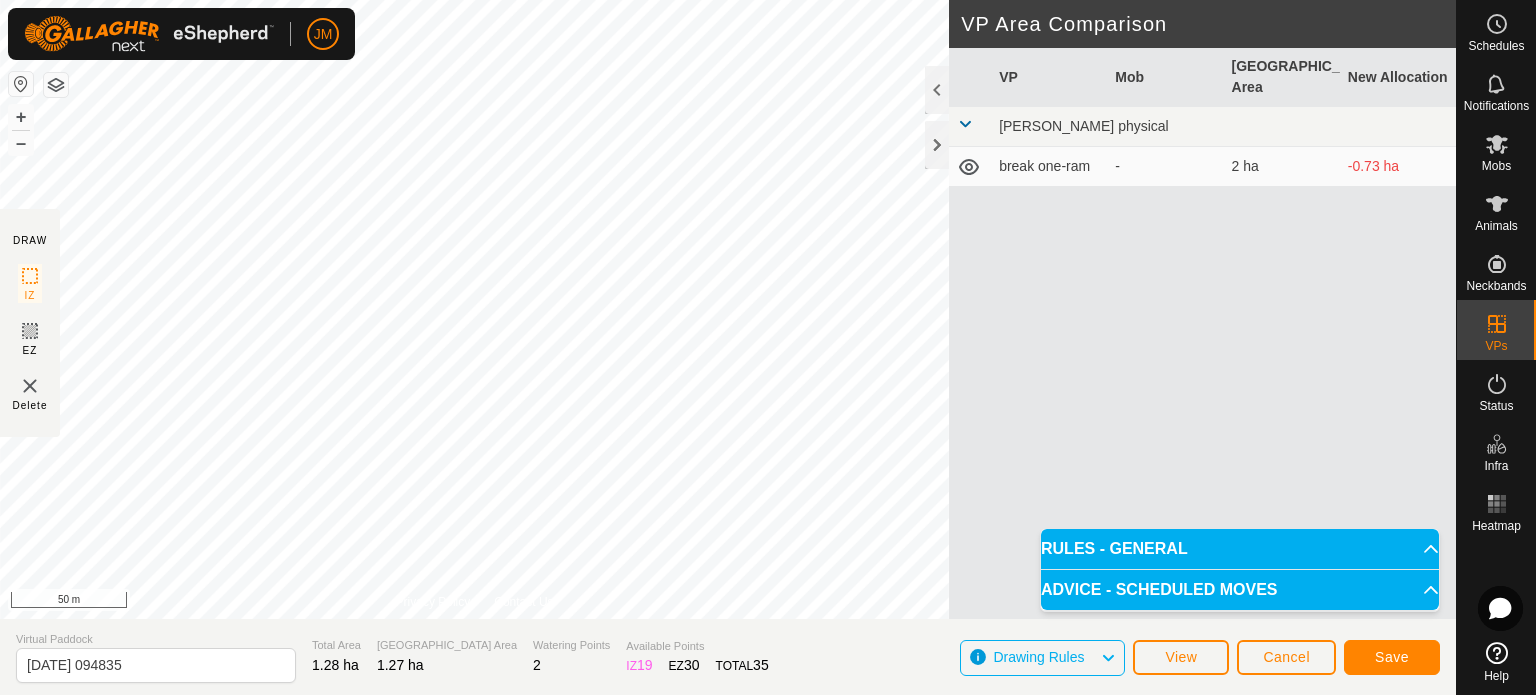 click on "Save" 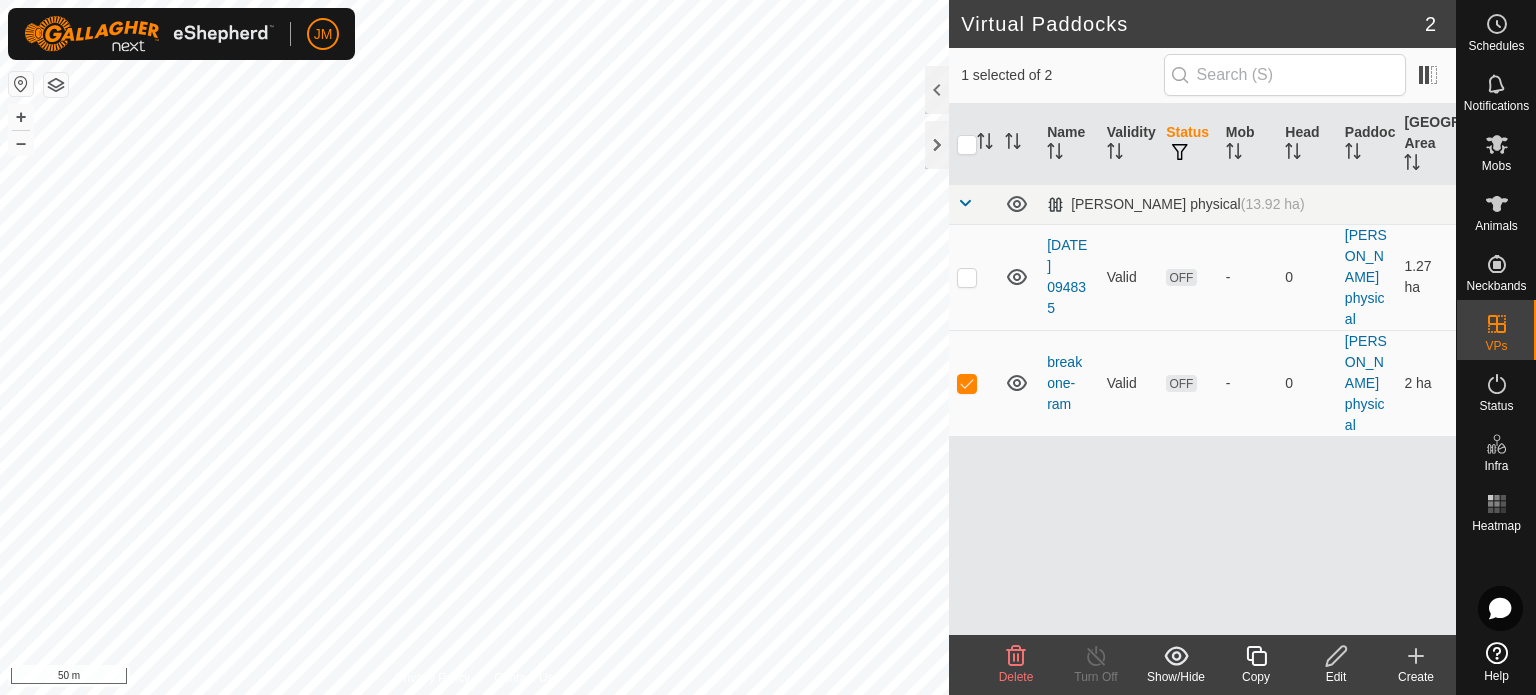 checkbox on "false" 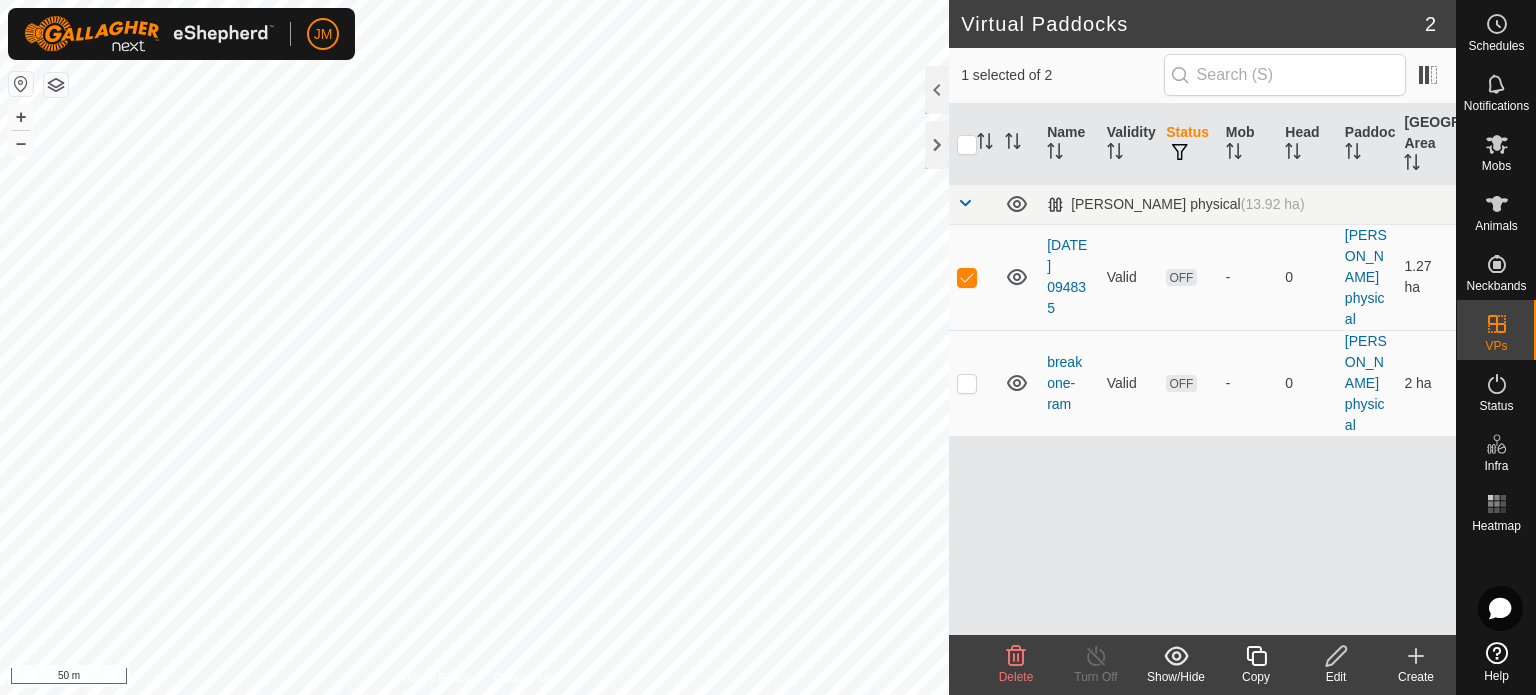 checkbox on "false" 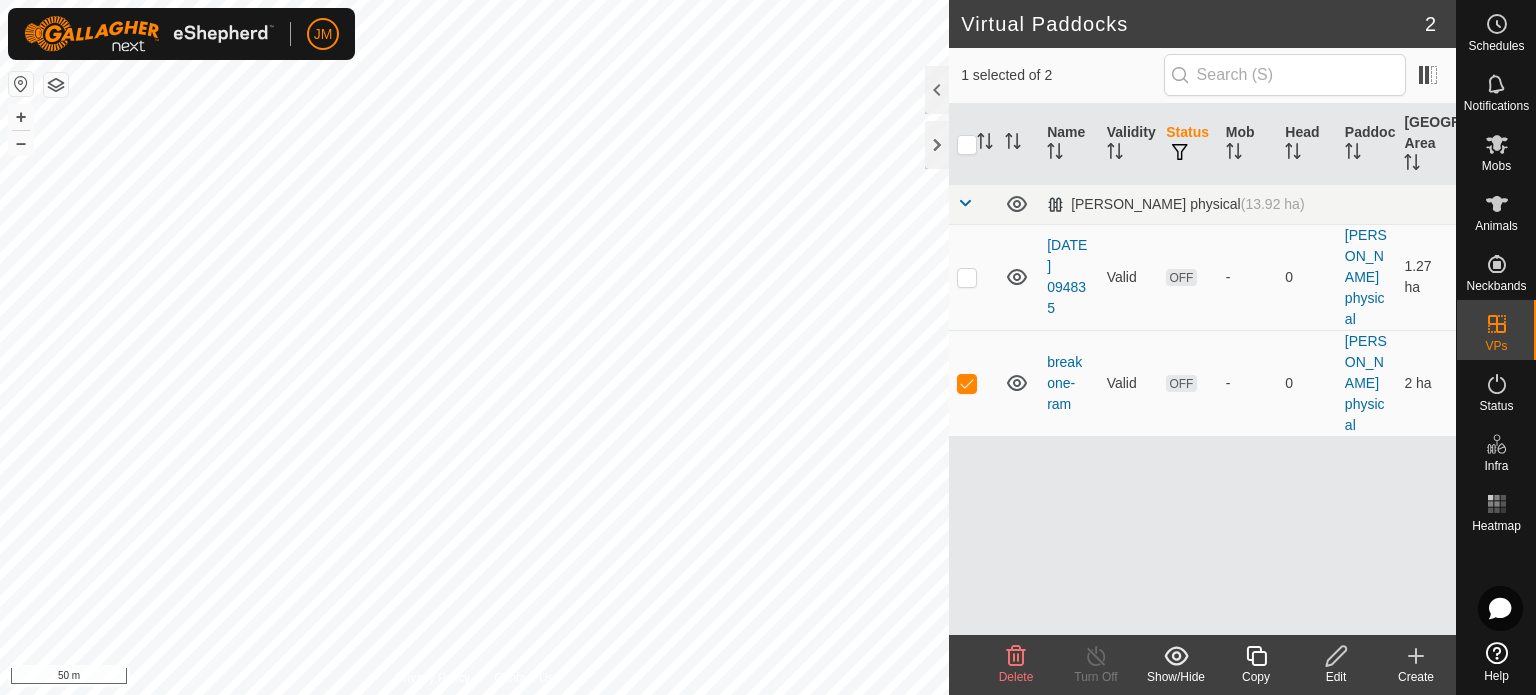 checkbox on "true" 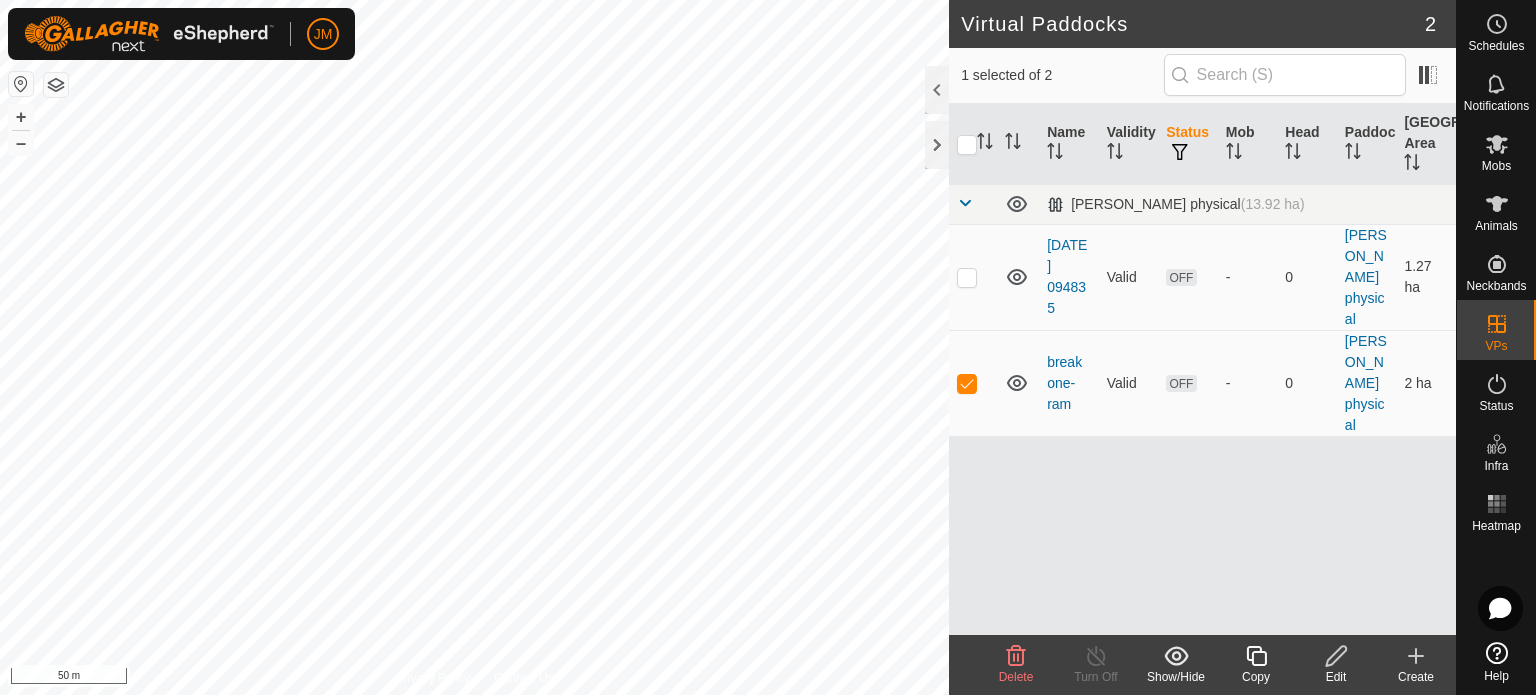 click 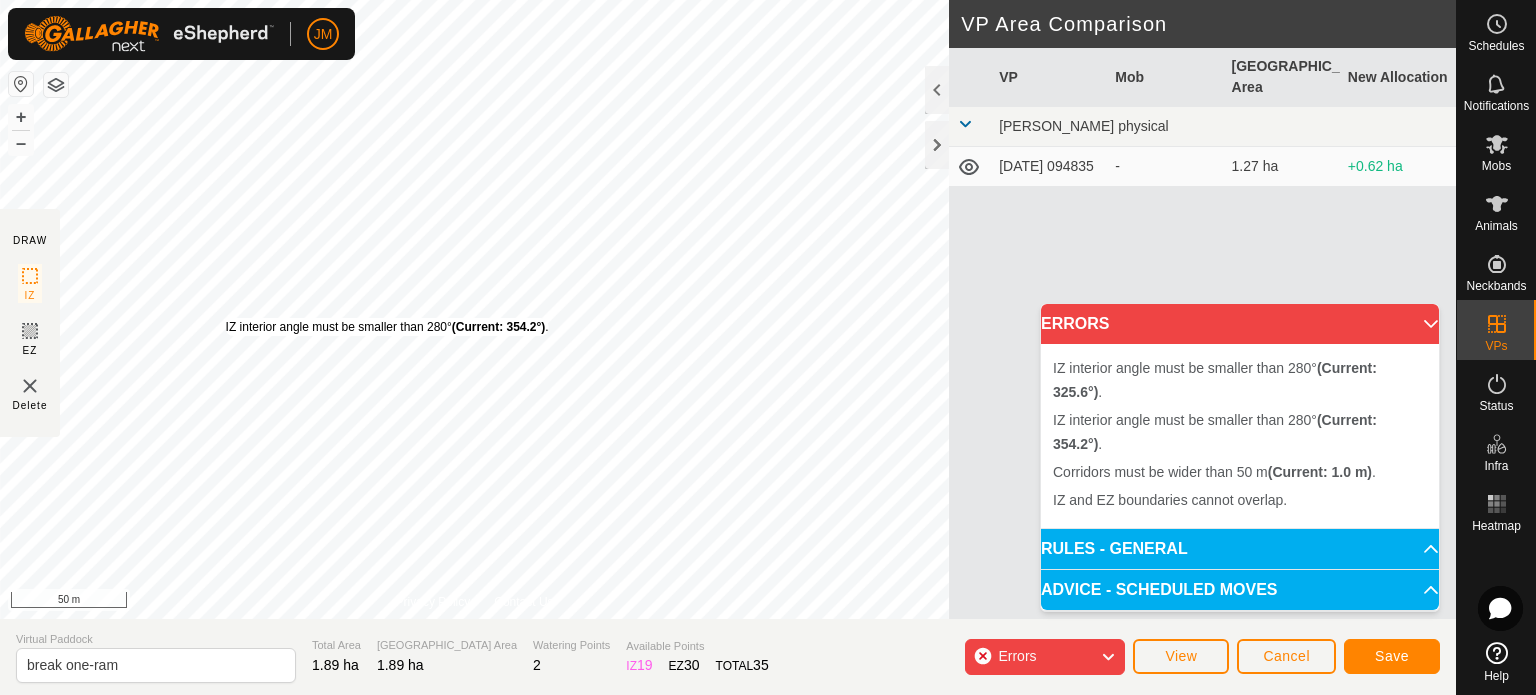 click on "IZ interior angle must be smaller than 280°  (Current: 354.2°) ." at bounding box center [387, 327] 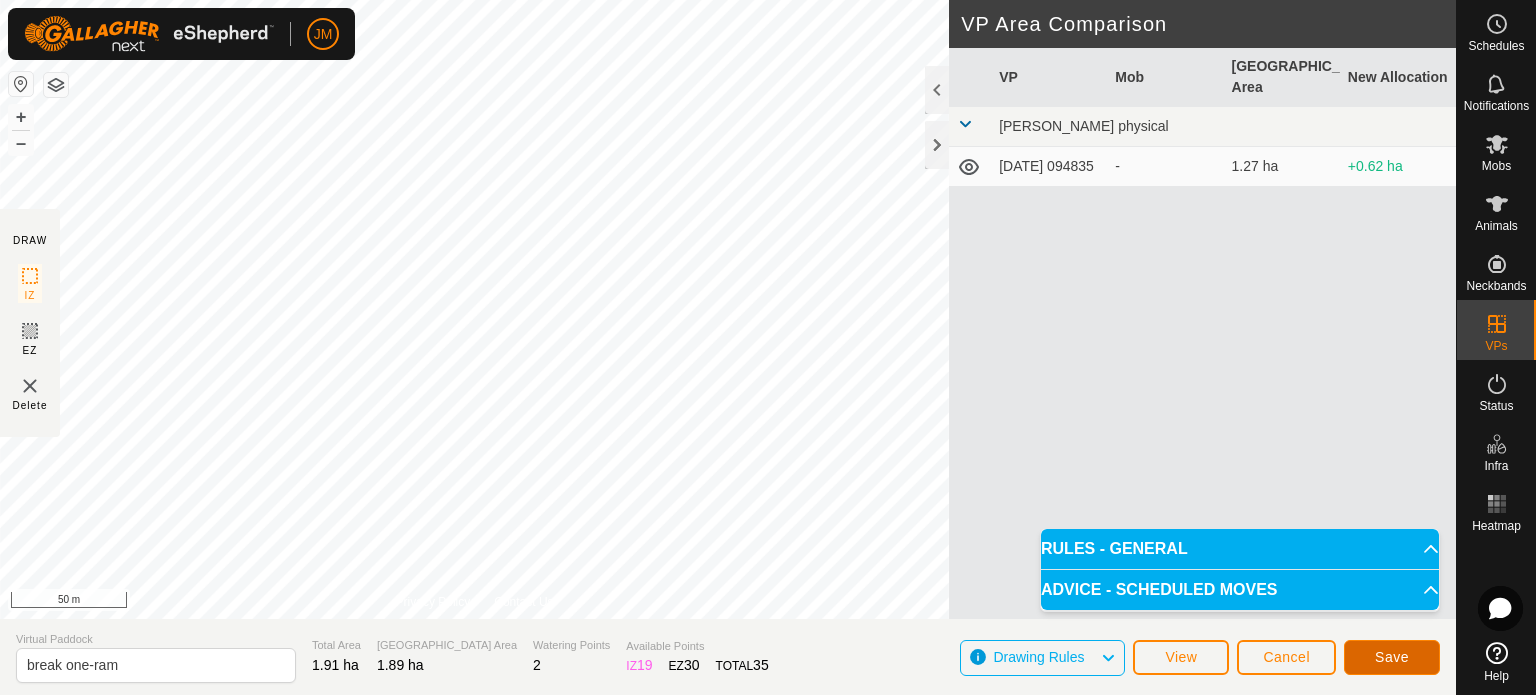 click on "Save" 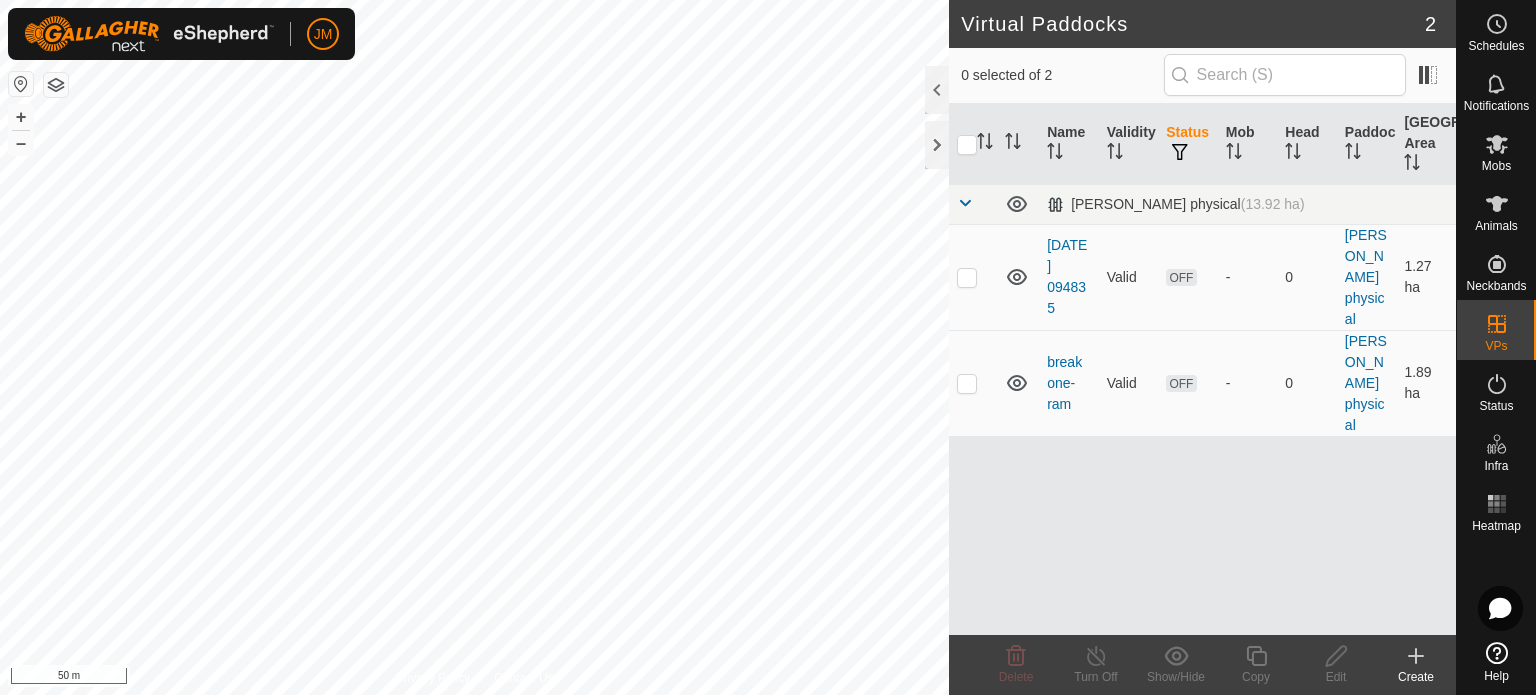 checkbox on "true" 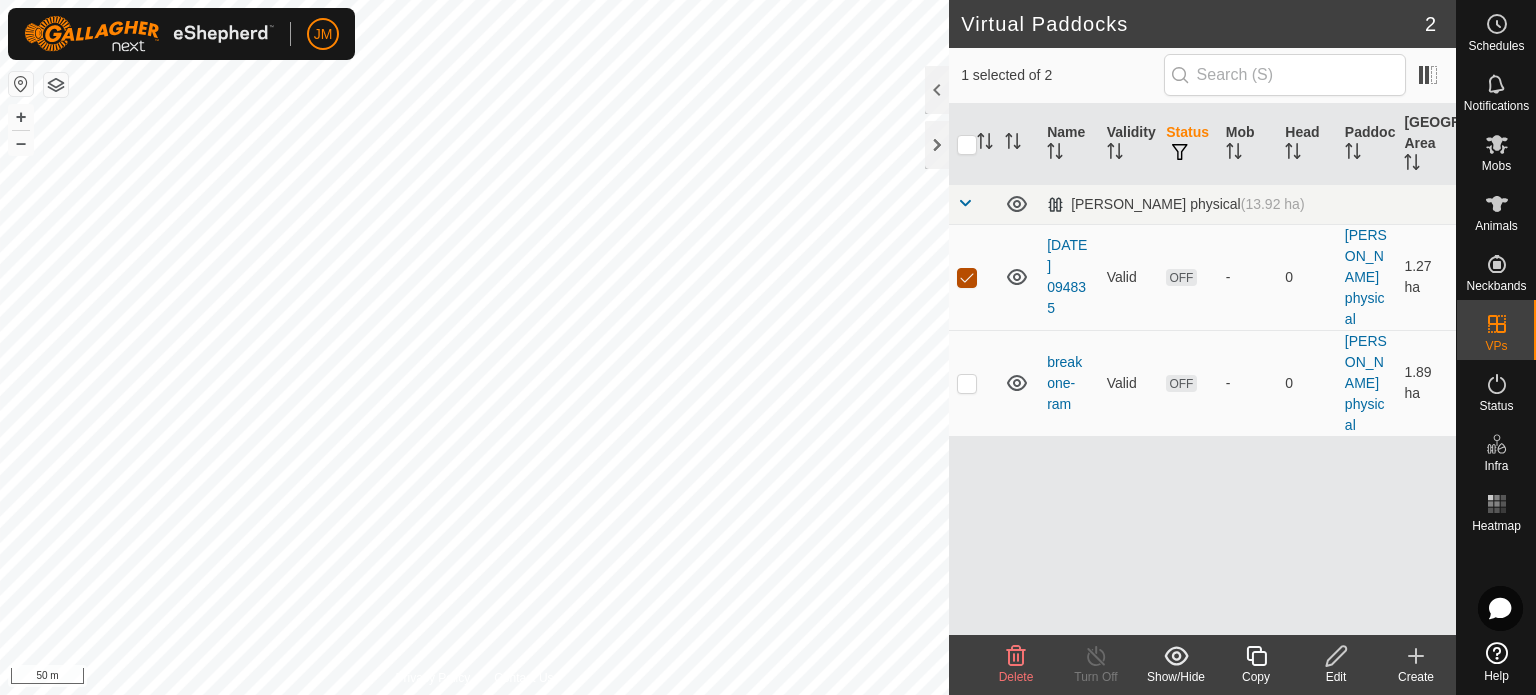 click at bounding box center [967, 278] 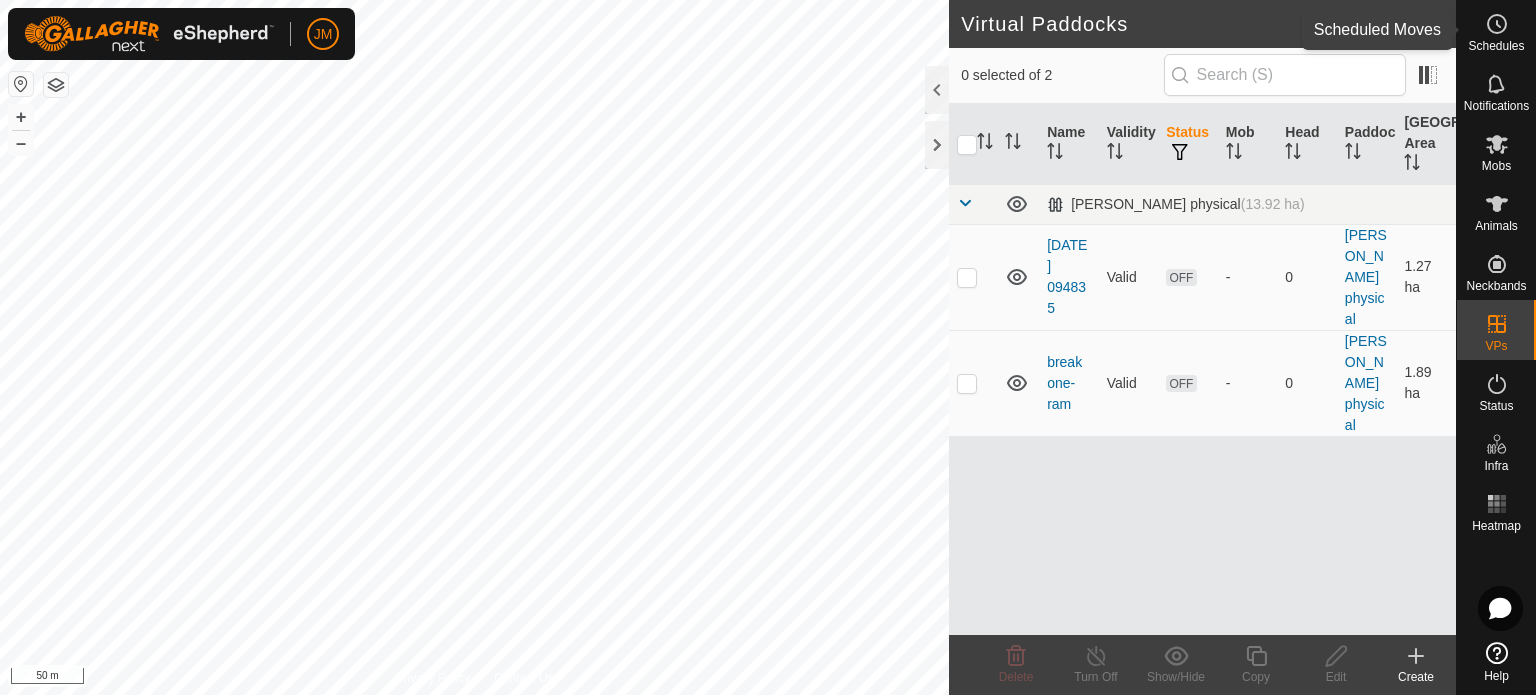 click 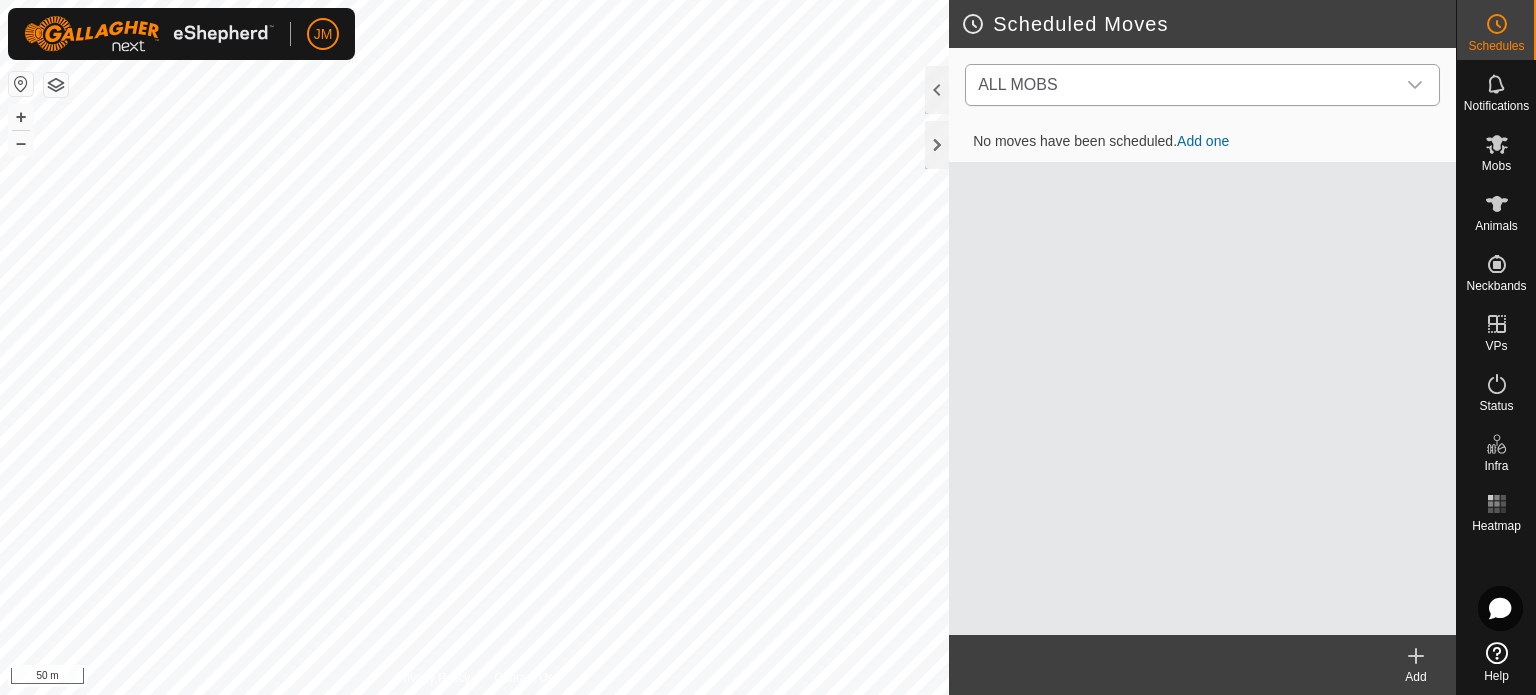 click on "ALL MOBS" at bounding box center (1182, 85) 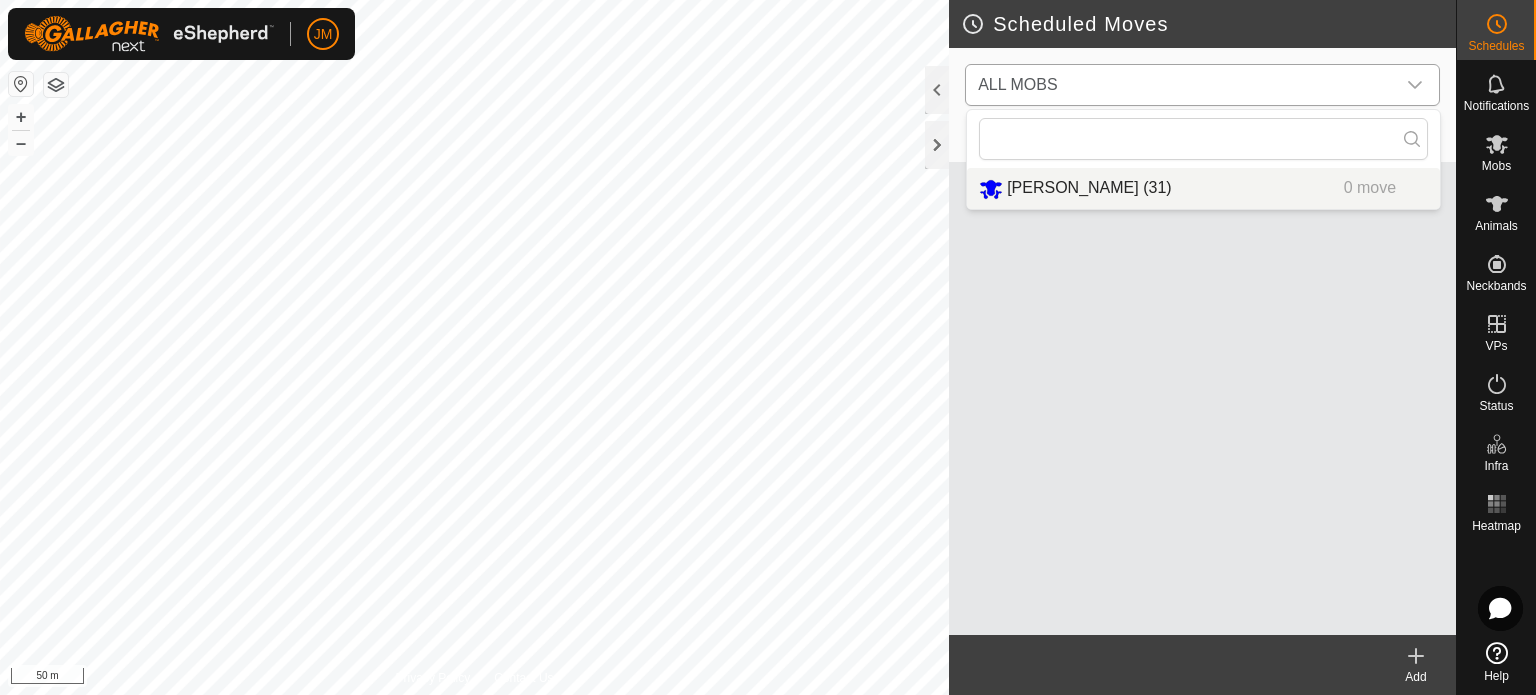 click on "[PERSON_NAME] (31) 0 move" at bounding box center [1203, 188] 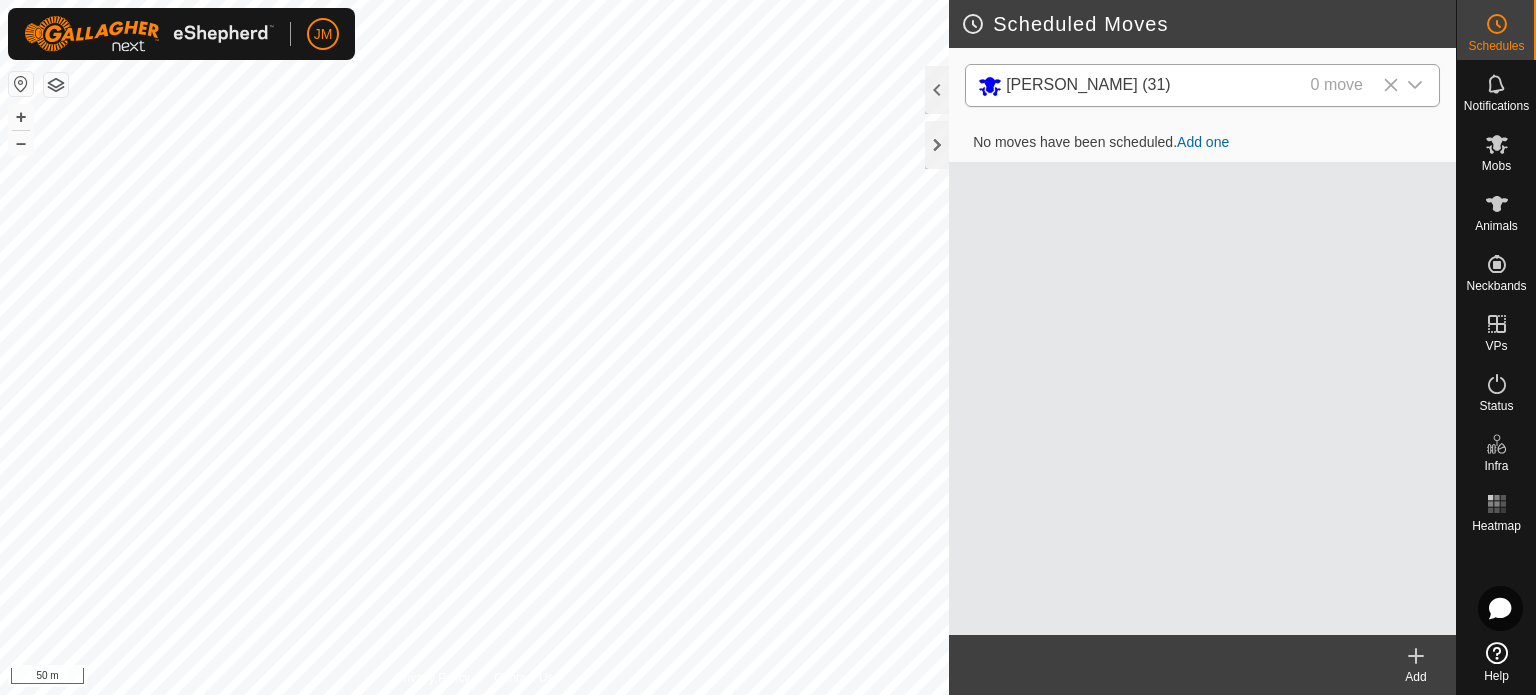 click on "Add one" at bounding box center [1203, 142] 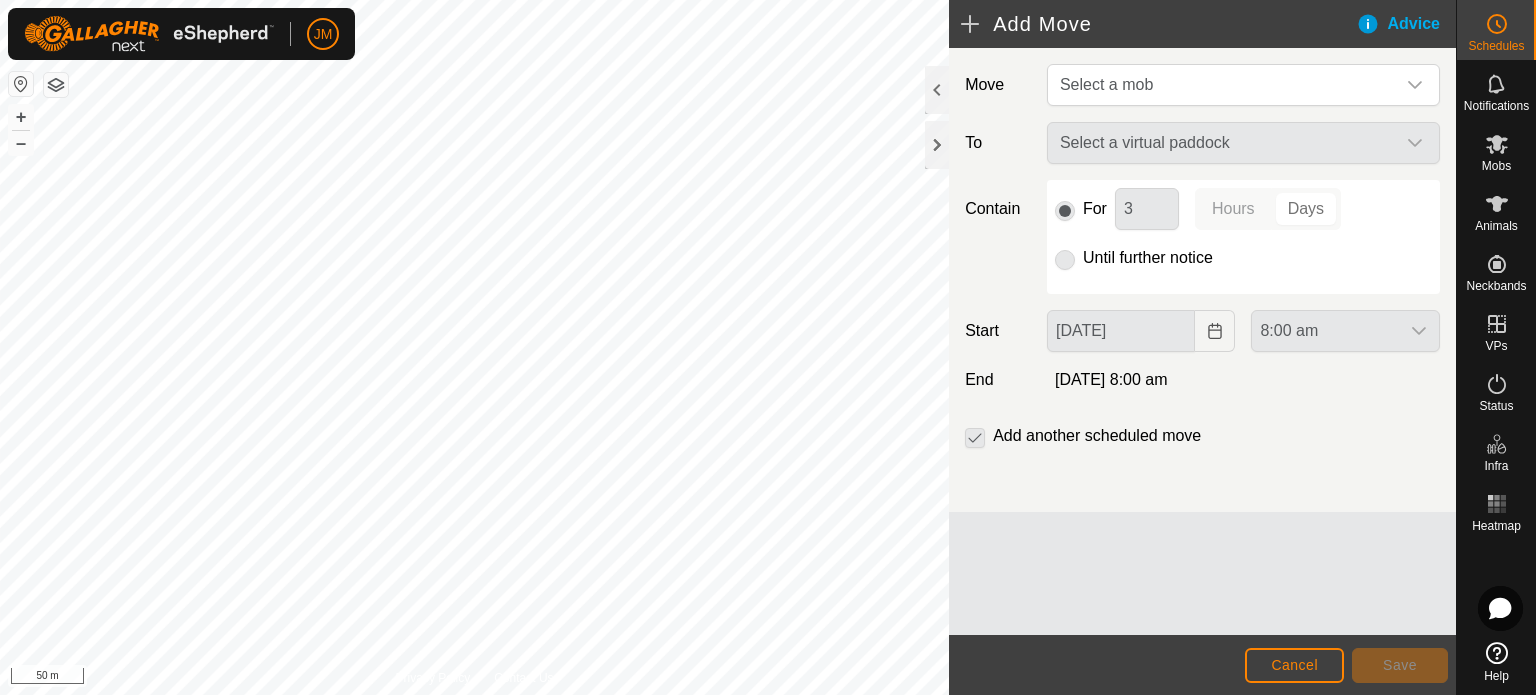 click on "8:00 am" 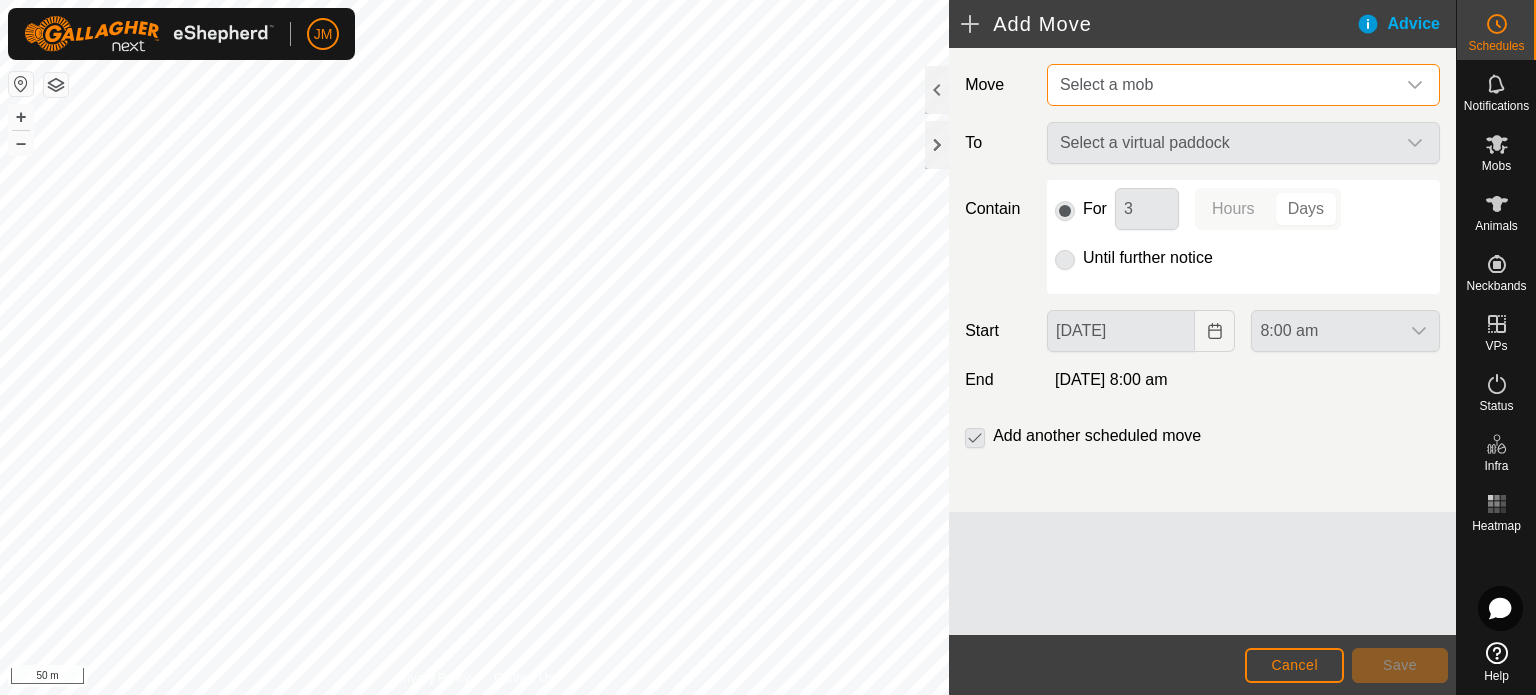 click on "Select a mob" at bounding box center [1223, 85] 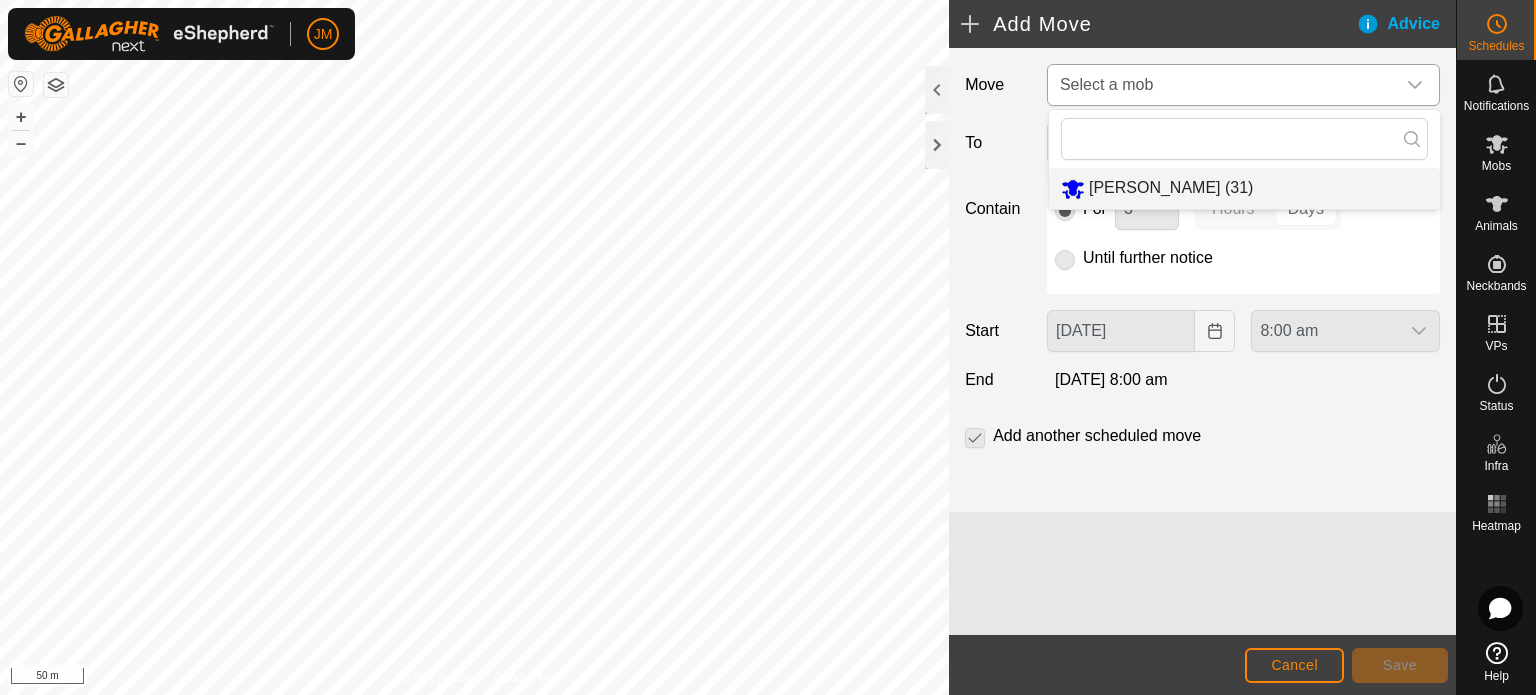 click on "[PERSON_NAME] (31)" at bounding box center (1244, 188) 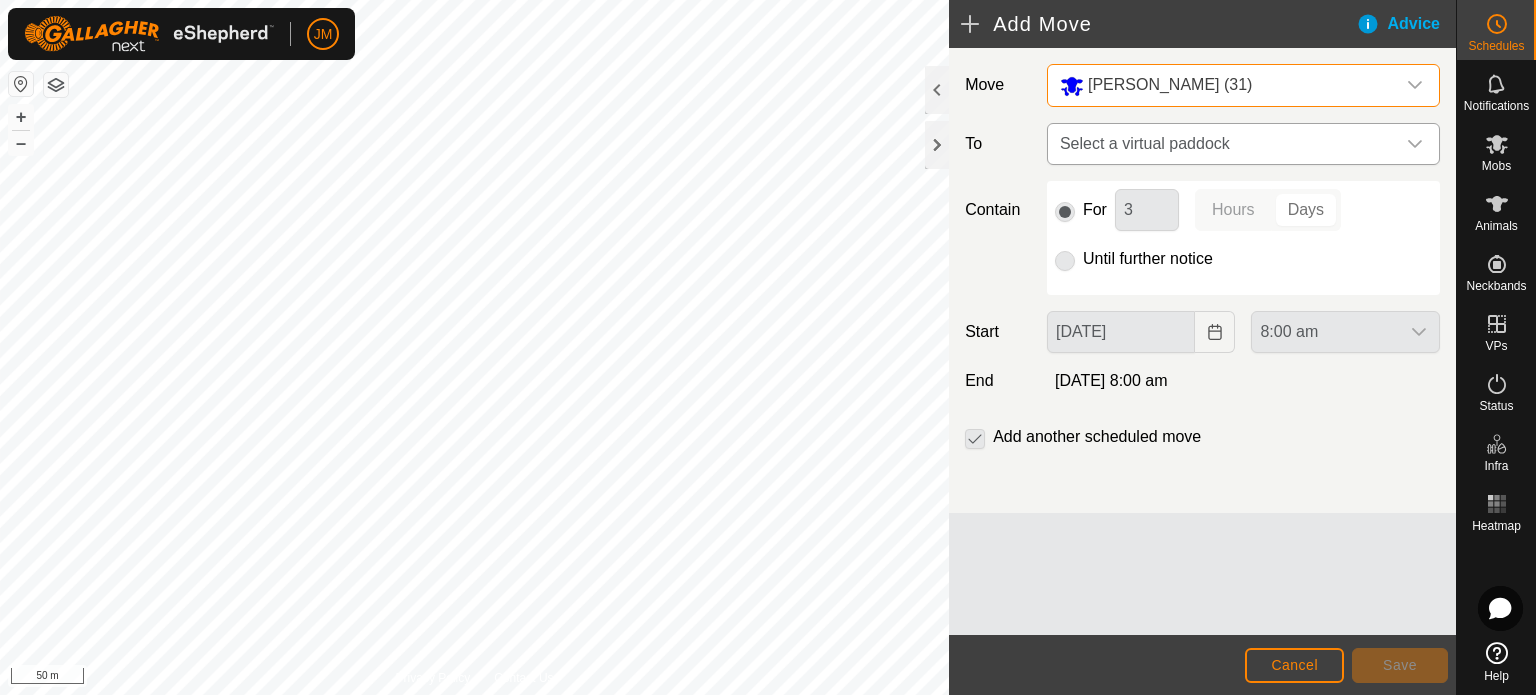 click on "Select a virtual paddock" at bounding box center (1223, 144) 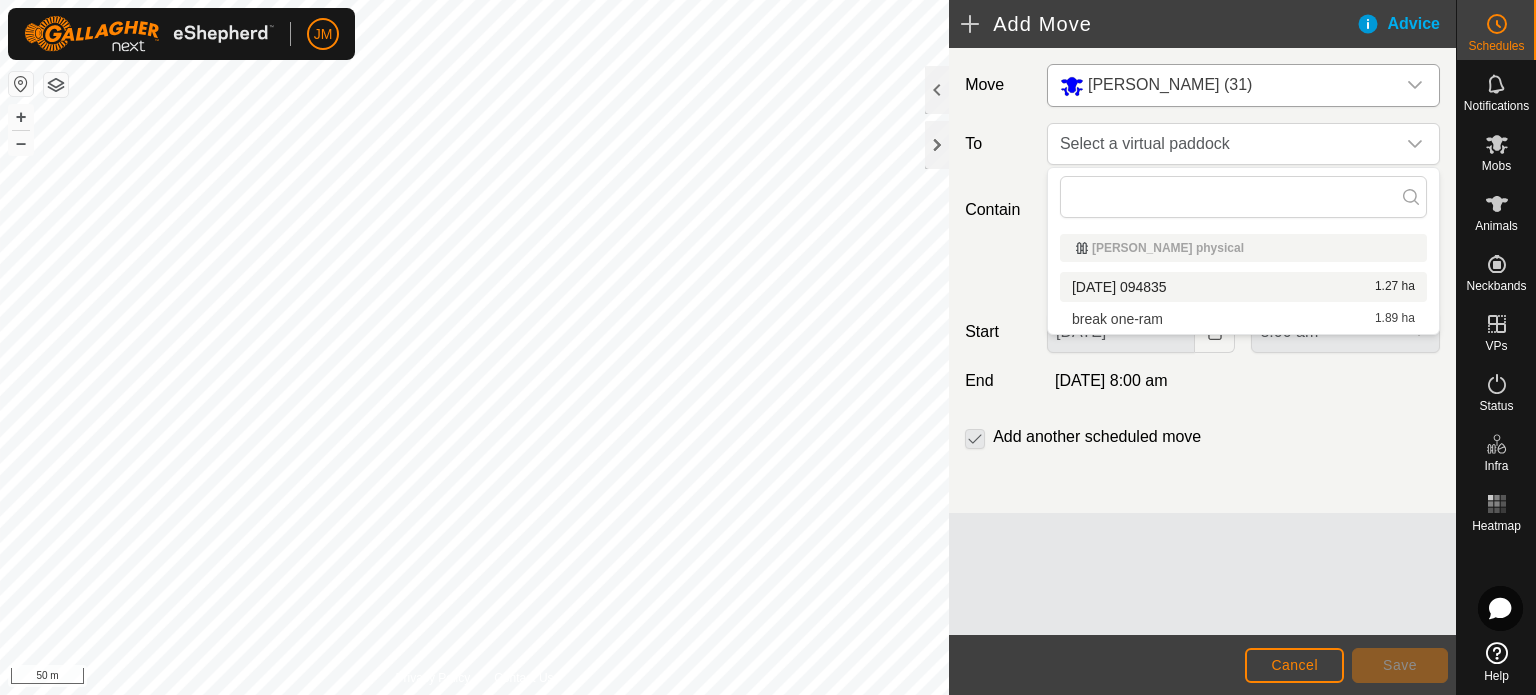 click on "2025-07-10 094835  1.27 ha" at bounding box center (1243, 287) 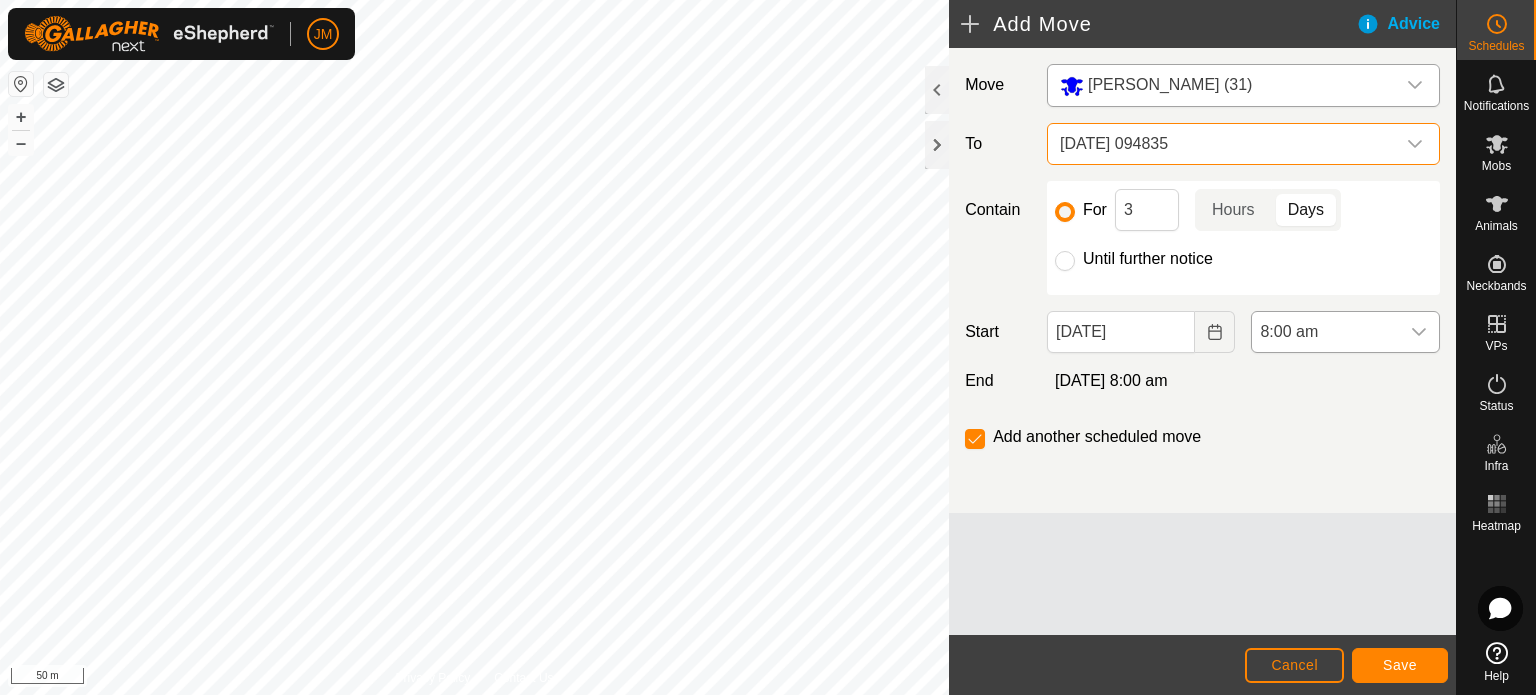 click on "8:00 am" at bounding box center [1325, 332] 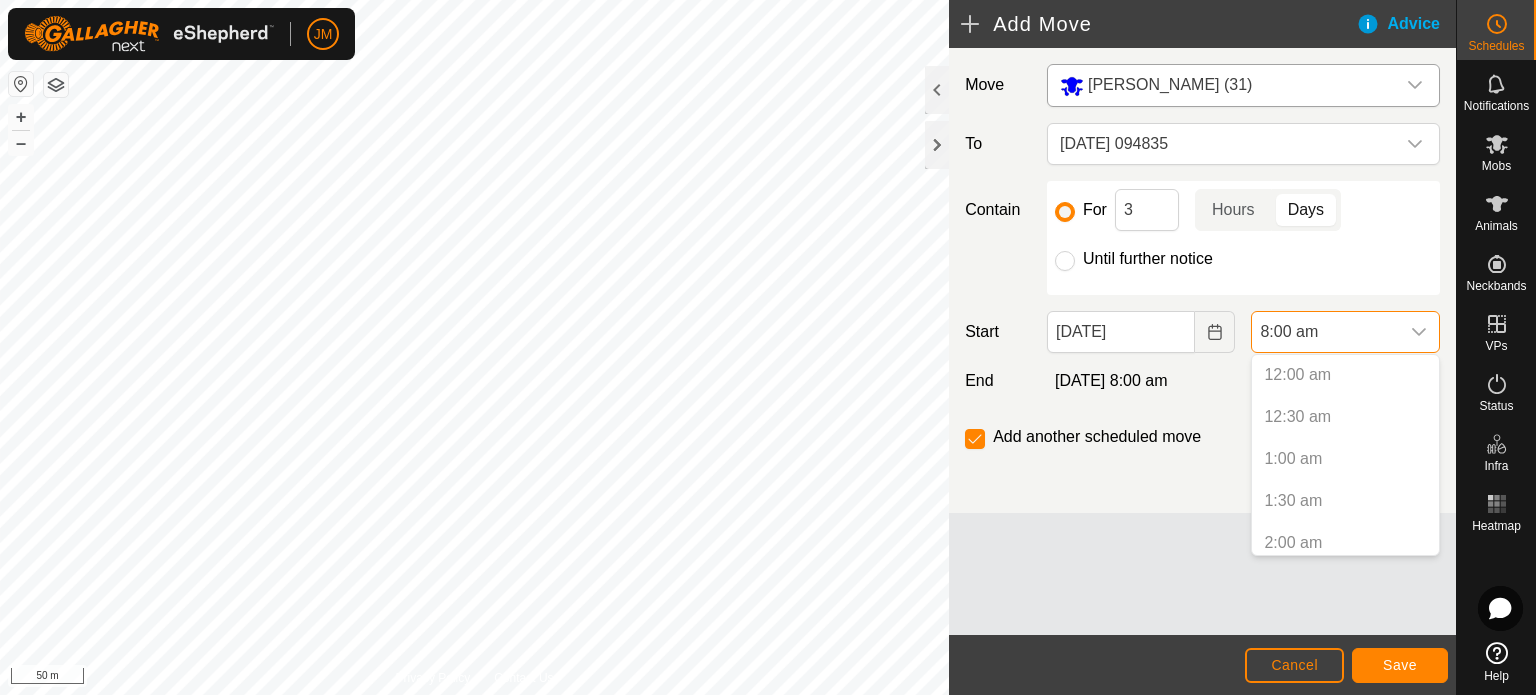scroll, scrollTop: 512, scrollLeft: 0, axis: vertical 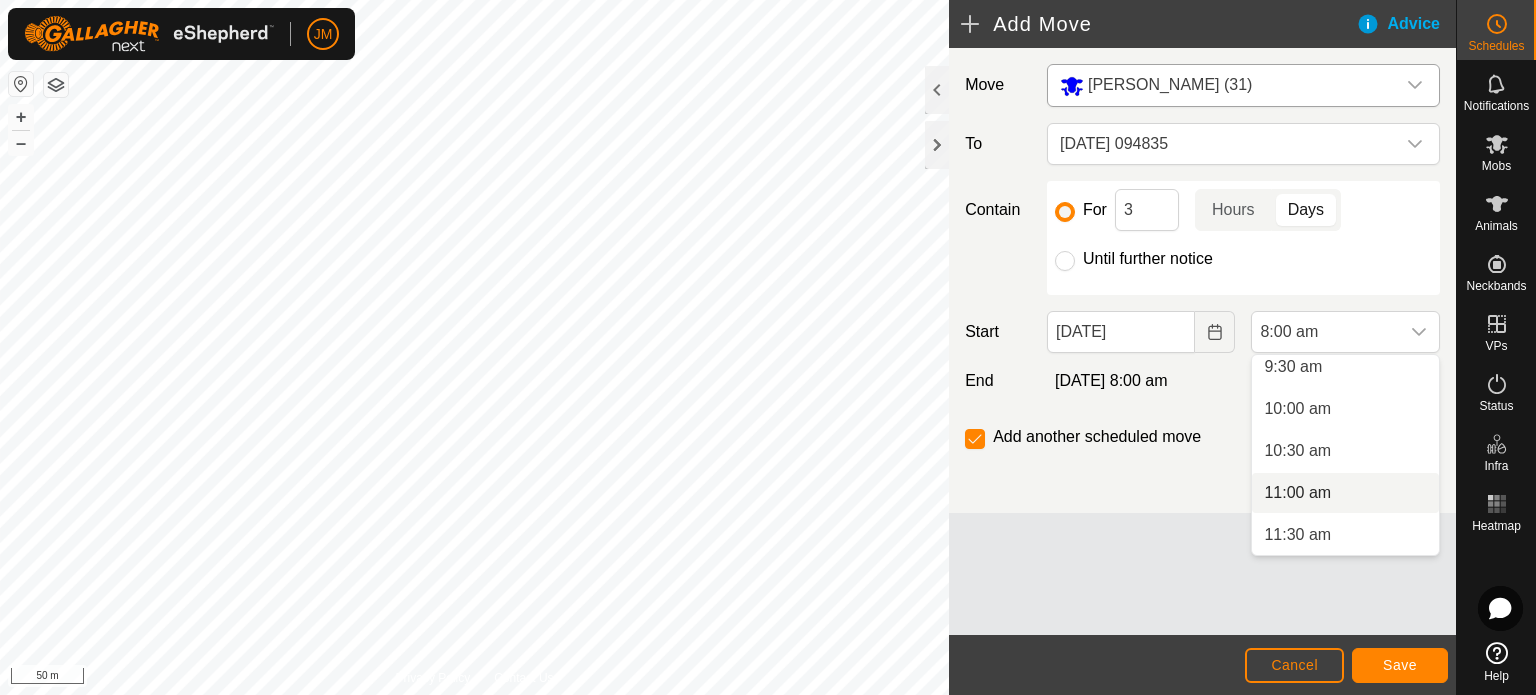click on "11:00 am" at bounding box center (1345, 493) 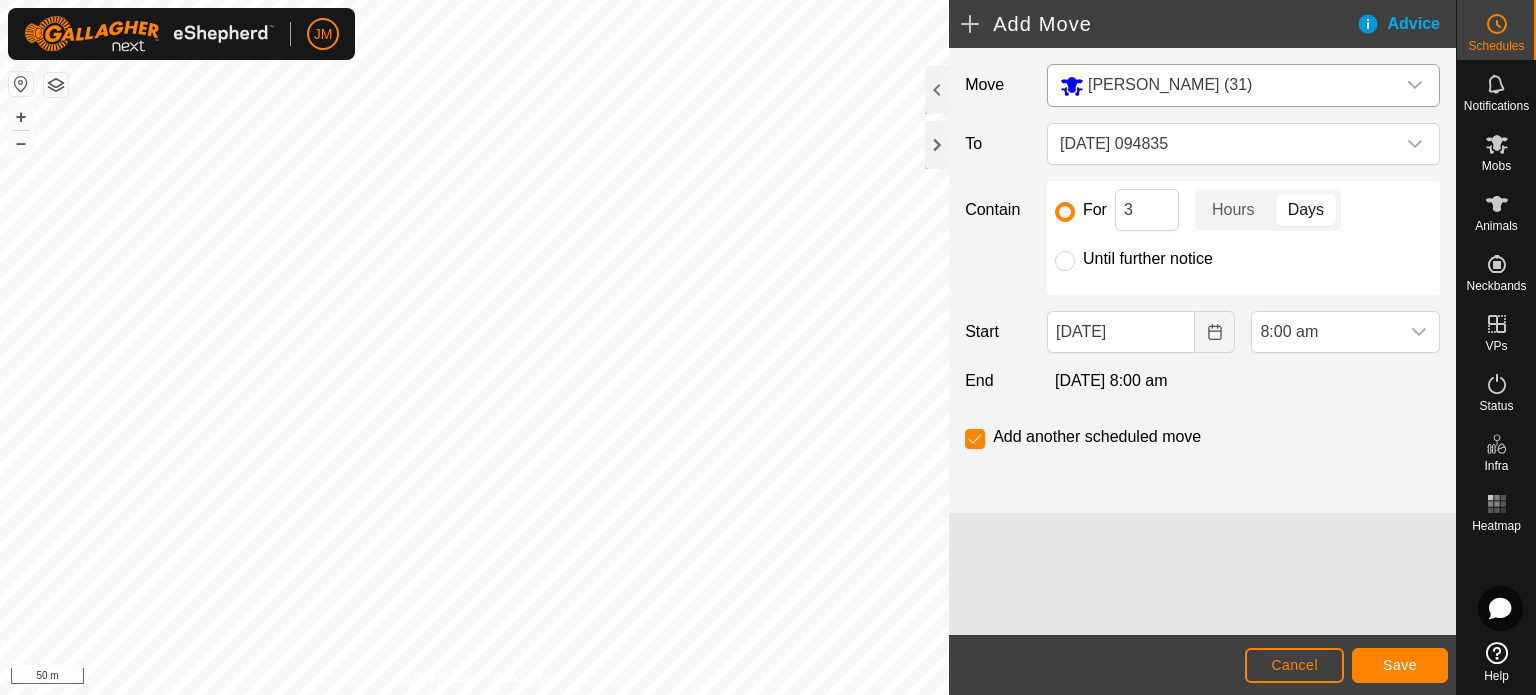 scroll, scrollTop: 0, scrollLeft: 0, axis: both 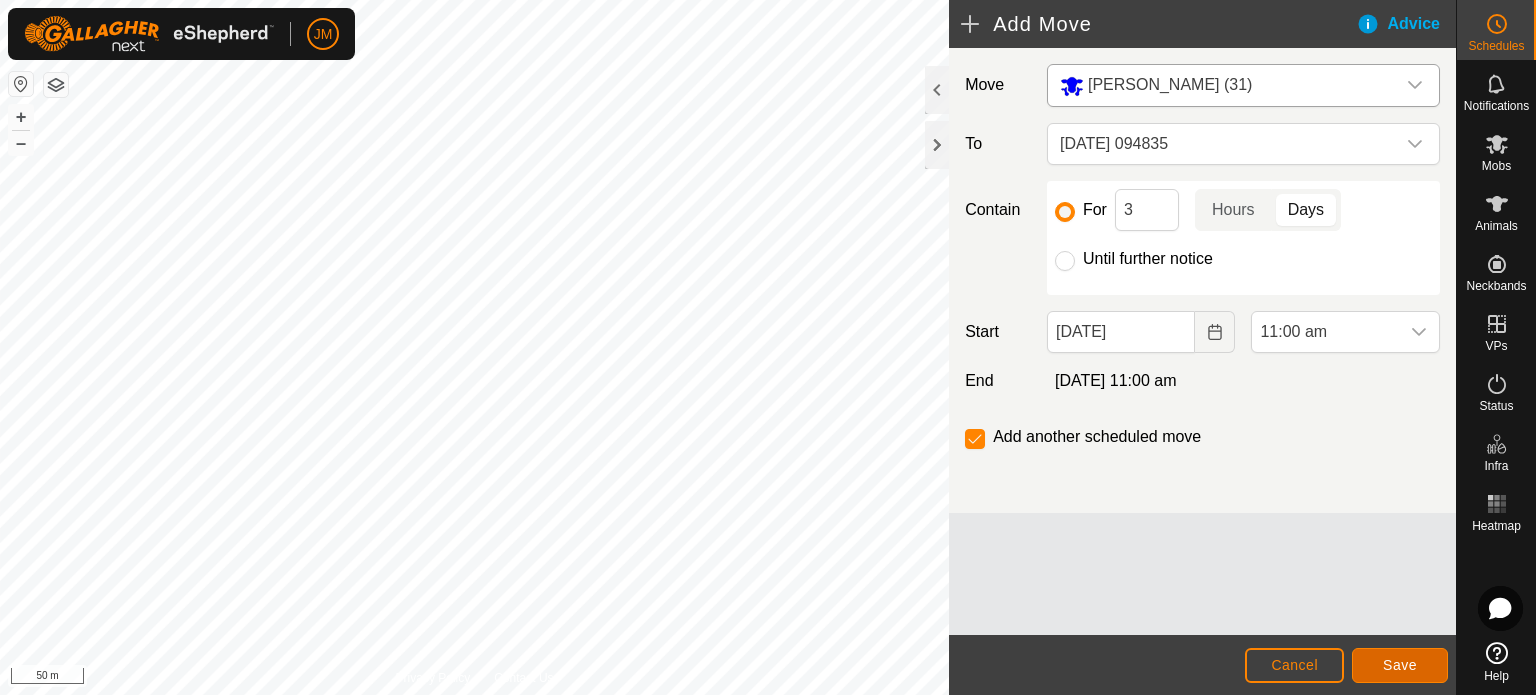 click on "Save" 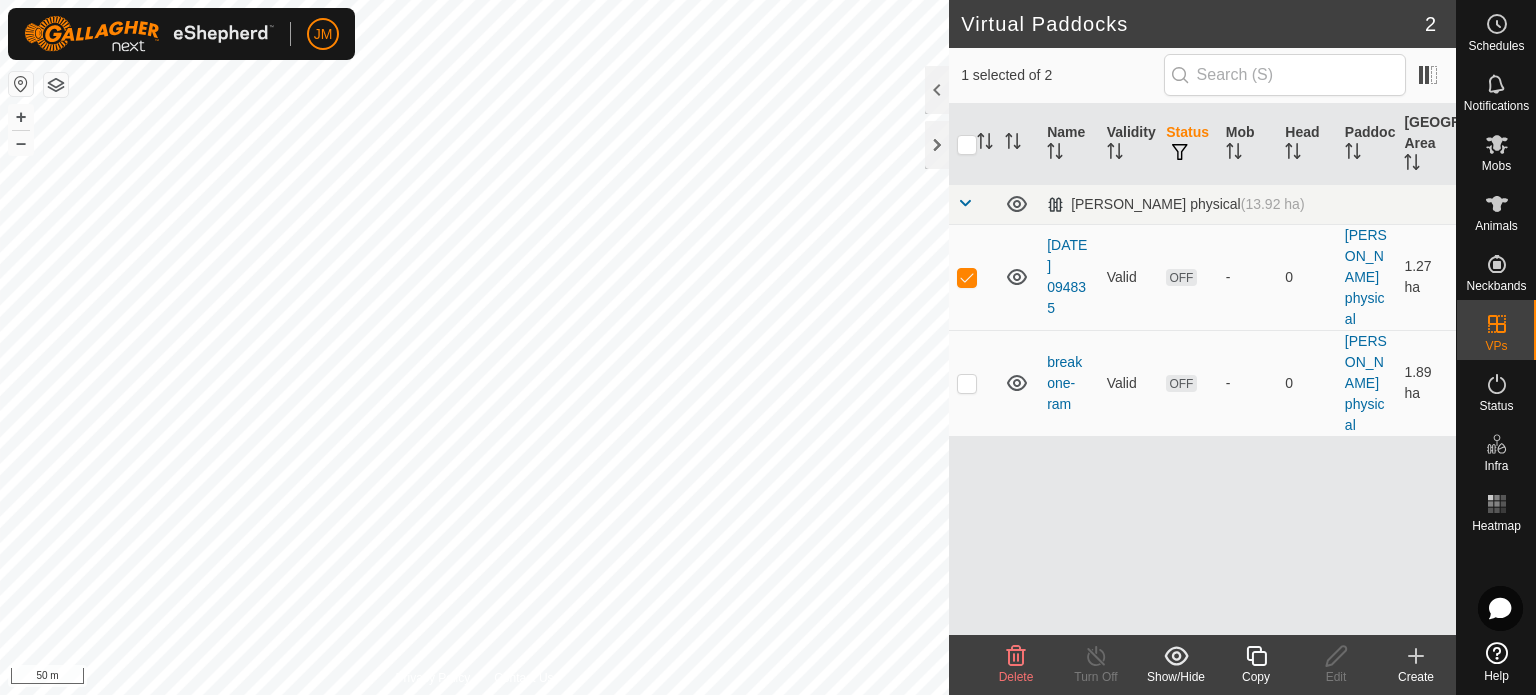 checkbox on "false" 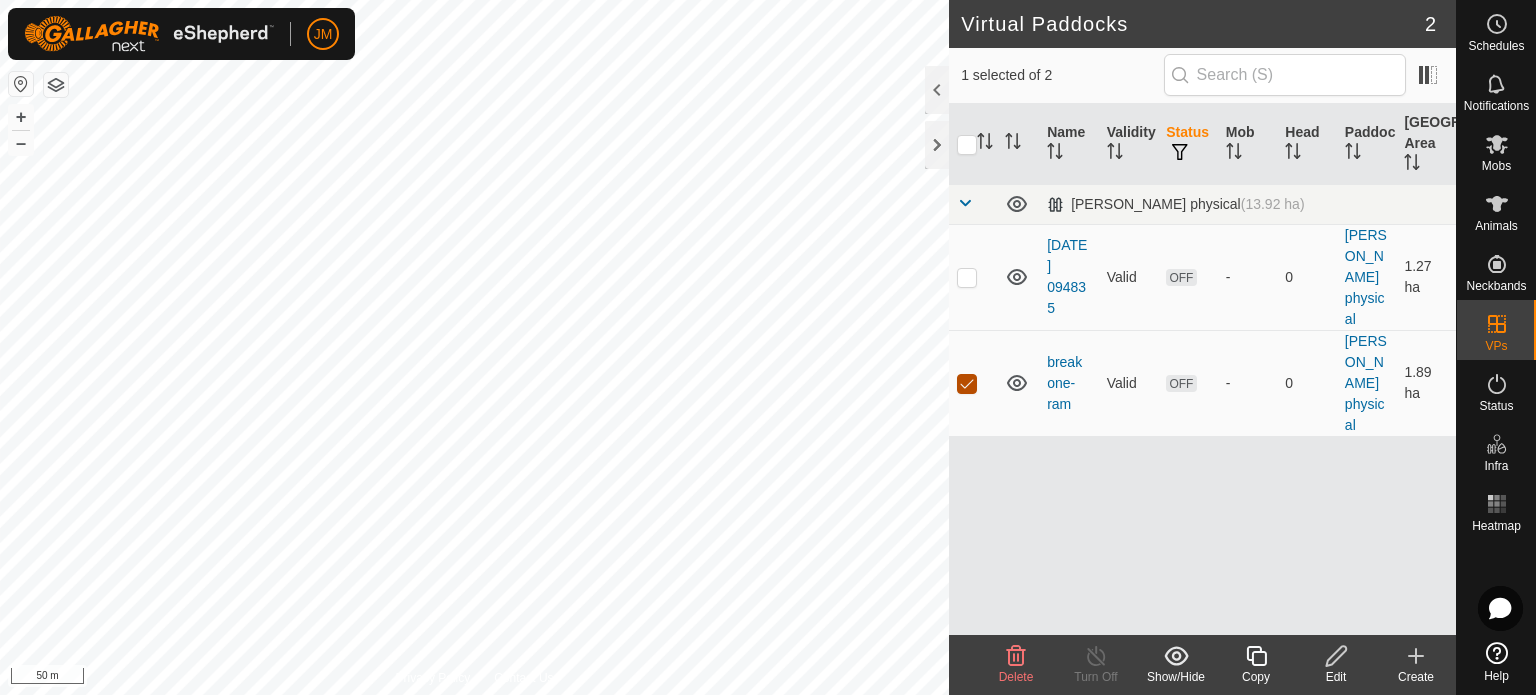 click at bounding box center (967, 384) 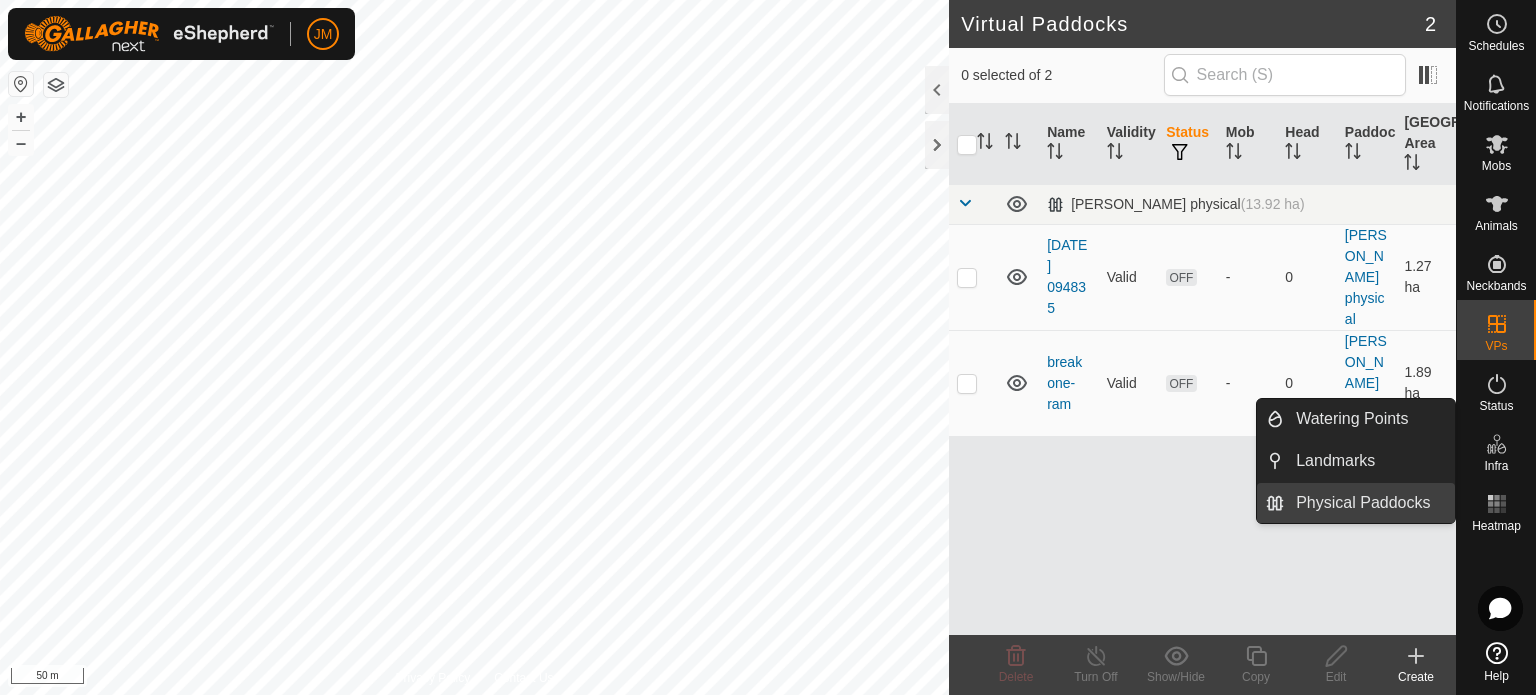 click on "Physical Paddocks" at bounding box center [1369, 503] 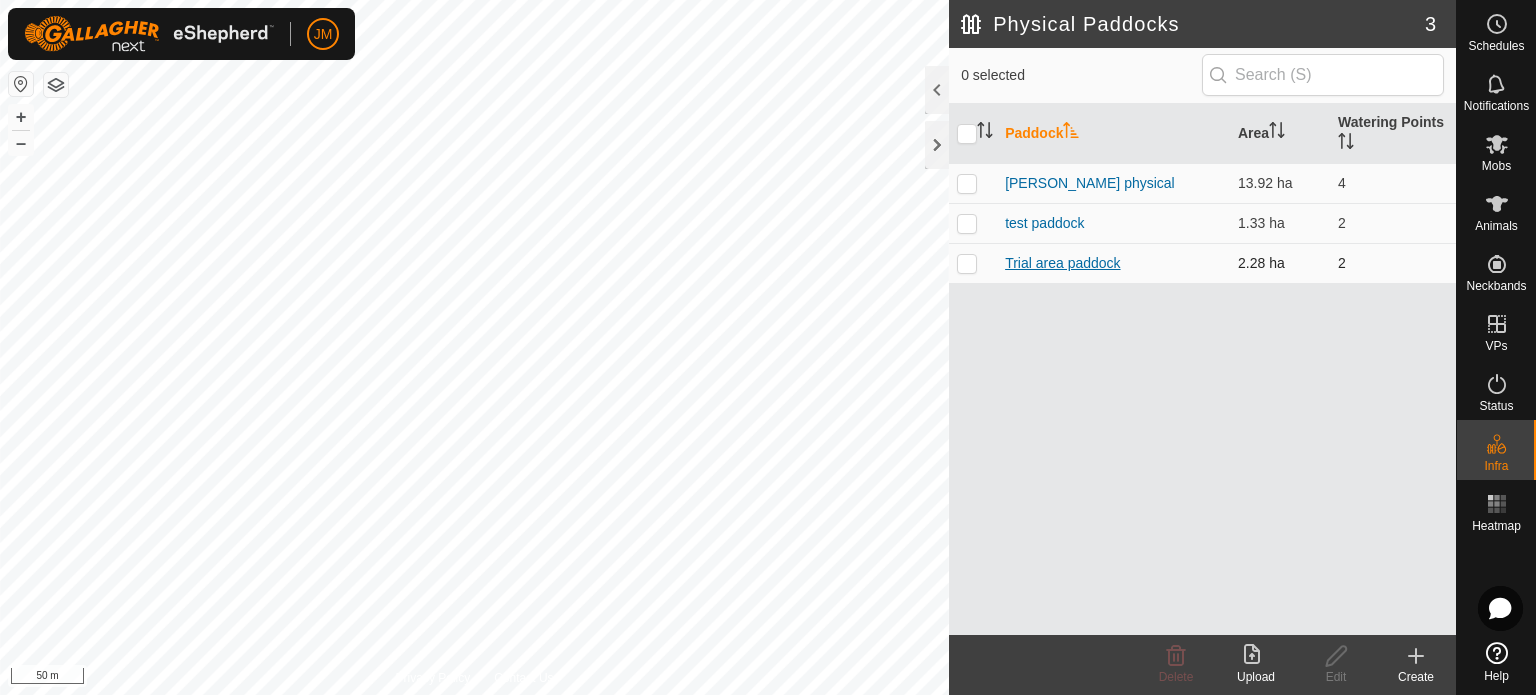 click on "Trial area paddock" at bounding box center [1062, 263] 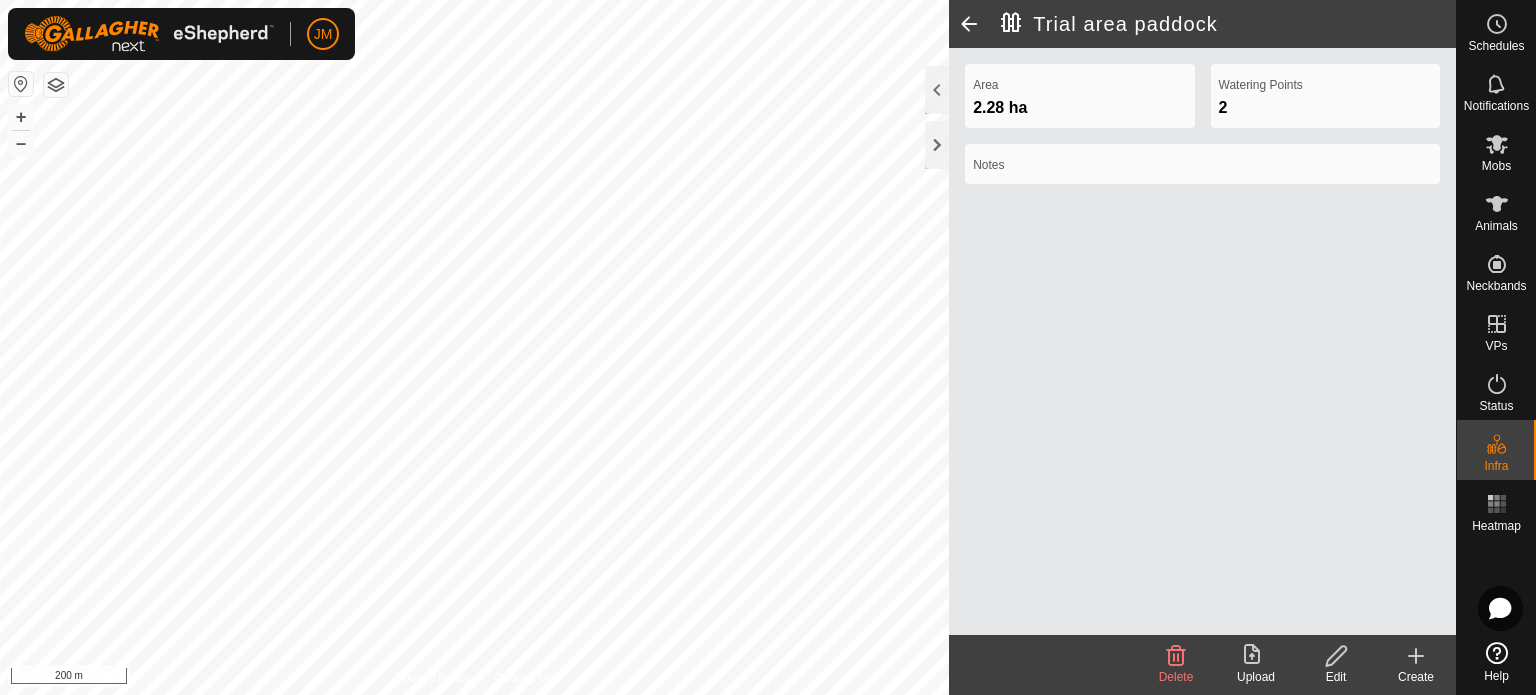 click 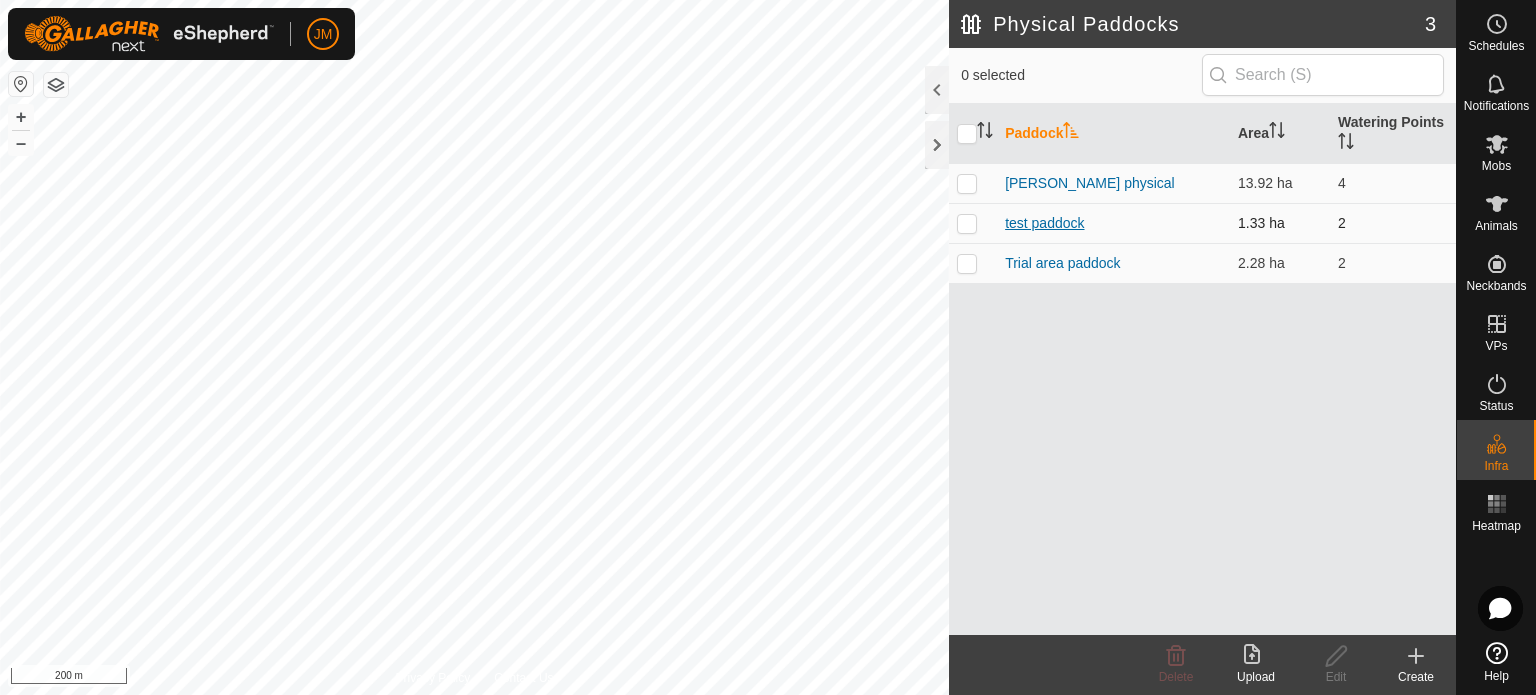 click on "test paddock" at bounding box center [1044, 223] 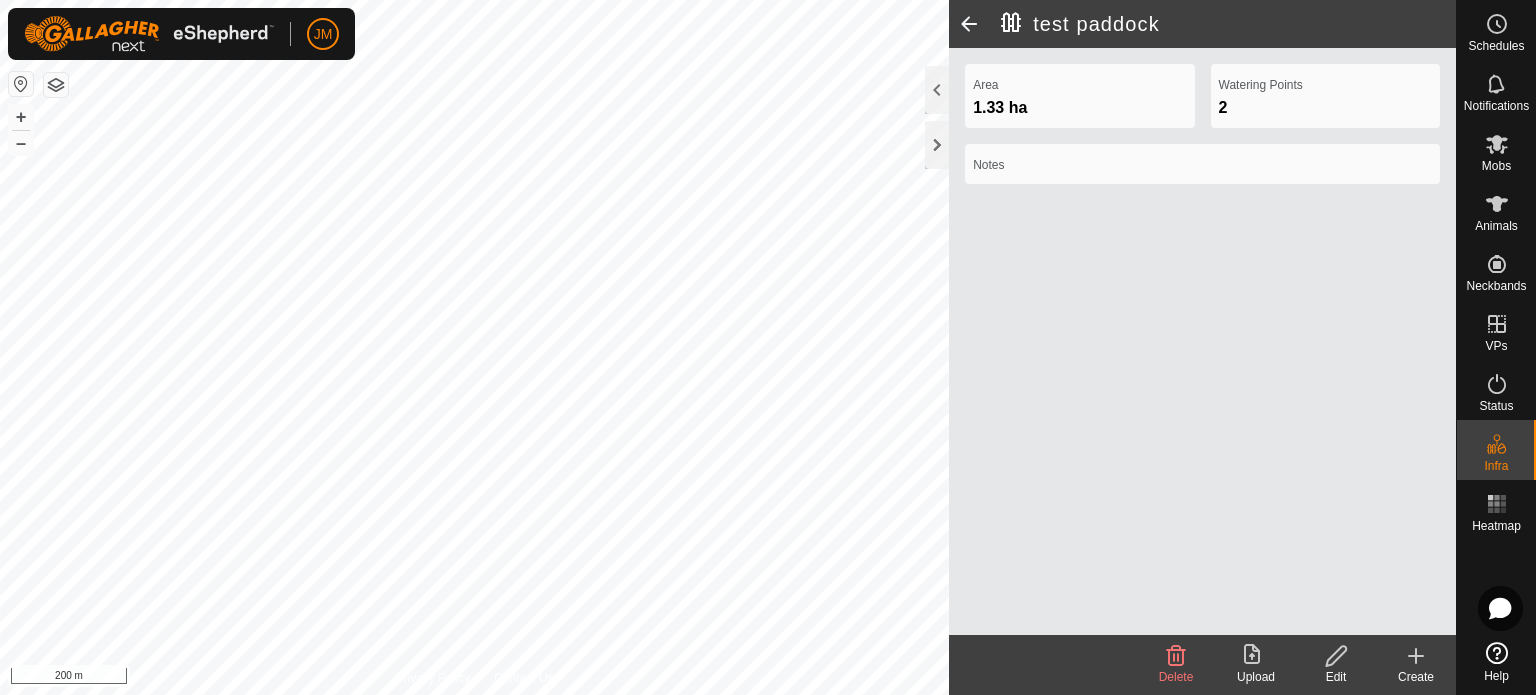 click 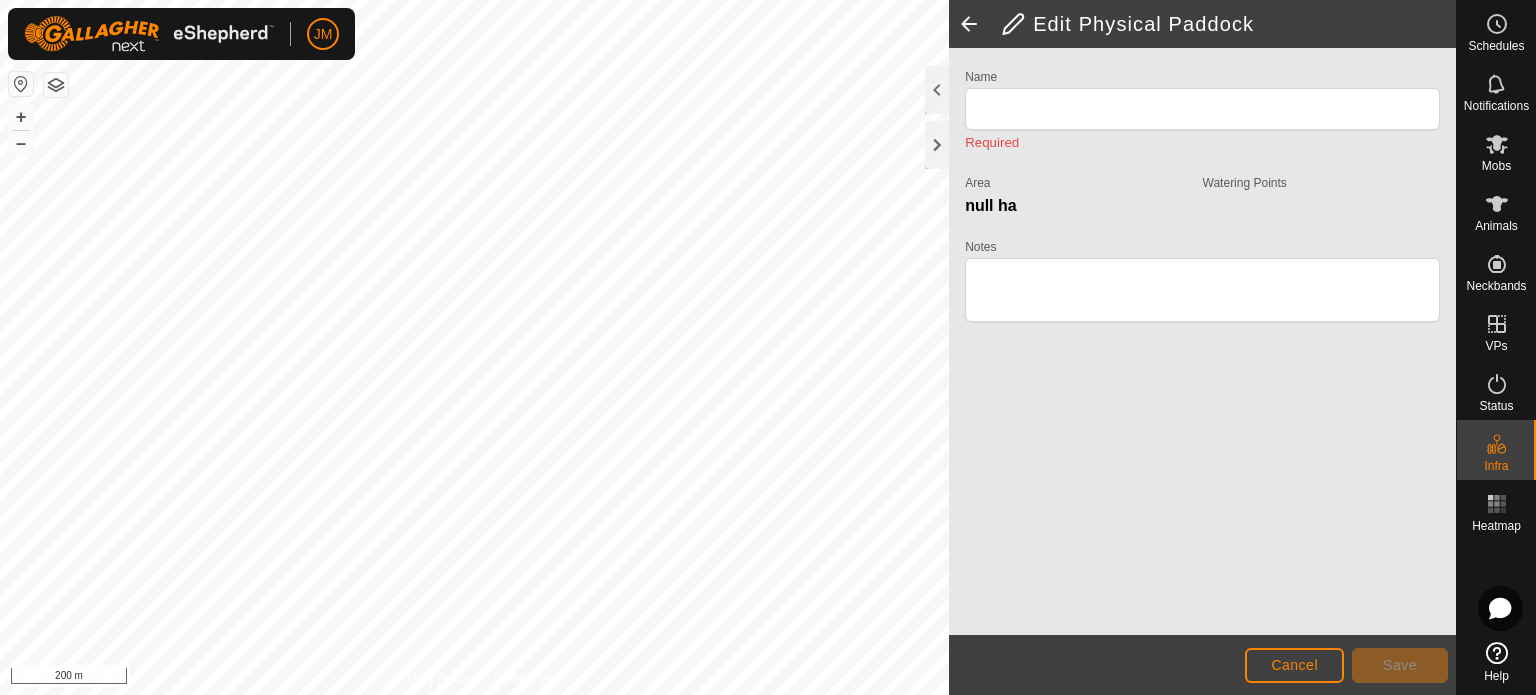 type on "test paddock" 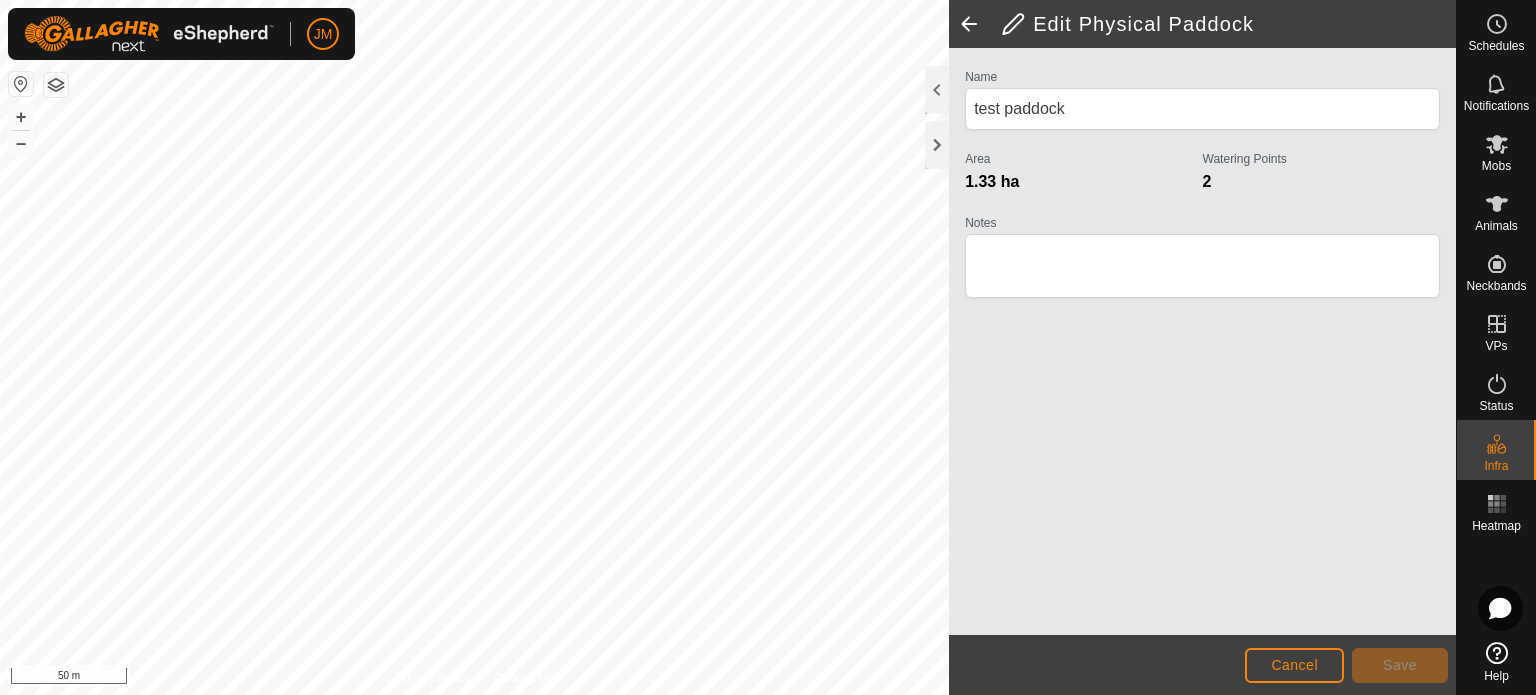 click on "Privacy Policy Contact Us
WP 72
Type:   trough
Capacity:  100L
Water Level:  100%
Drinkable:  Yes
+ – ⇧ i 50 m  Edit Physical Paddock  Name test paddock Area 1.33 ha  Watering Points 2 Notes                    Cancel Save" 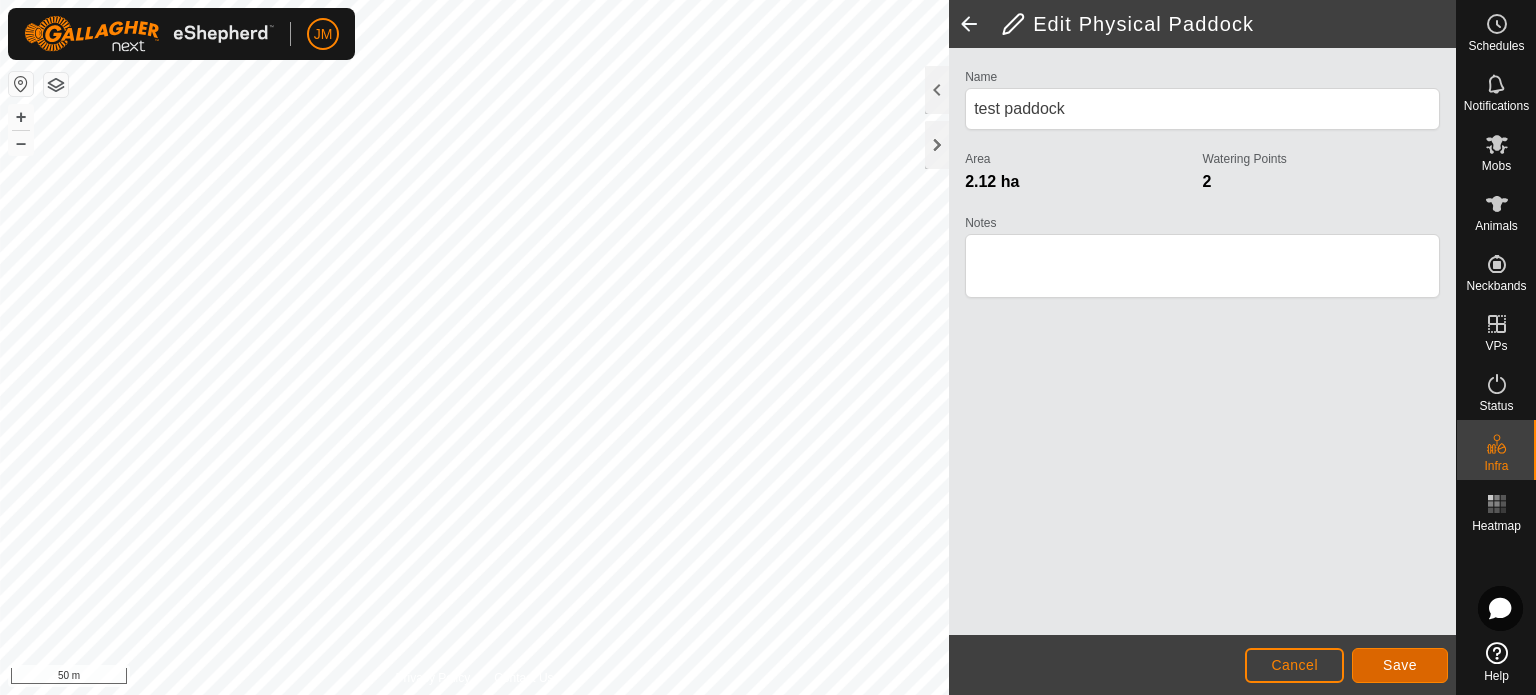 click on "Save" 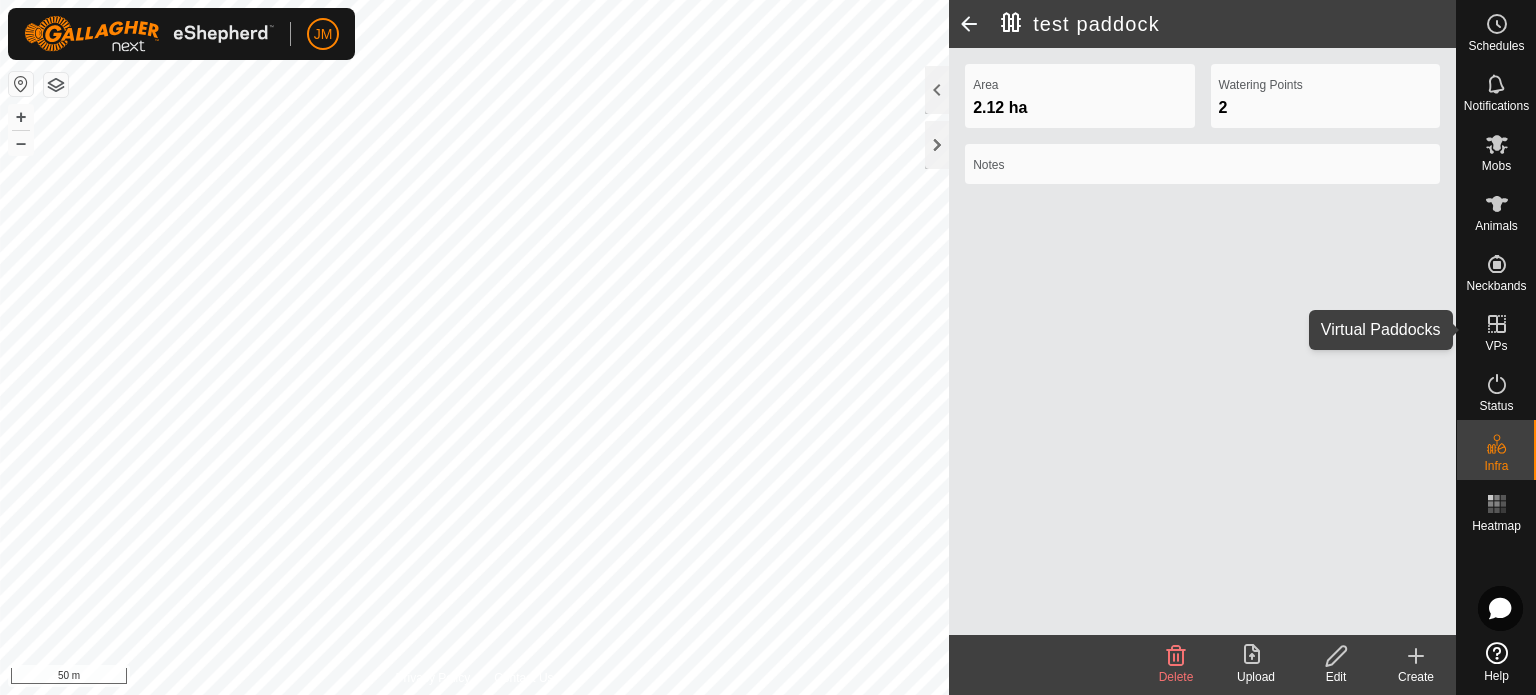 click 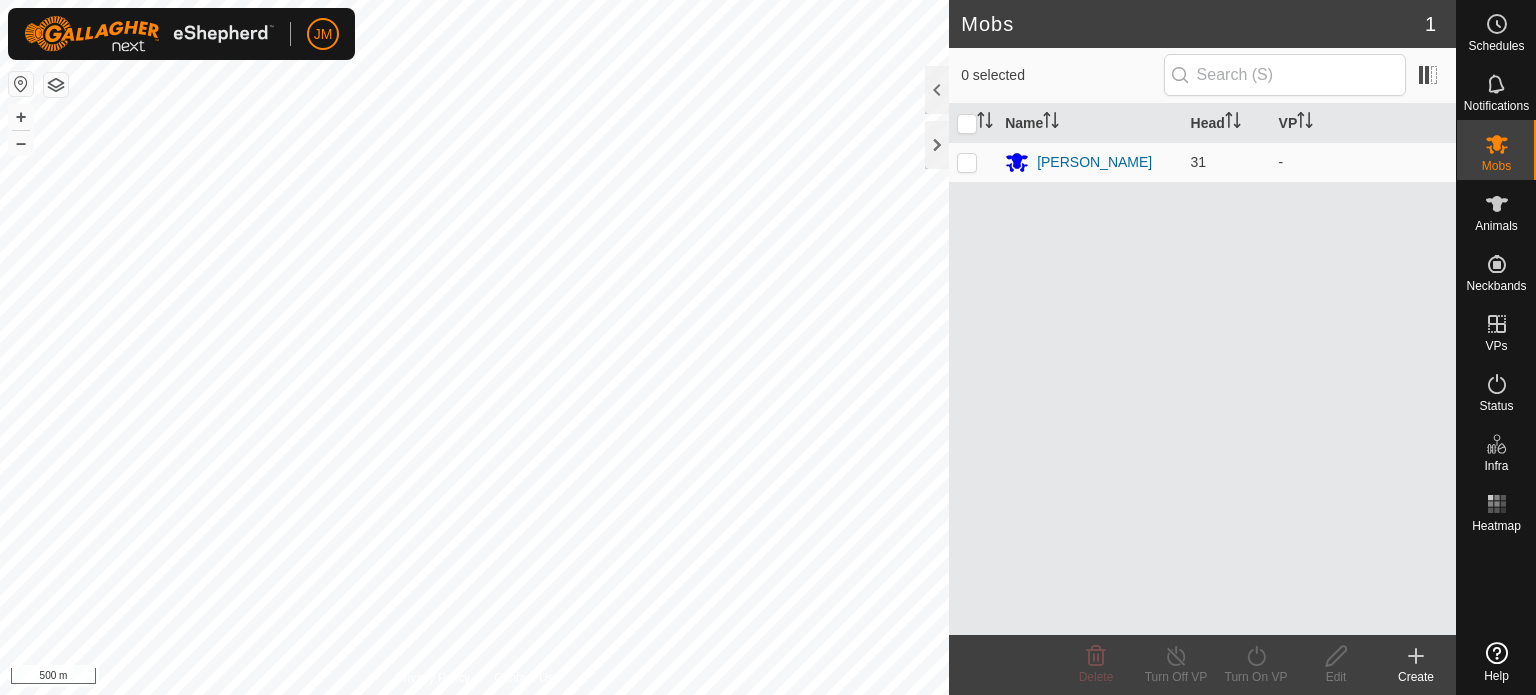 scroll, scrollTop: 0, scrollLeft: 0, axis: both 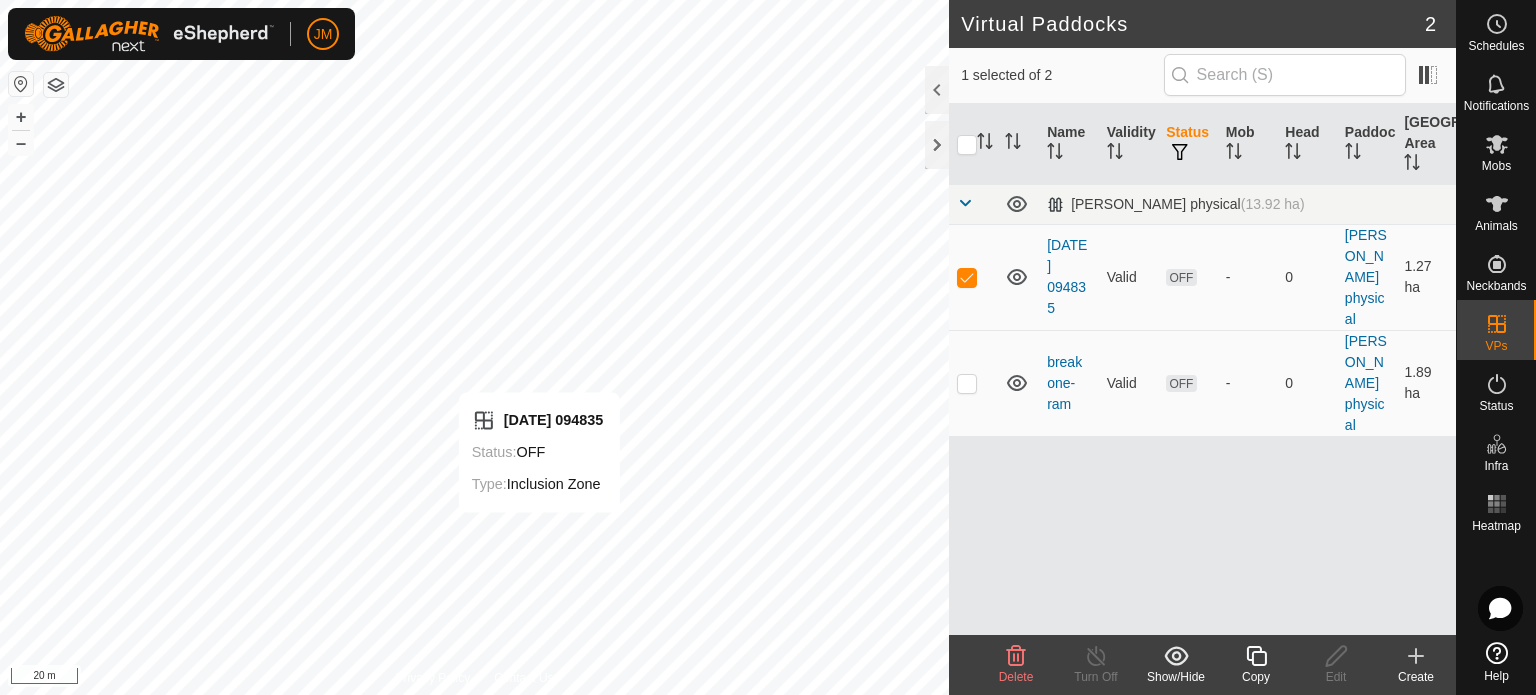 checkbox on "false" 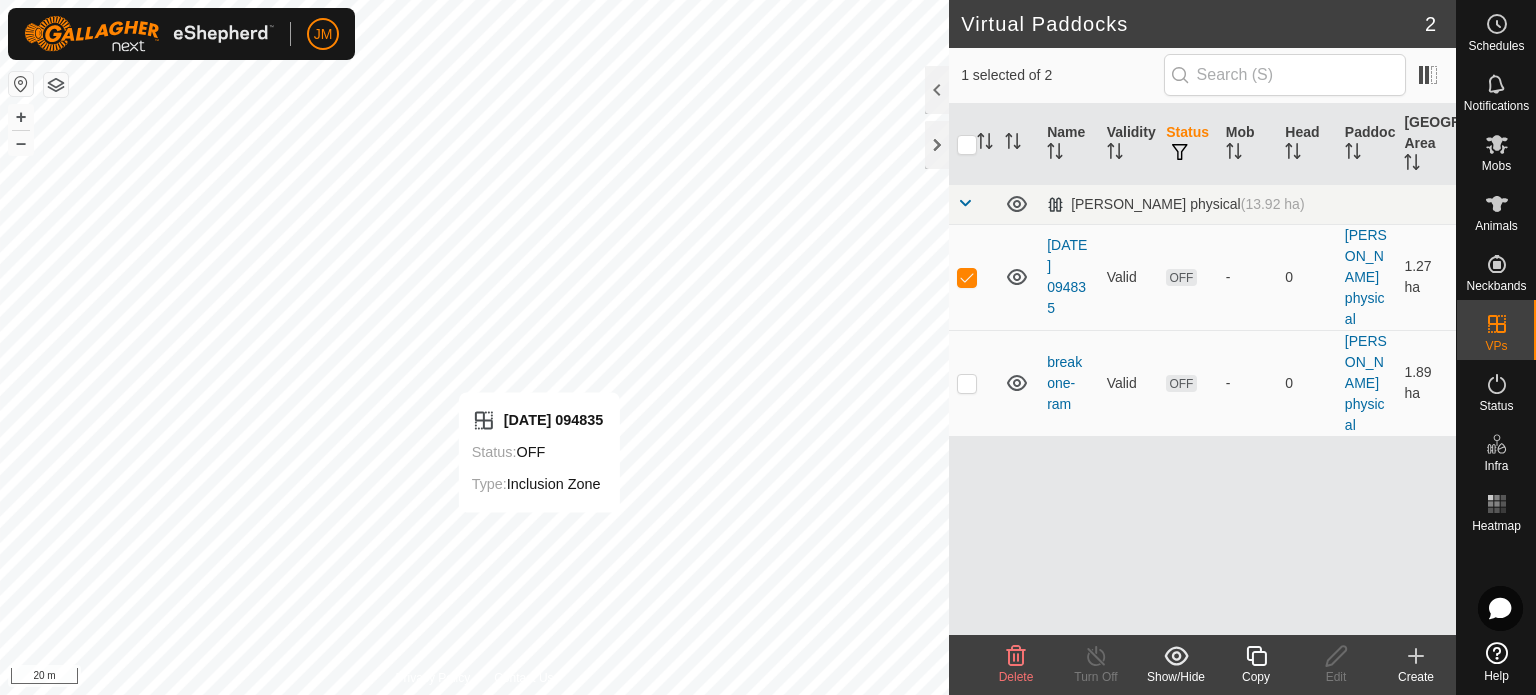 checkbox on "true" 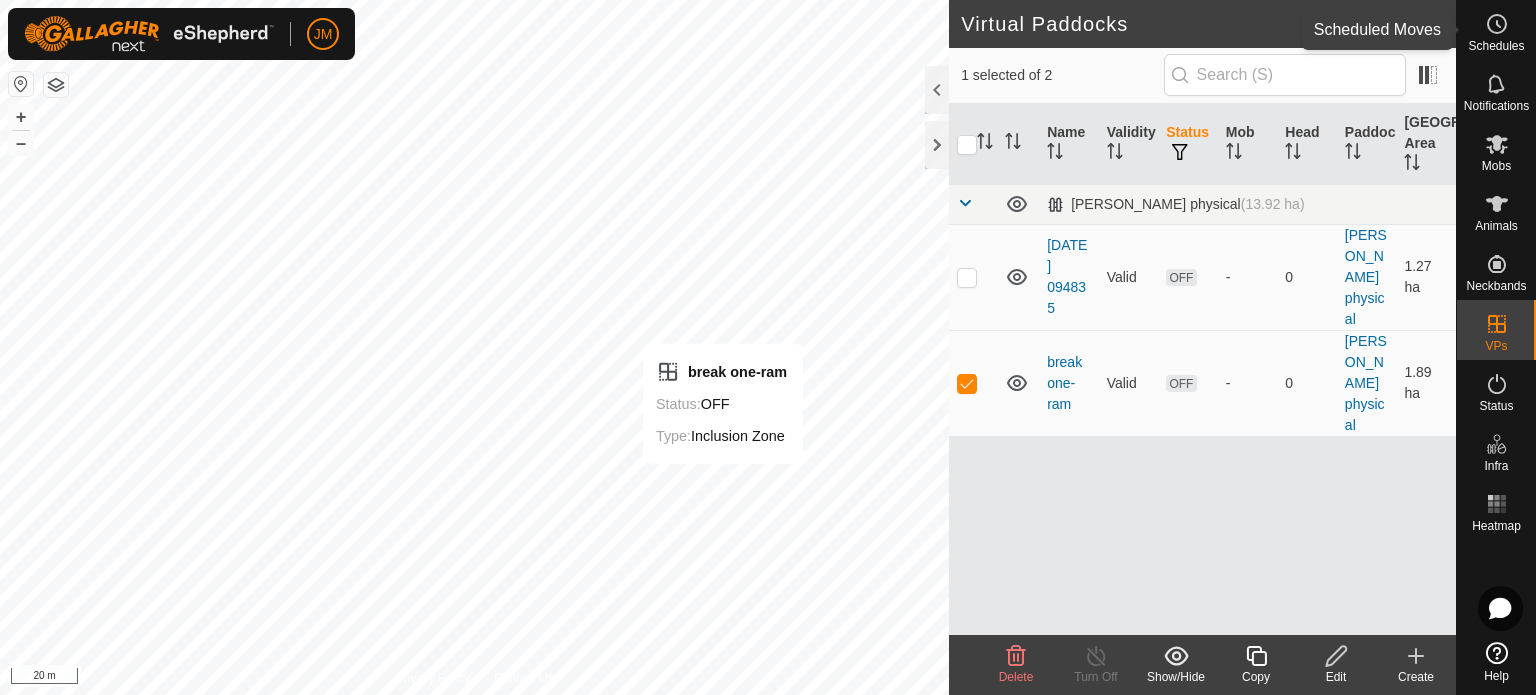 click on "Schedules" at bounding box center (1496, 46) 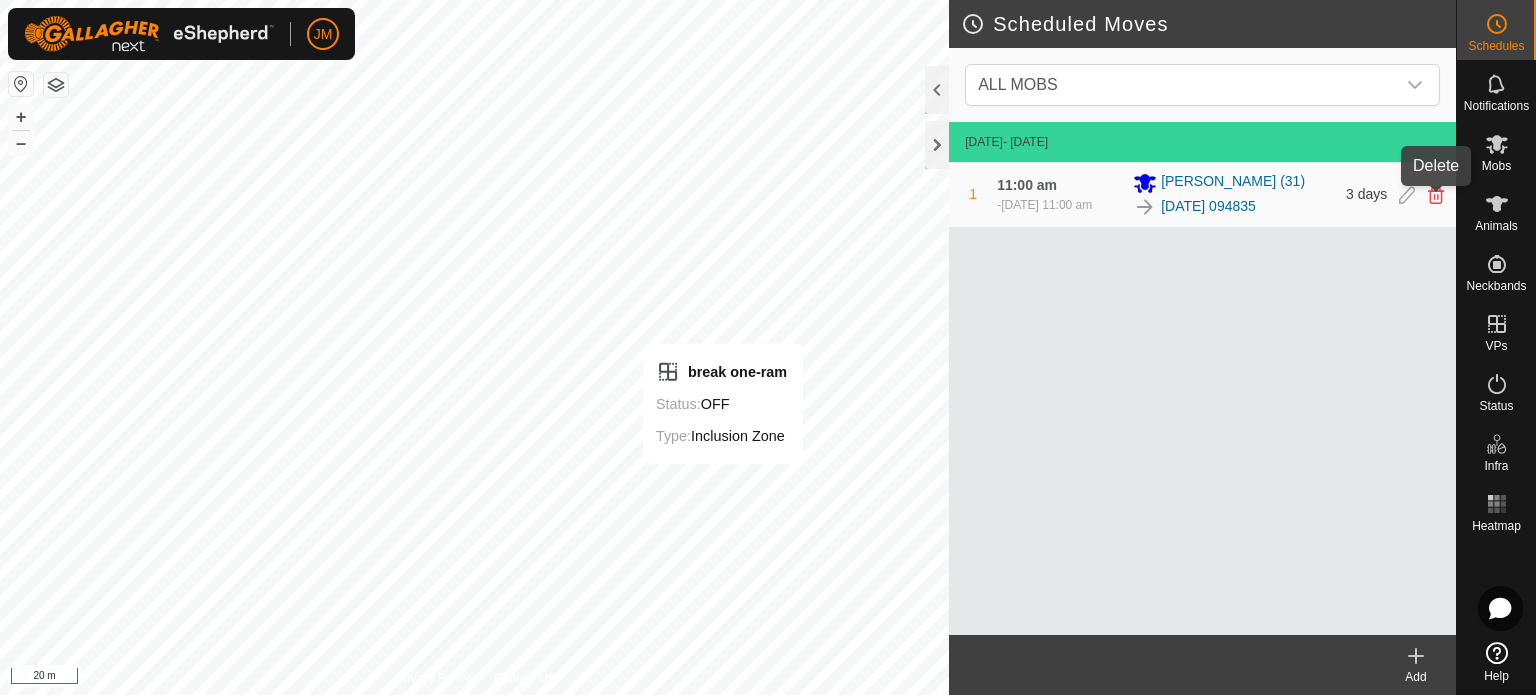 click at bounding box center [1436, 195] 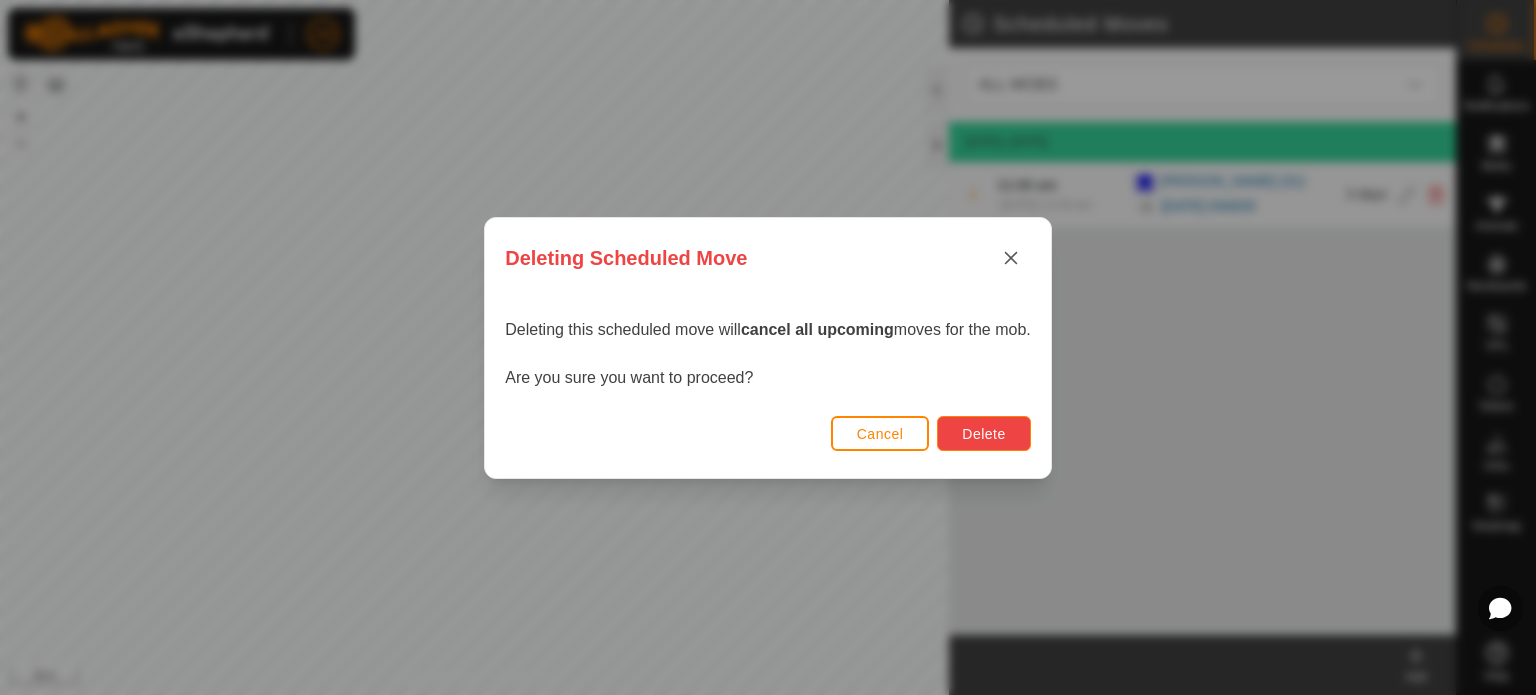 click on "Delete" at bounding box center (983, 433) 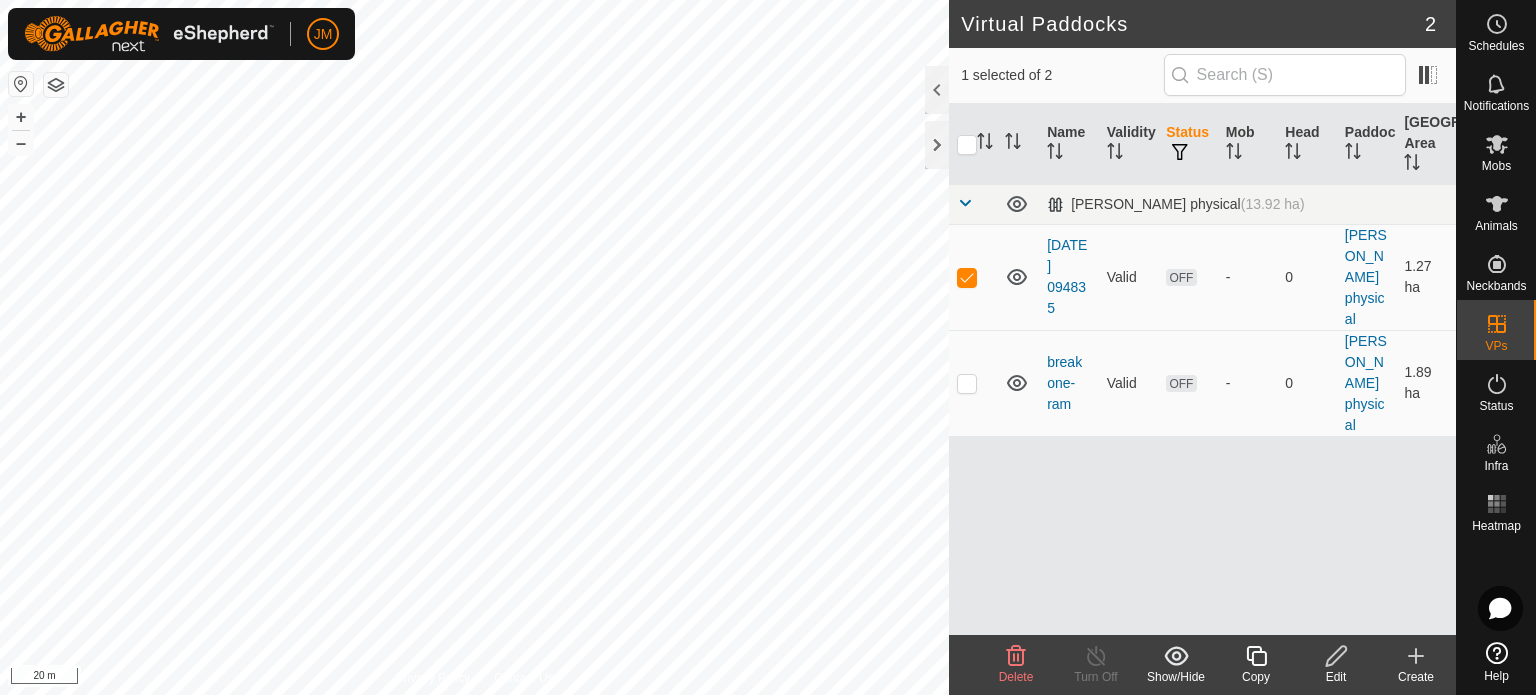 checkbox on "false" 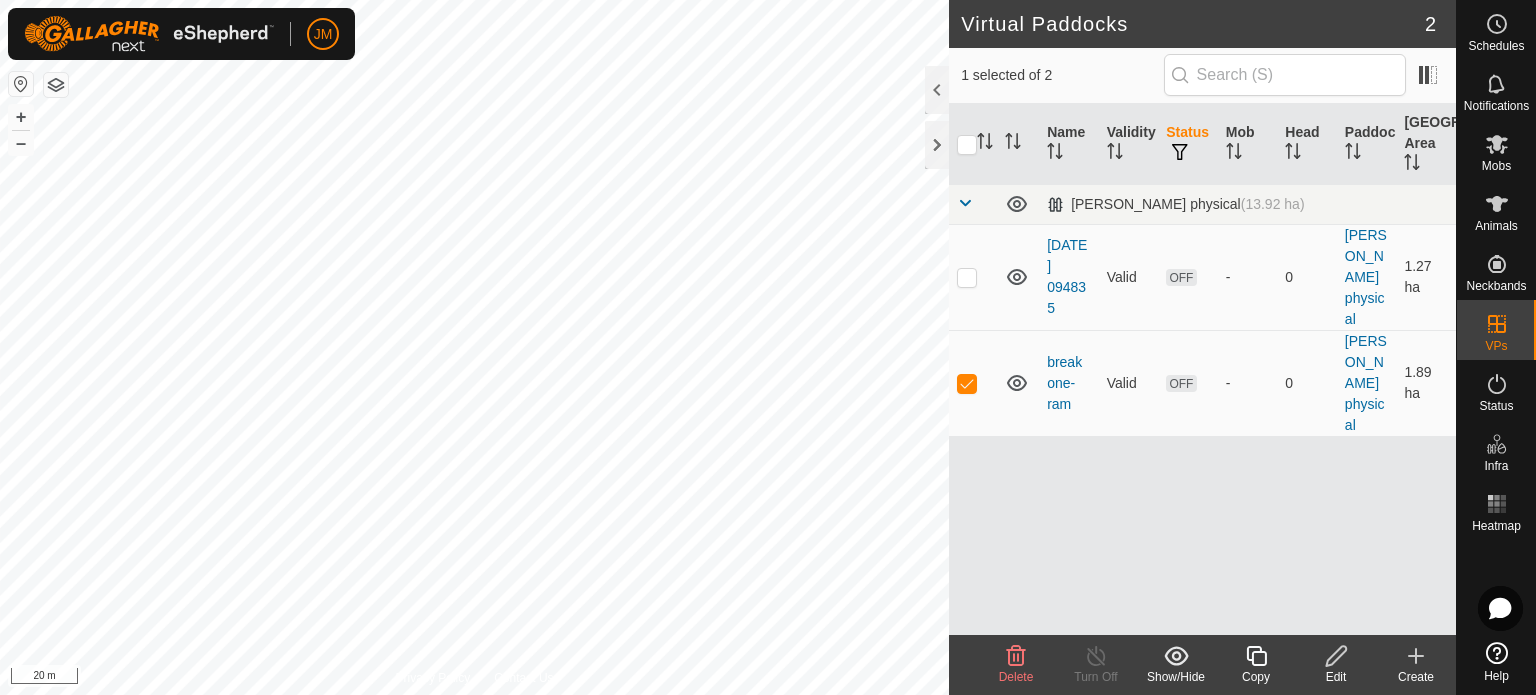 click 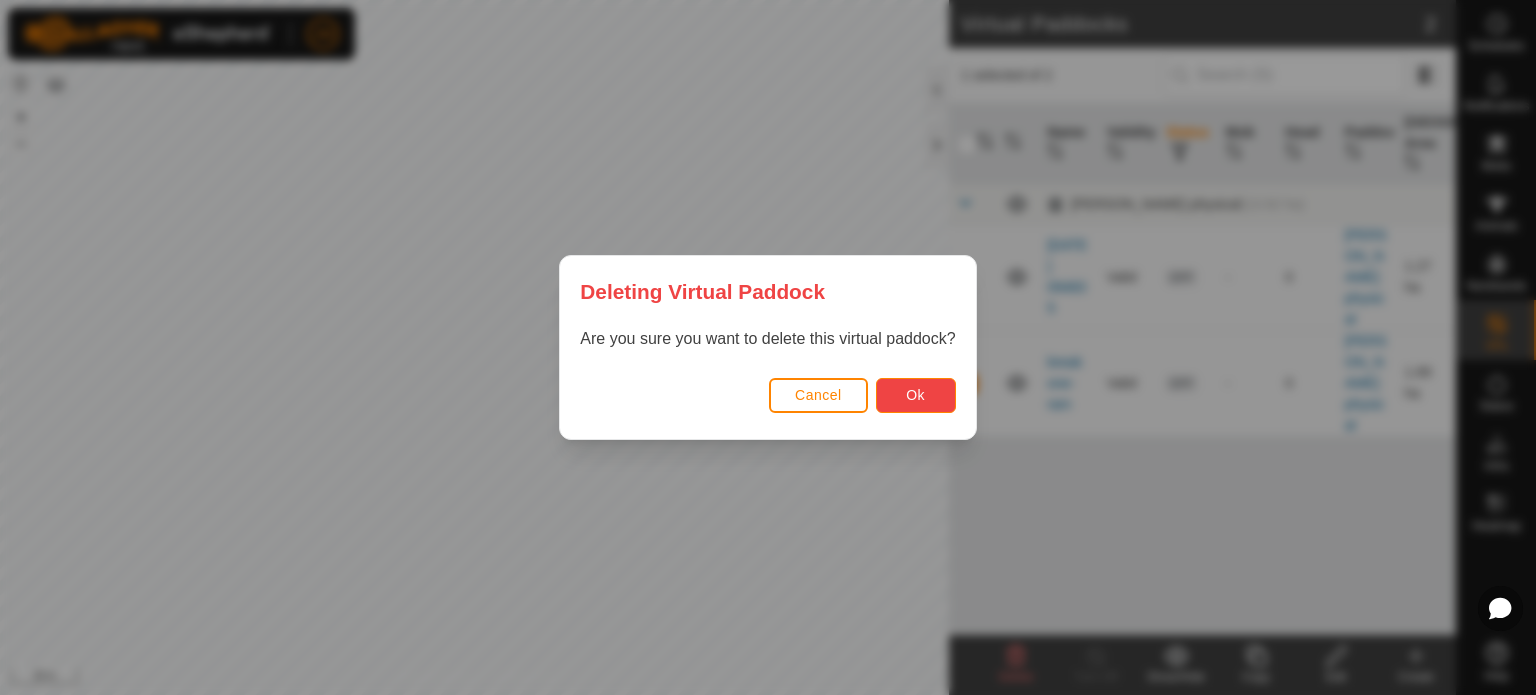 click on "Ok" at bounding box center [915, 395] 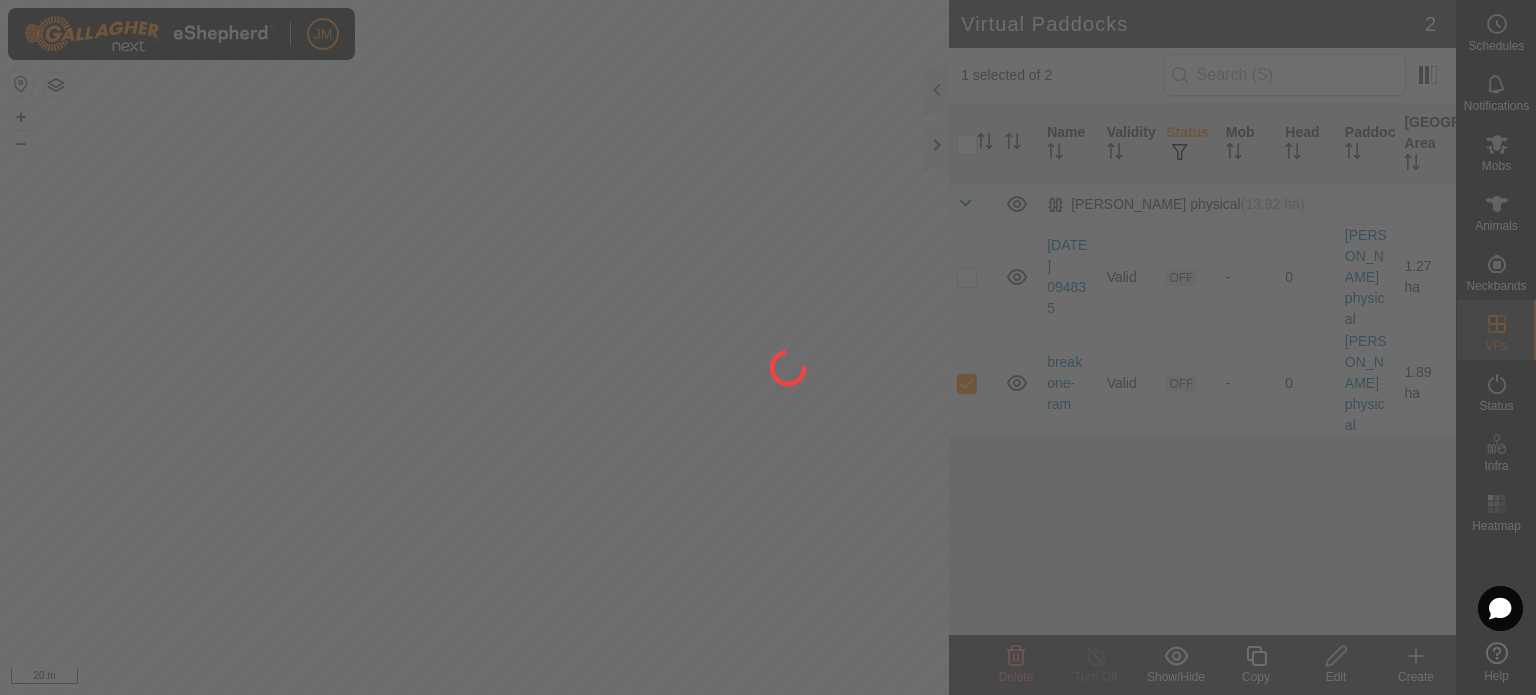 checkbox on "false" 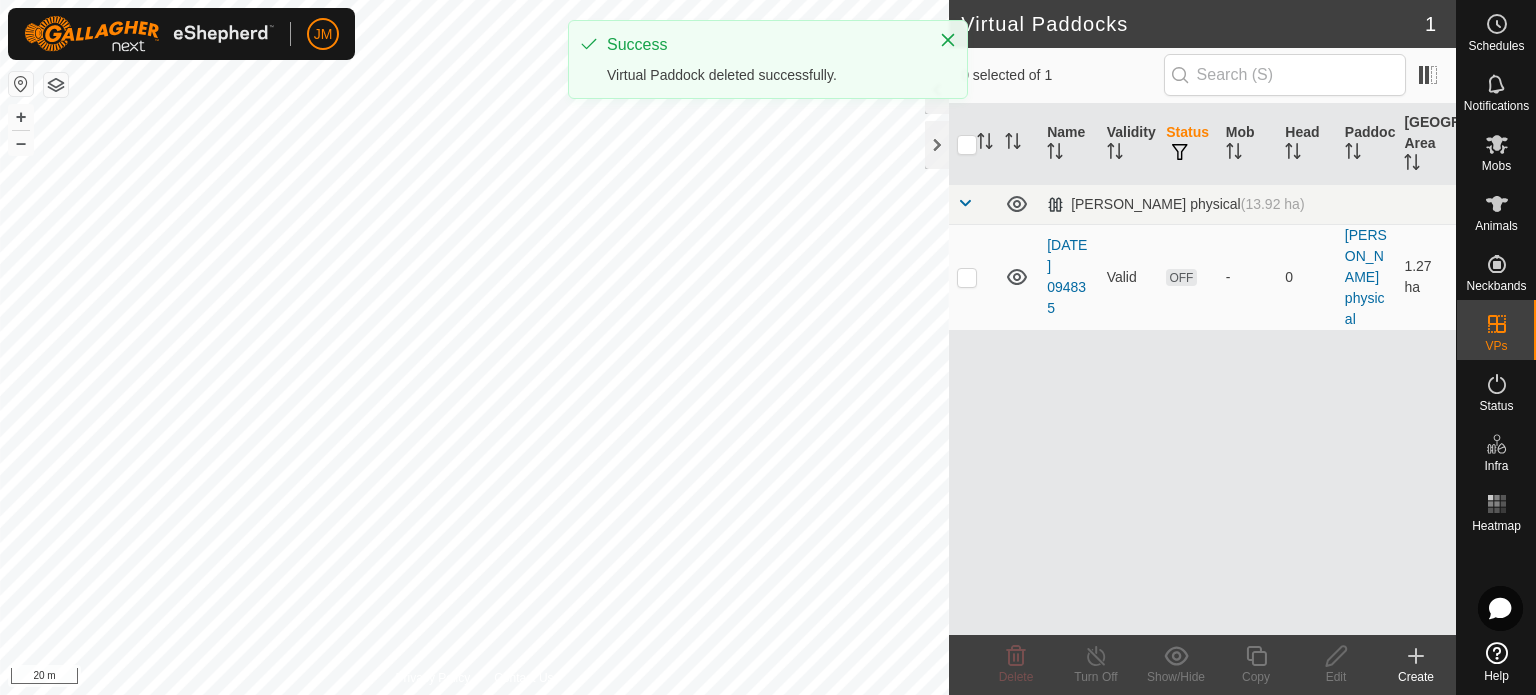 checkbox on "true" 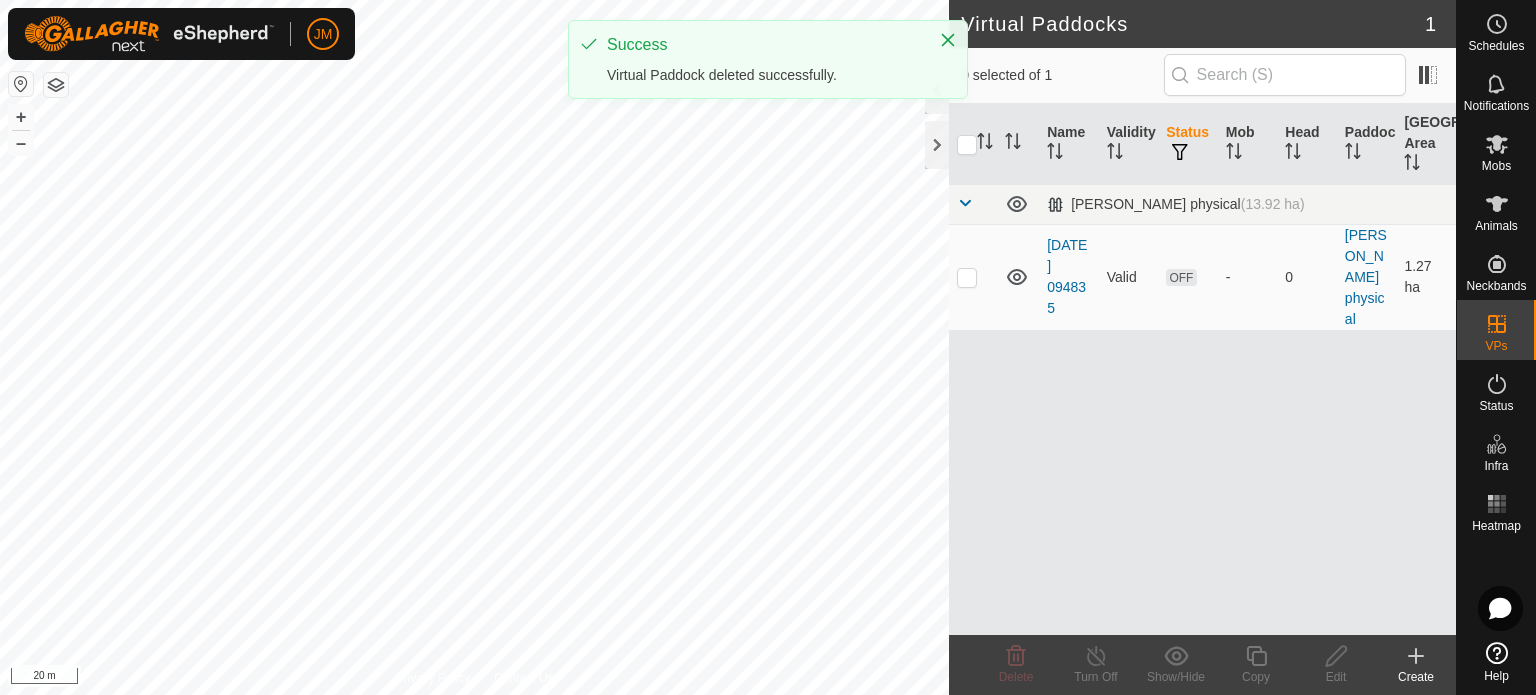 checkbox on "true" 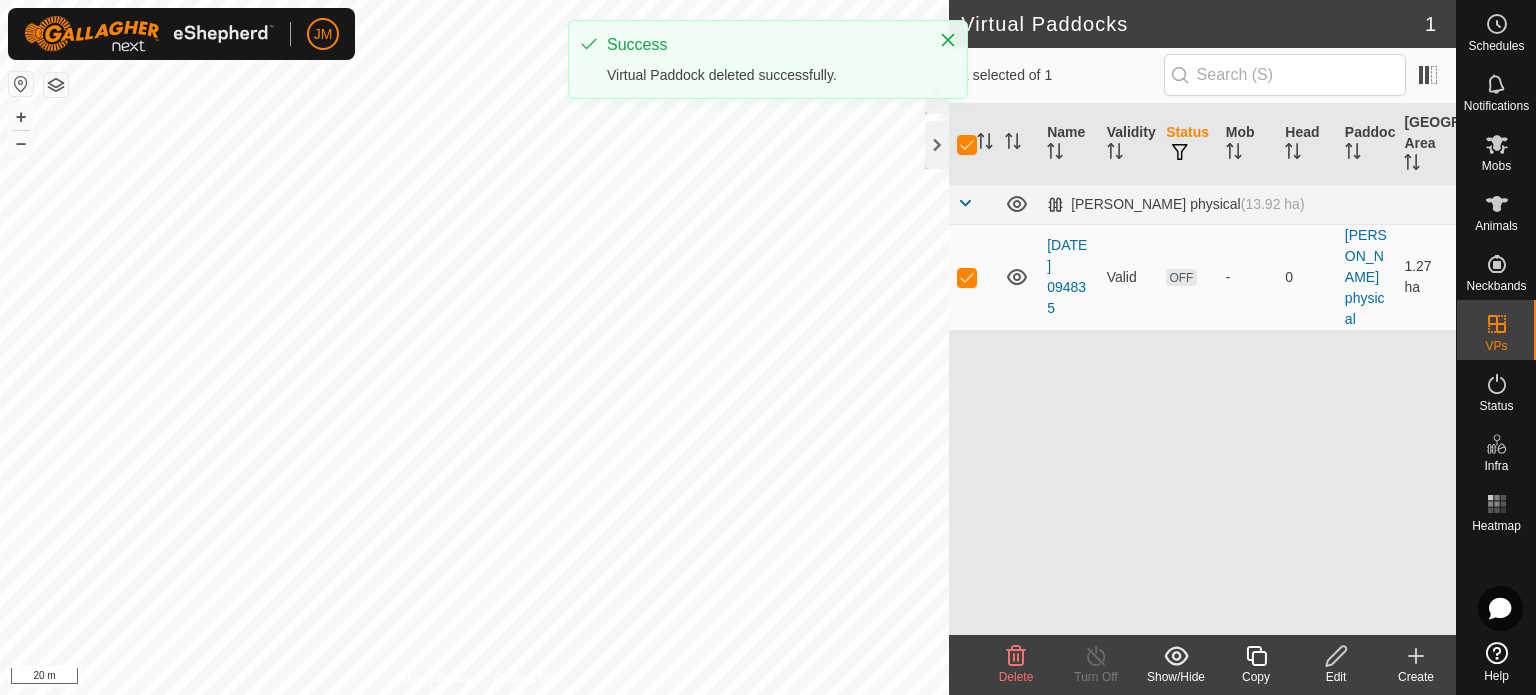 click on "Delete" 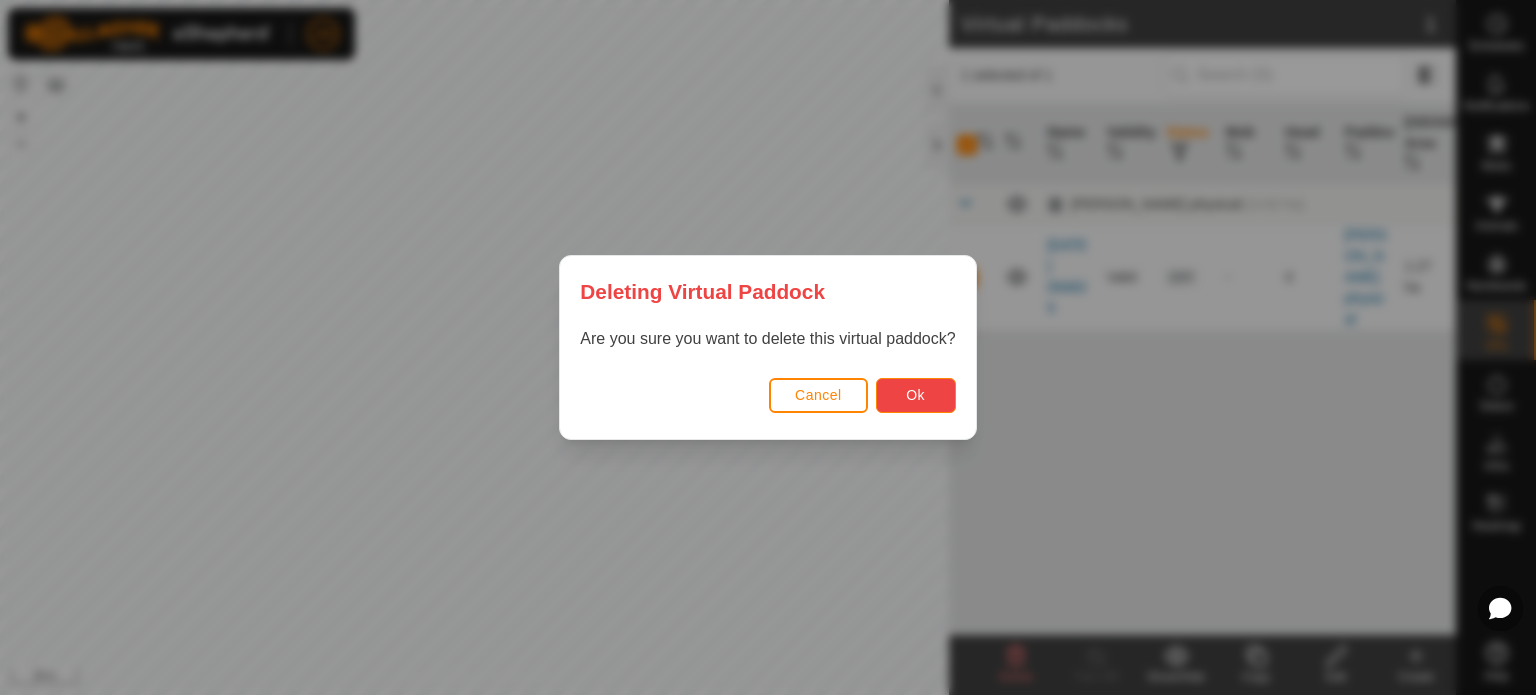click on "Ok" at bounding box center (916, 395) 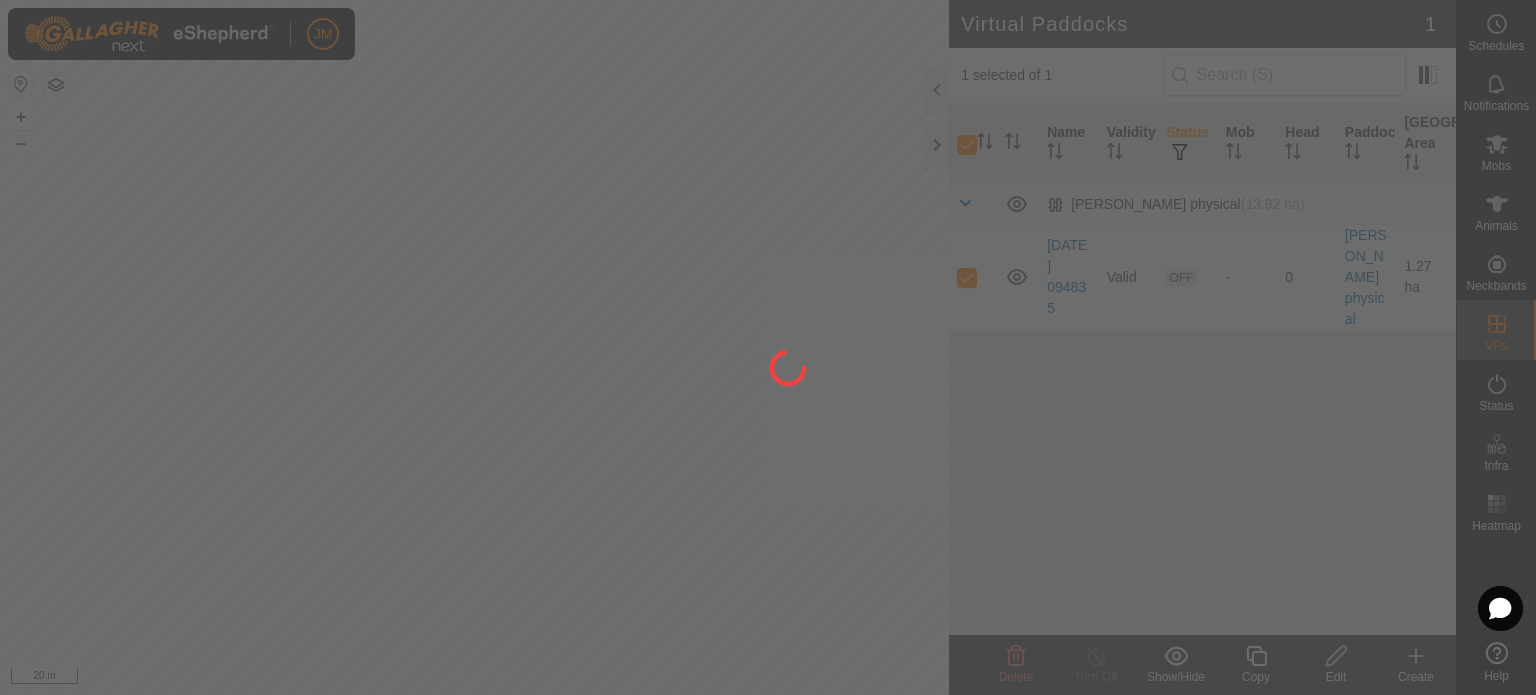 checkbox on "false" 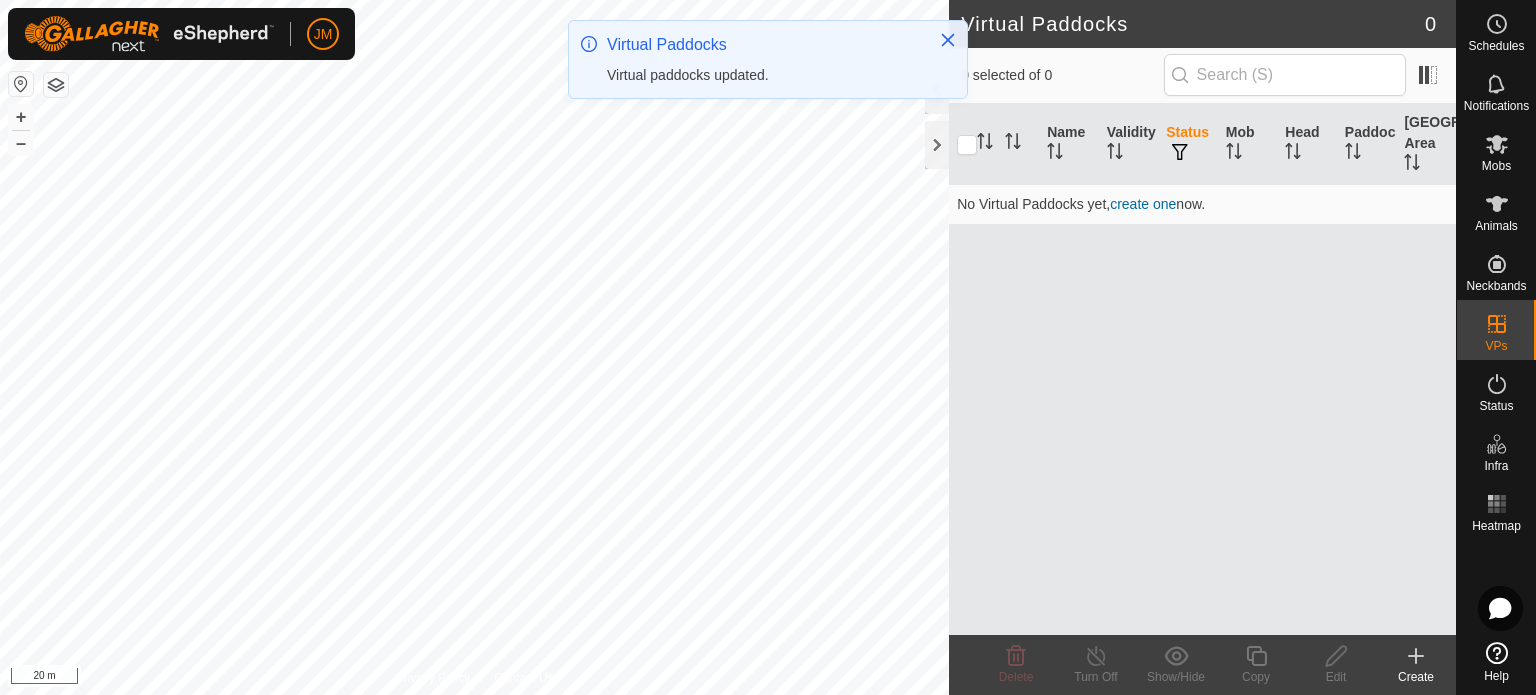 click 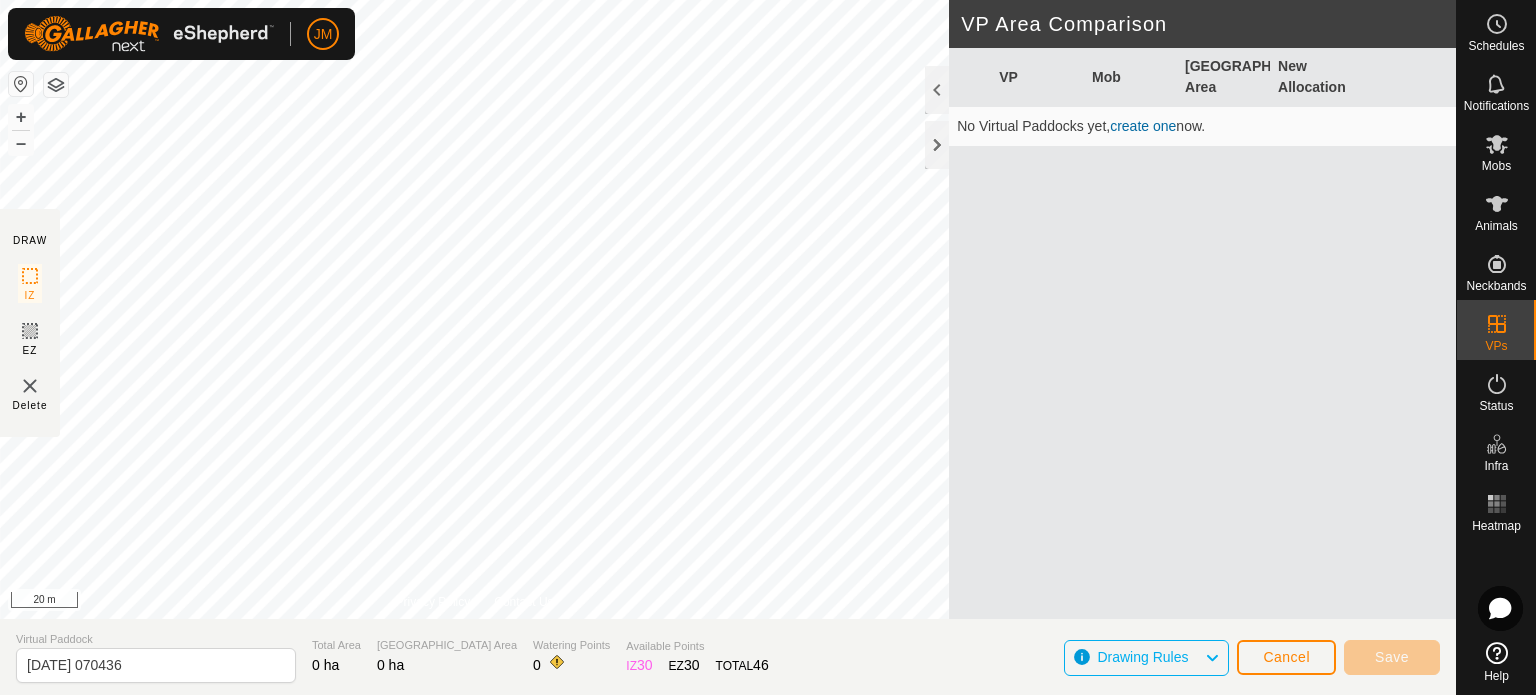 click on "create one" at bounding box center (1143, 126) 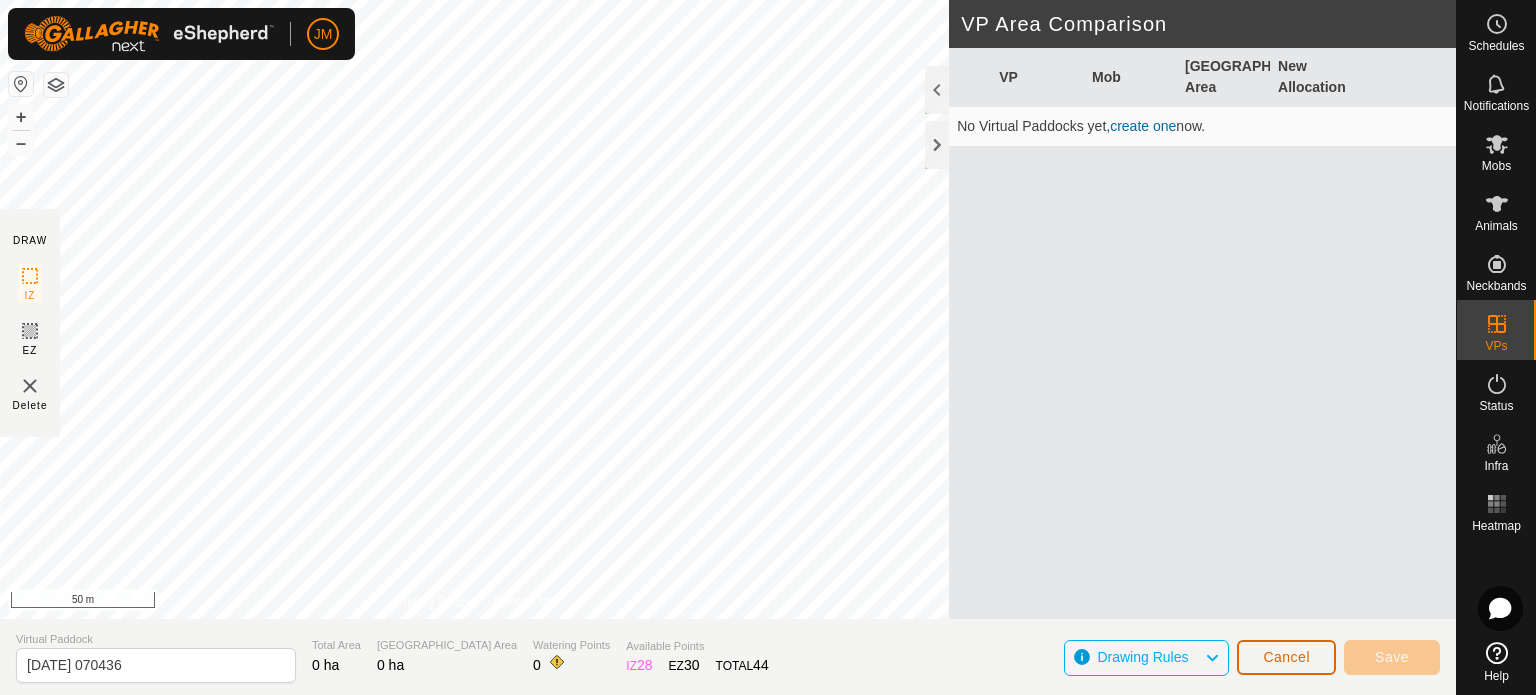 click on "Cancel" 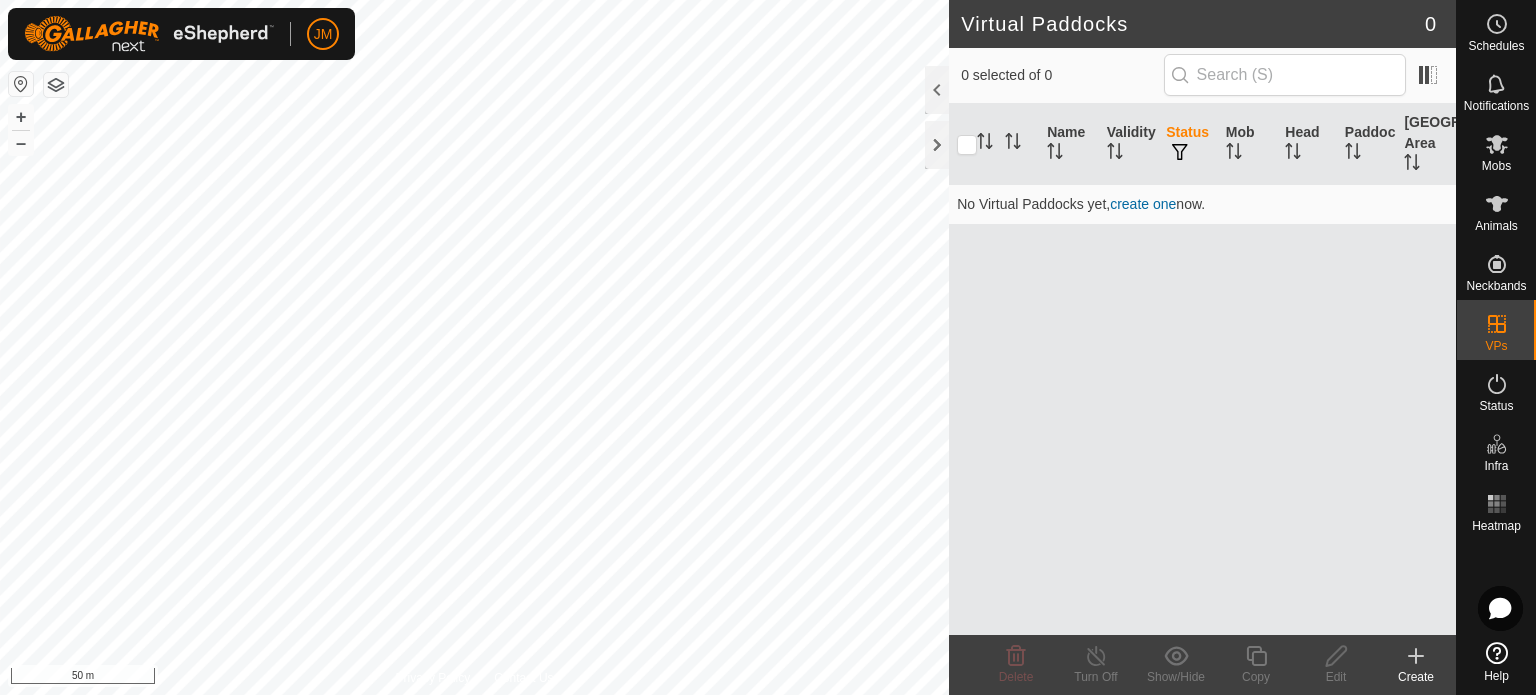 click on "create one" at bounding box center (1143, 204) 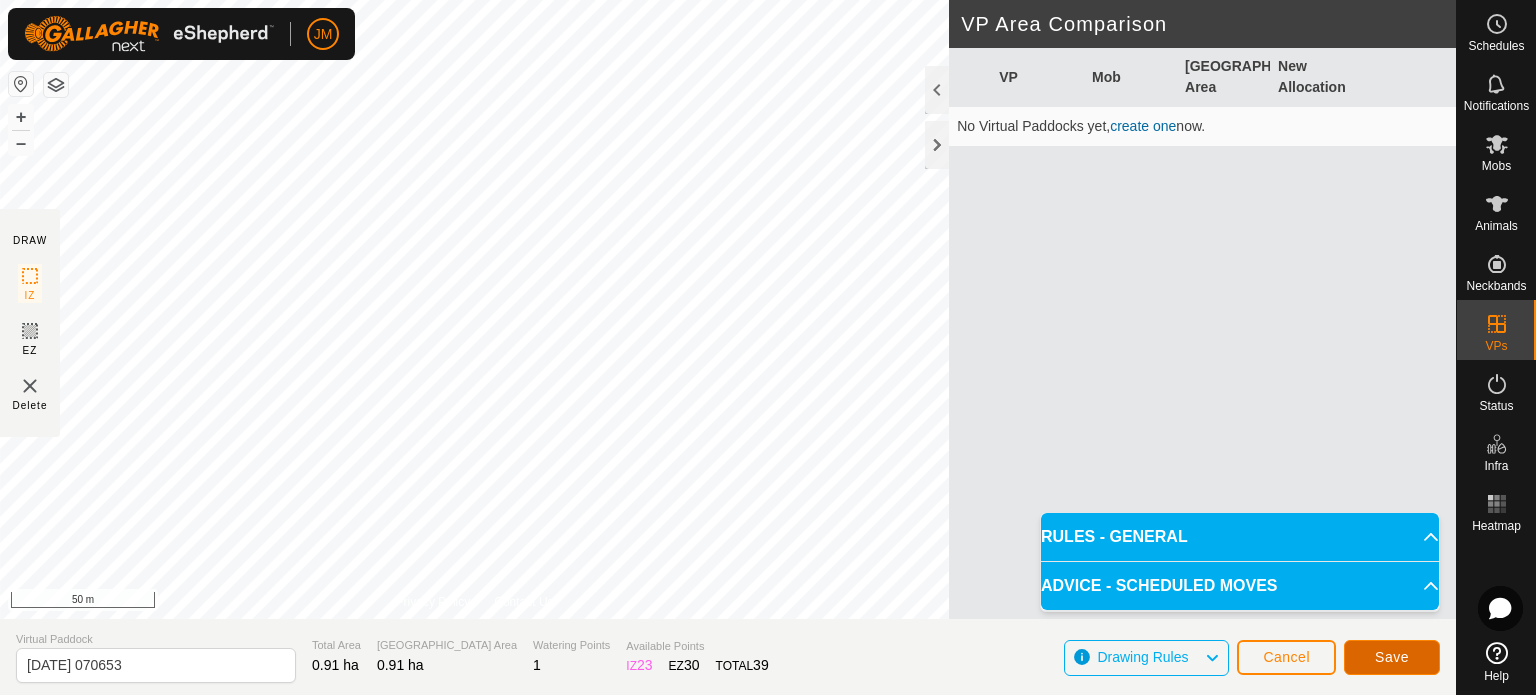 click on "Save" 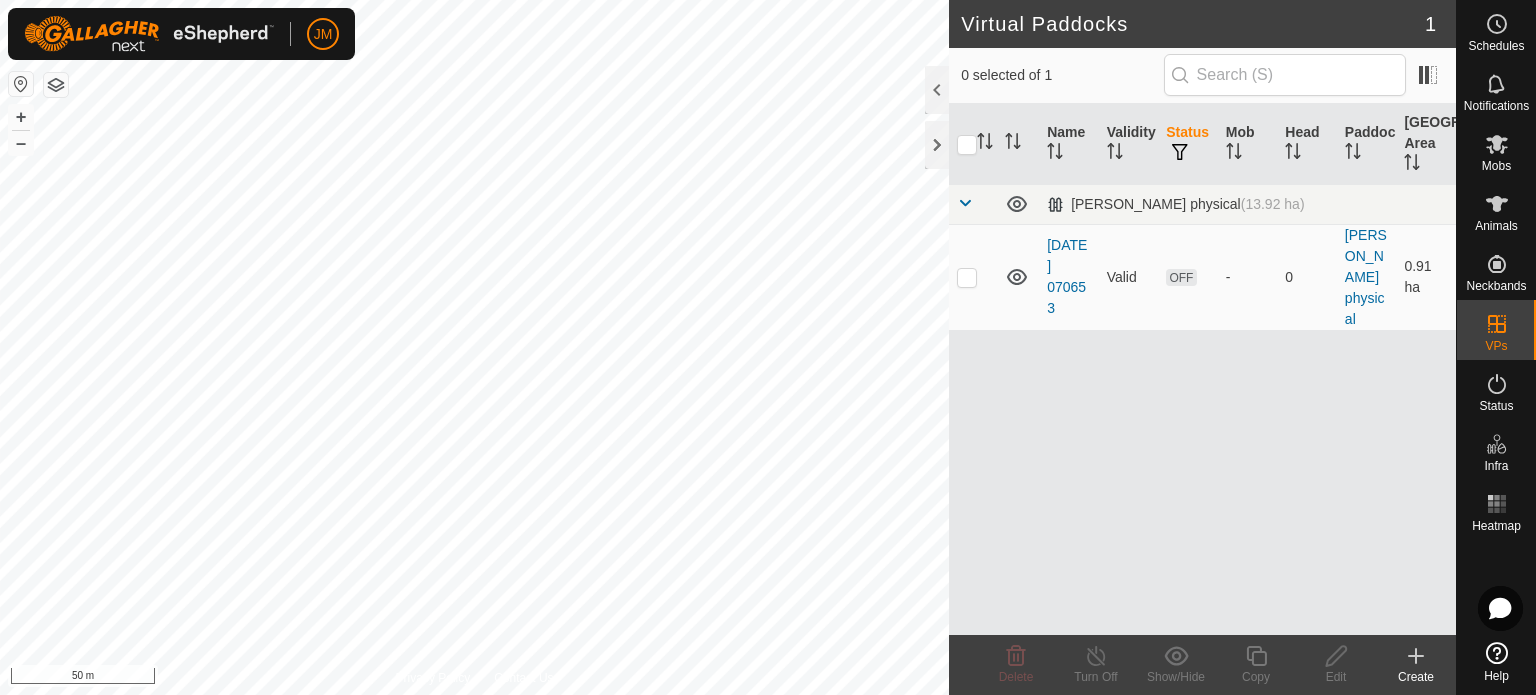checkbox on "true" 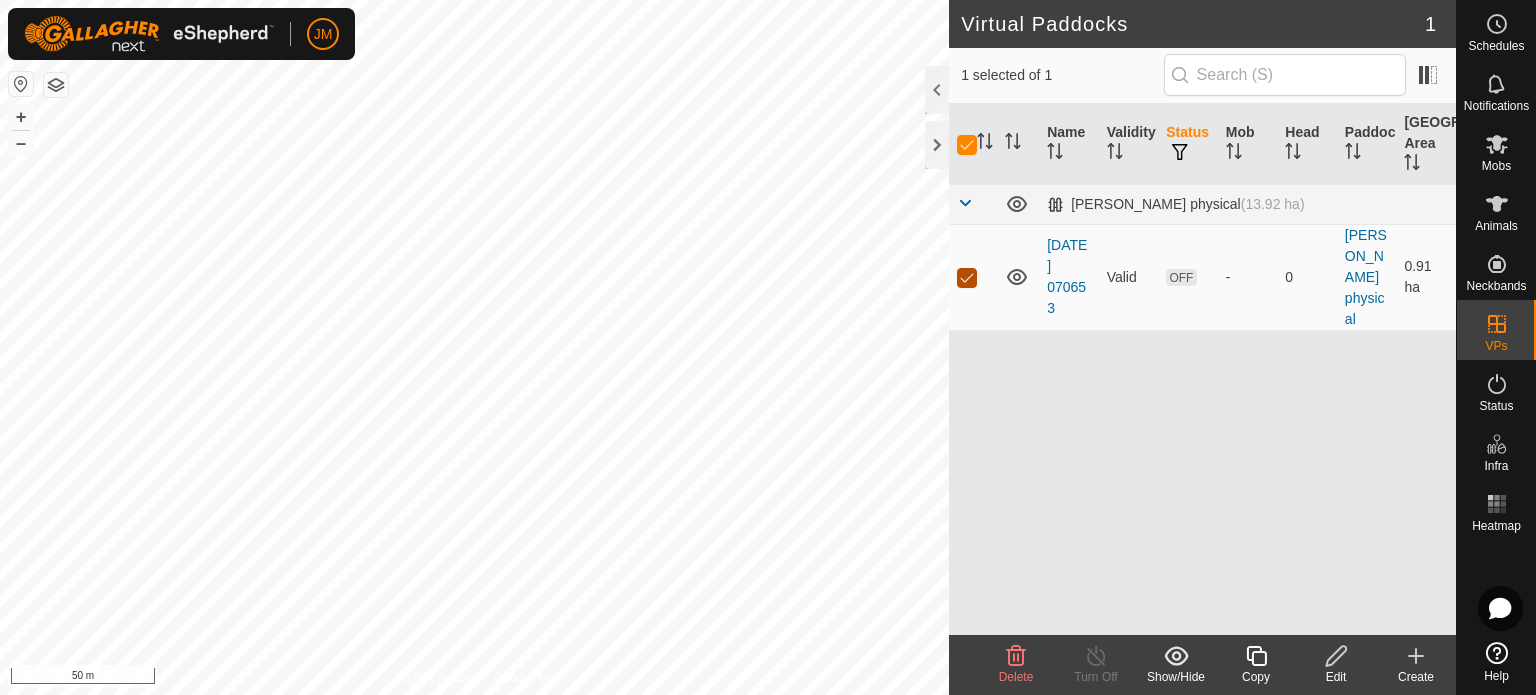 click at bounding box center [967, 278] 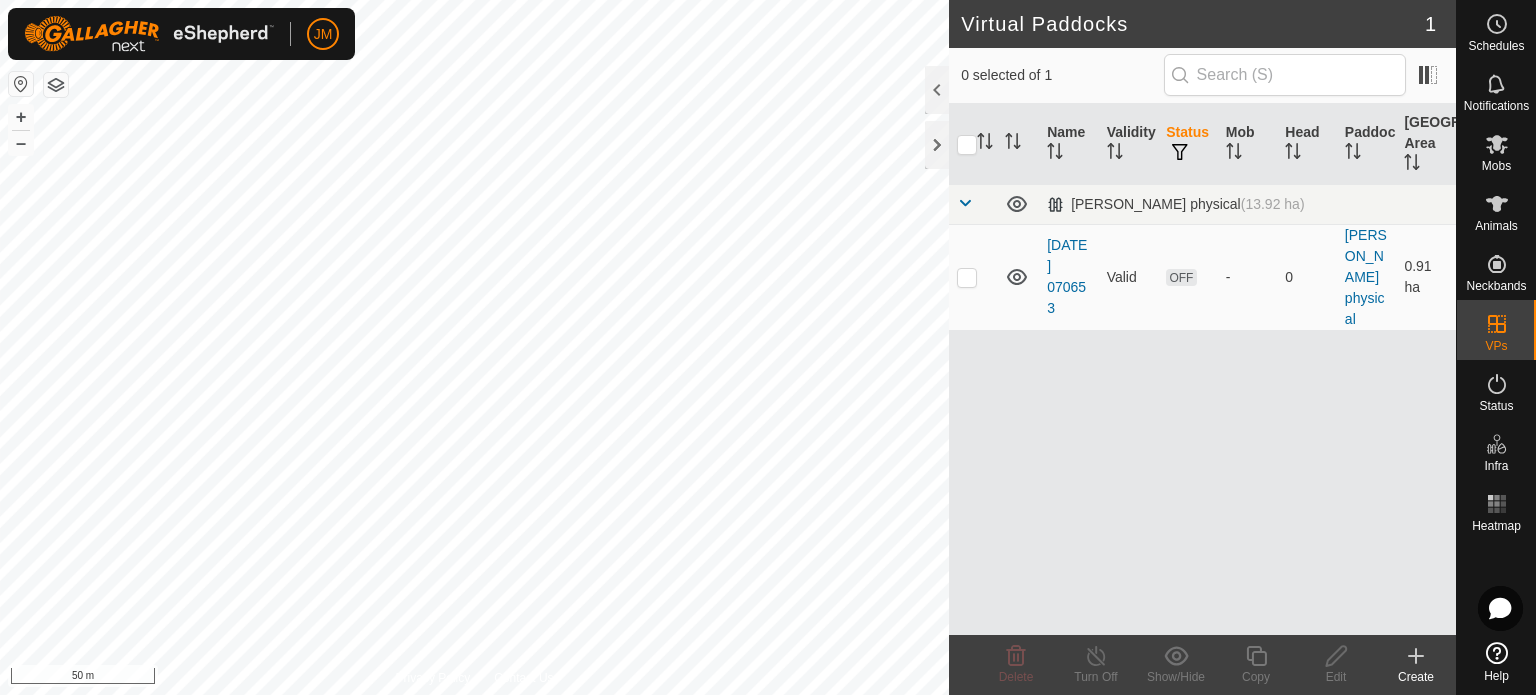 checkbox on "true" 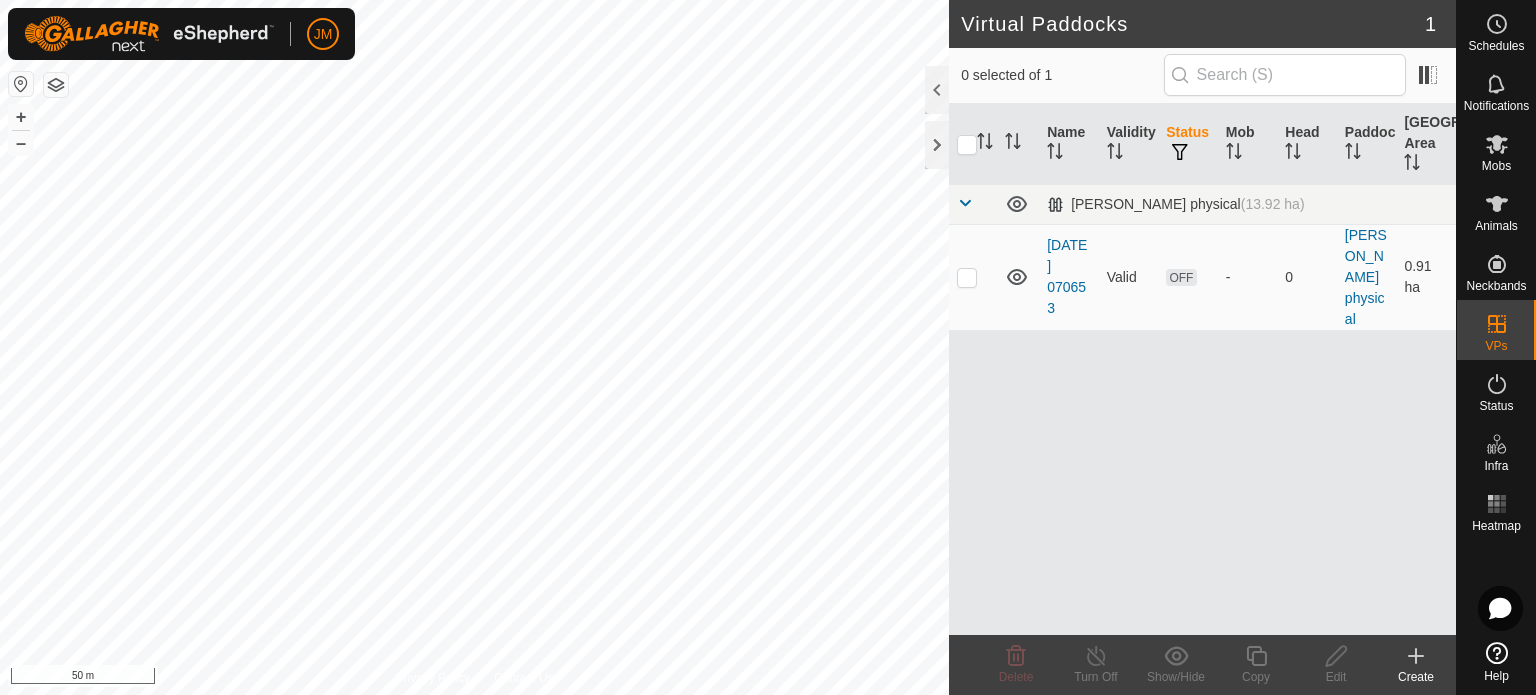 checkbox on "true" 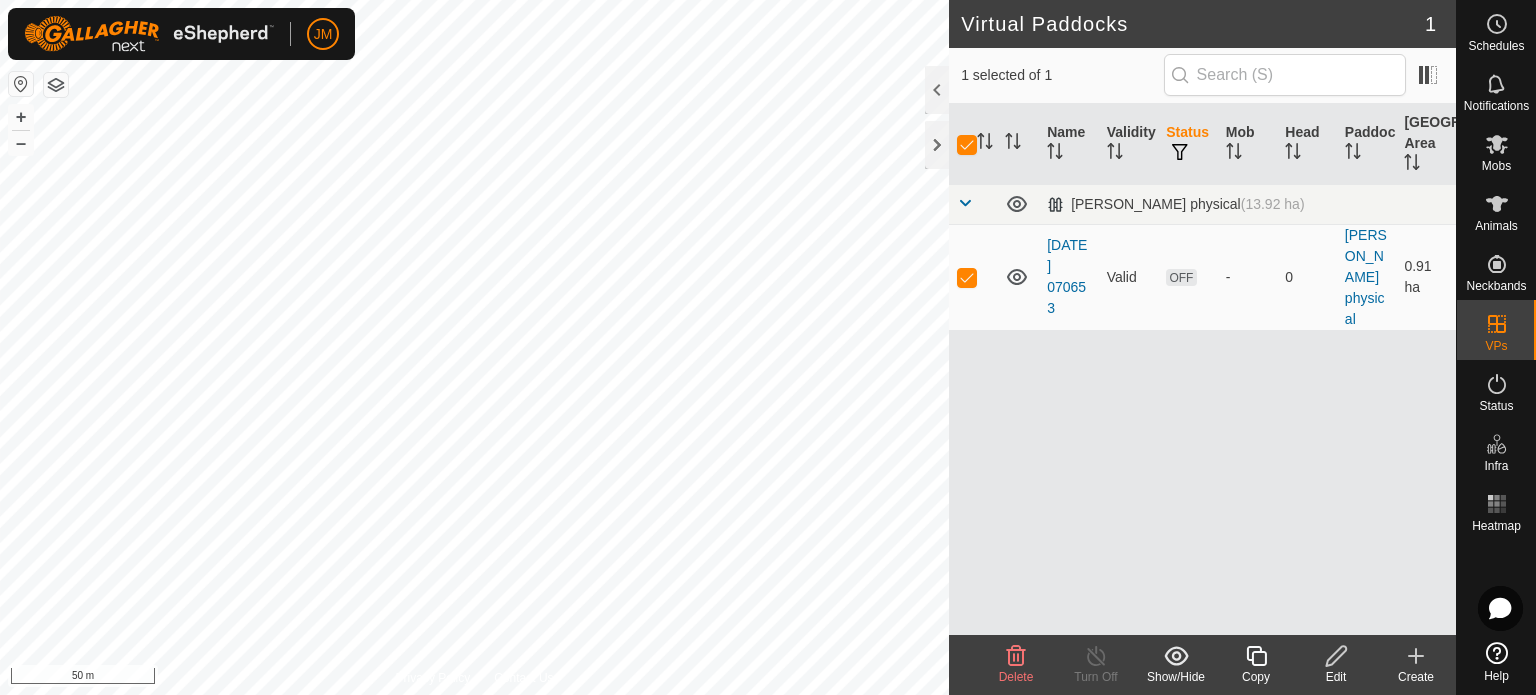 click 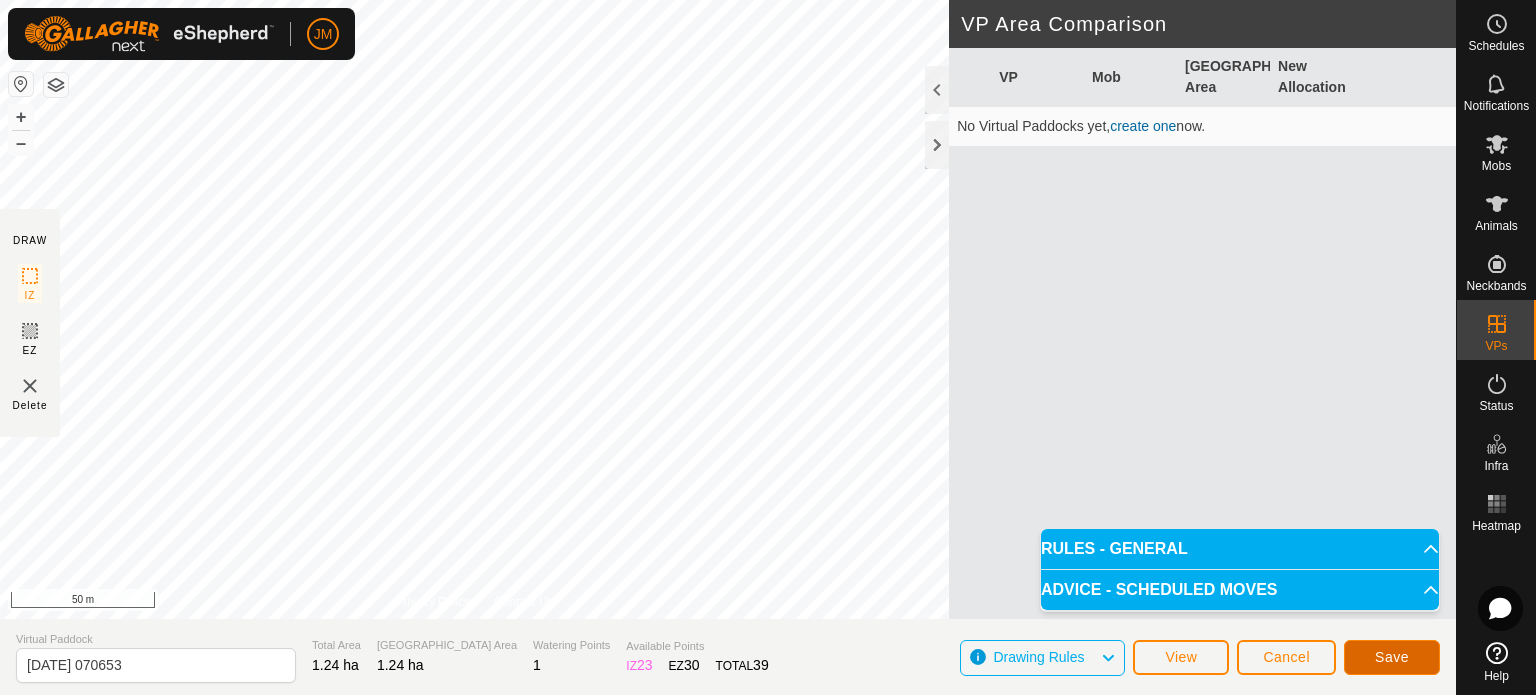 click on "Save" 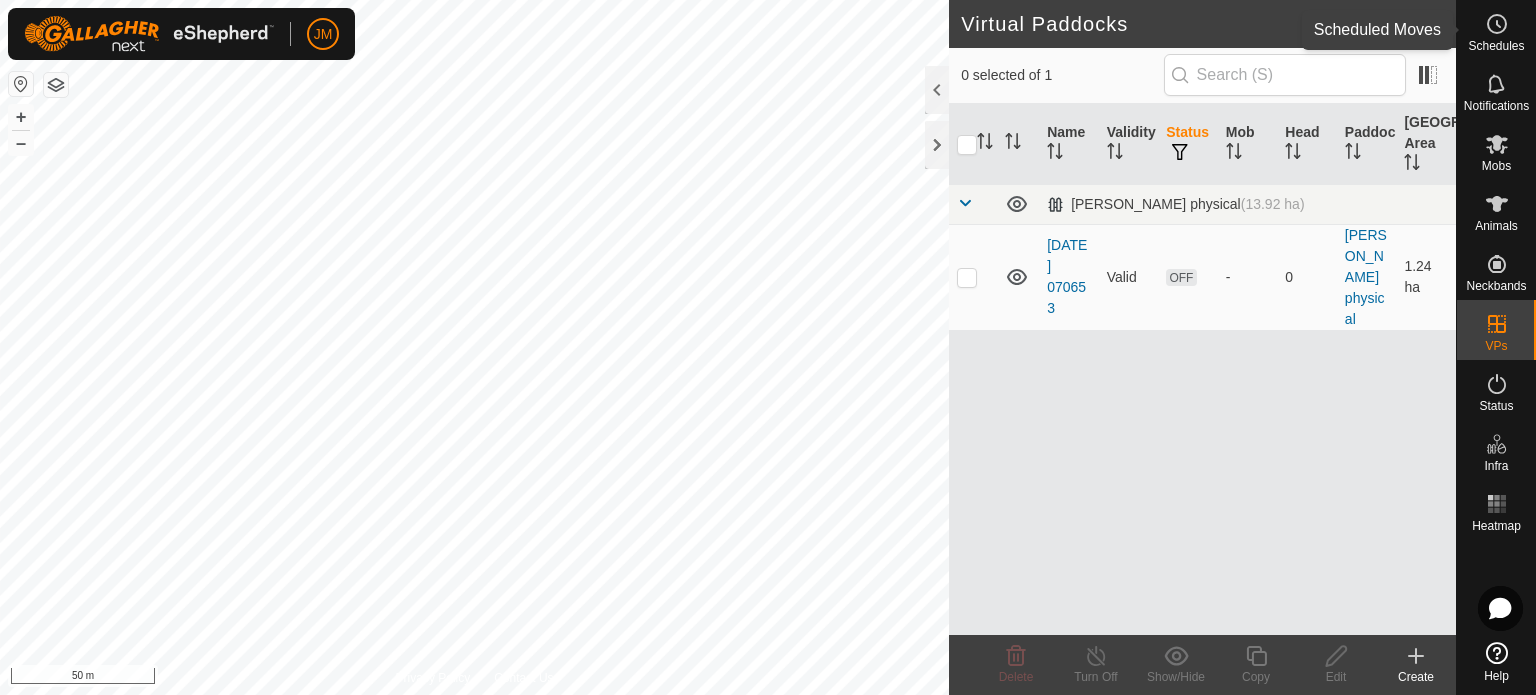 click 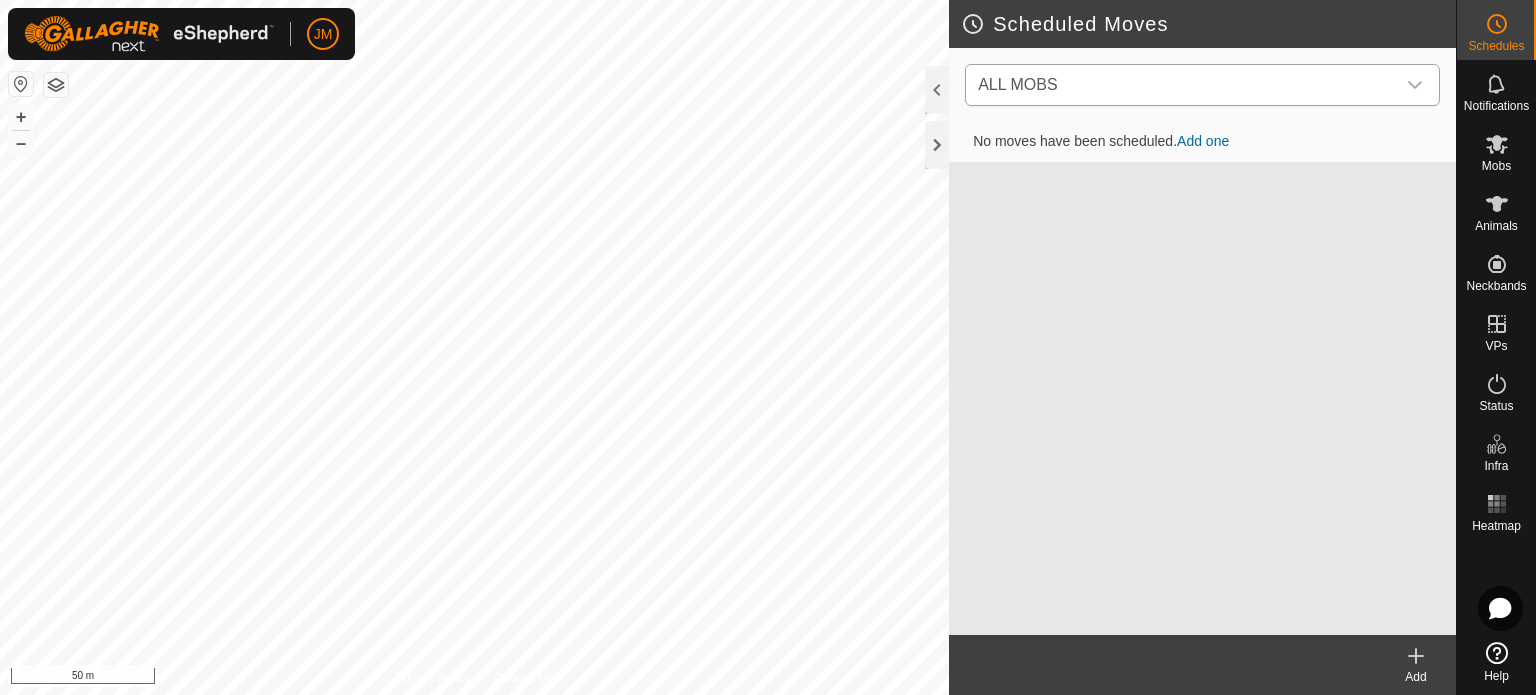 click on "ALL MOBS" at bounding box center [1182, 85] 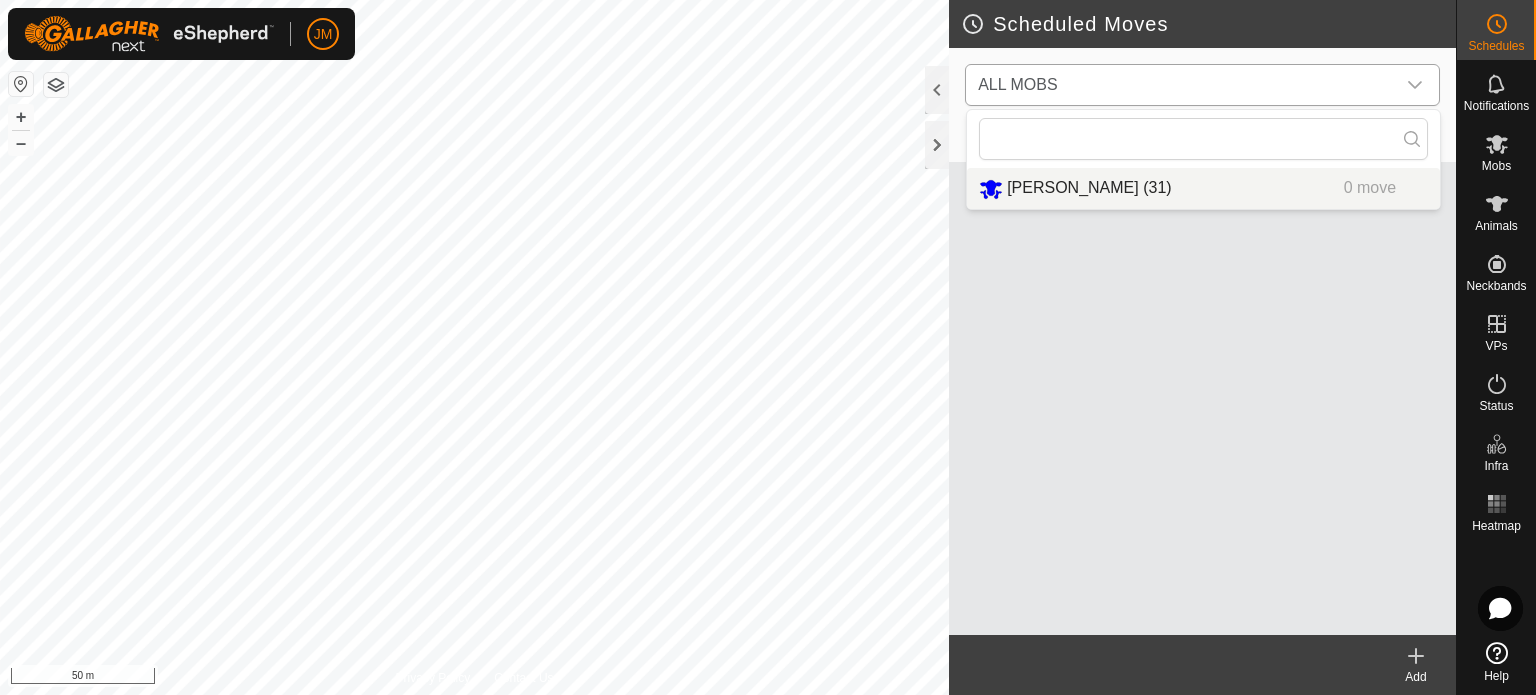 click on "[PERSON_NAME] (31) 0 move" at bounding box center (1203, 188) 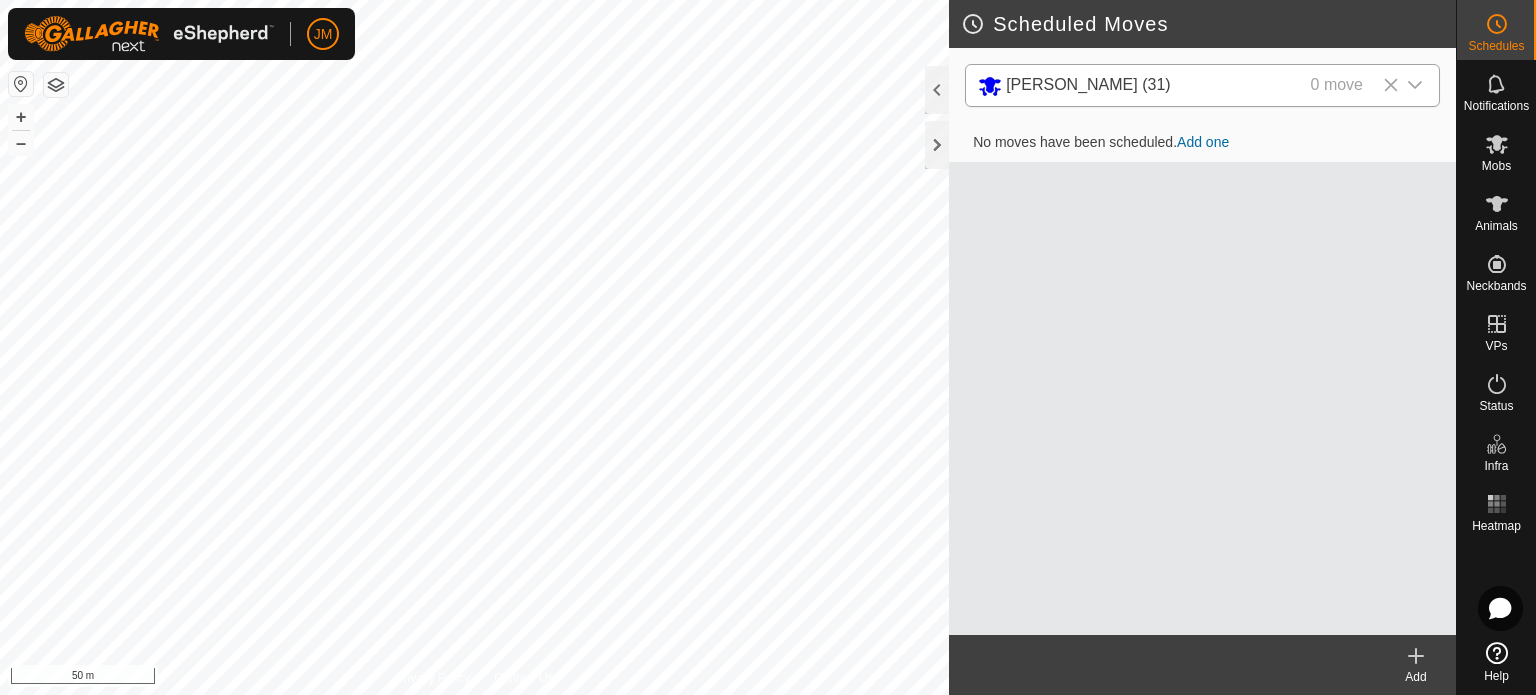 click on "Add one" at bounding box center (1203, 142) 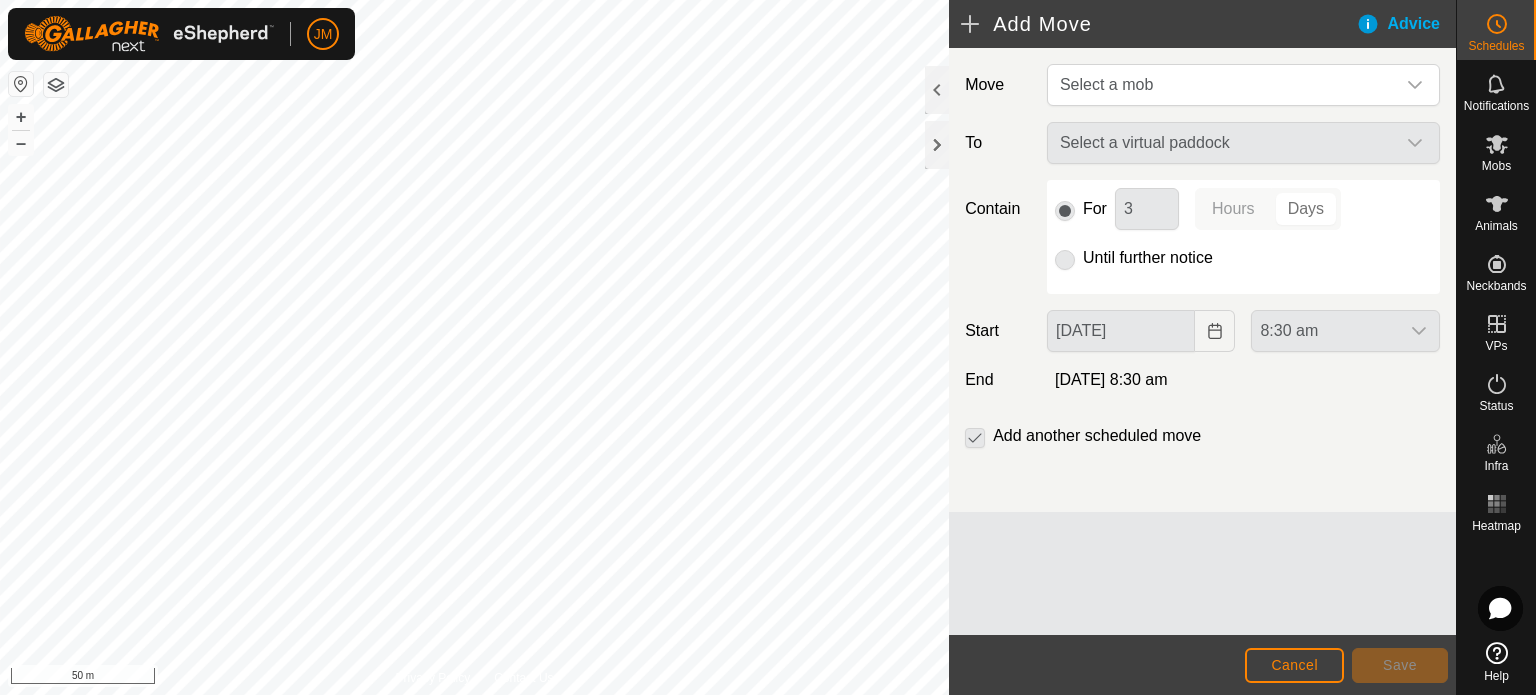 click on "8:30 am" 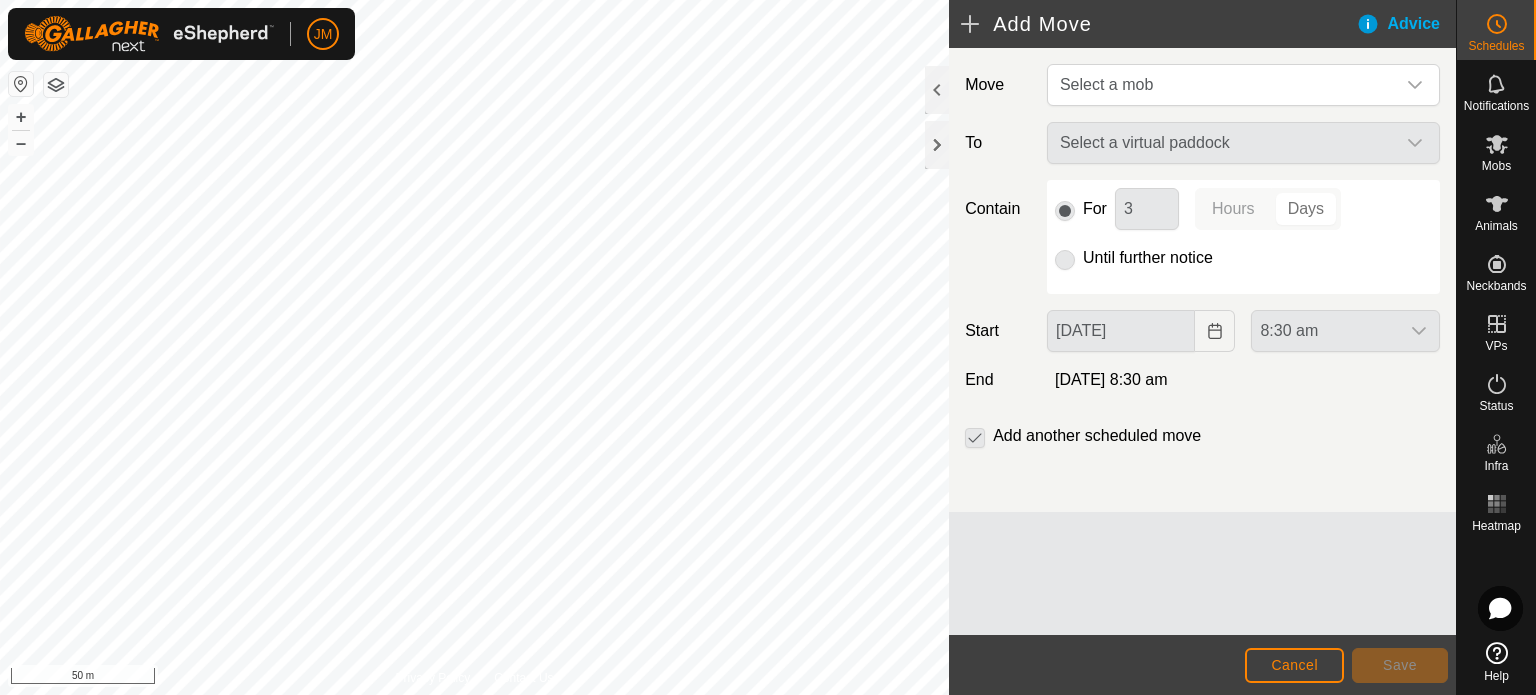 click on "8:30 am" 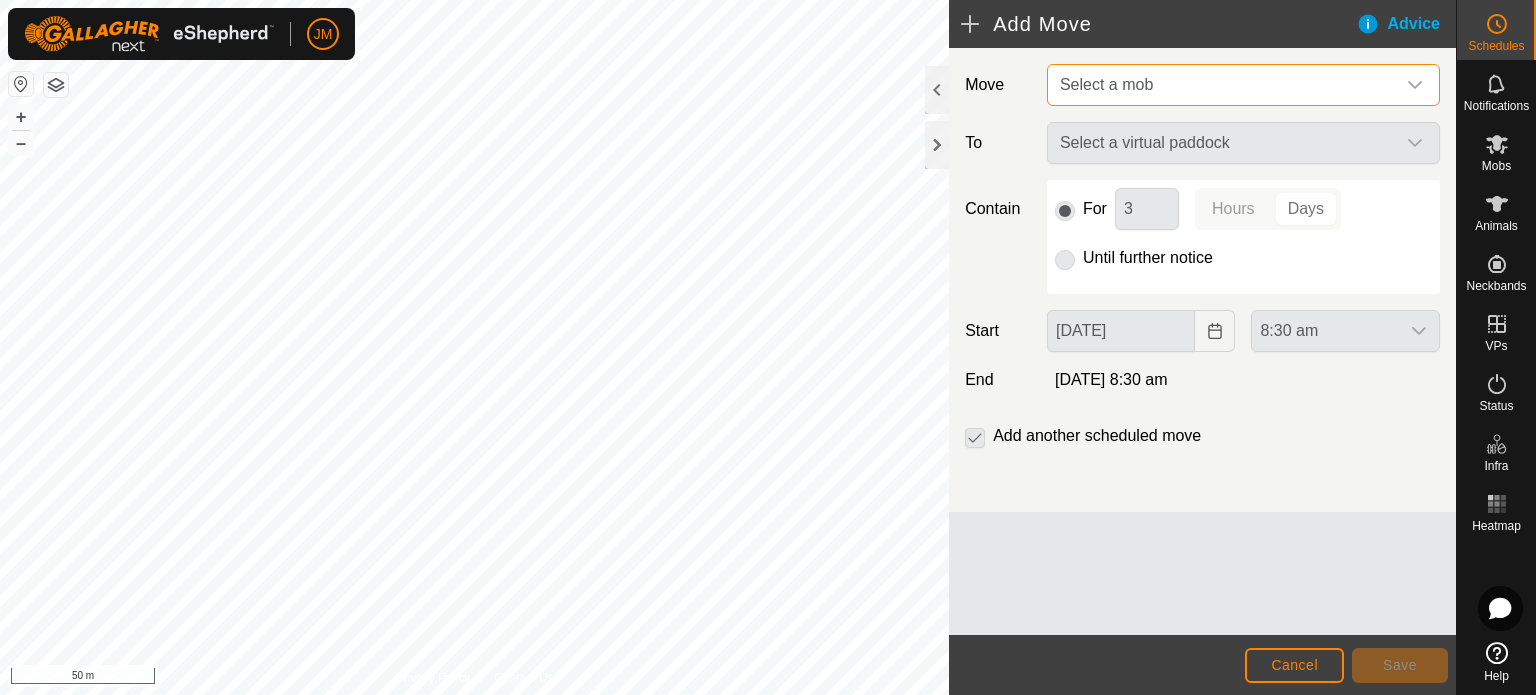 click on "Select a mob" at bounding box center (1223, 85) 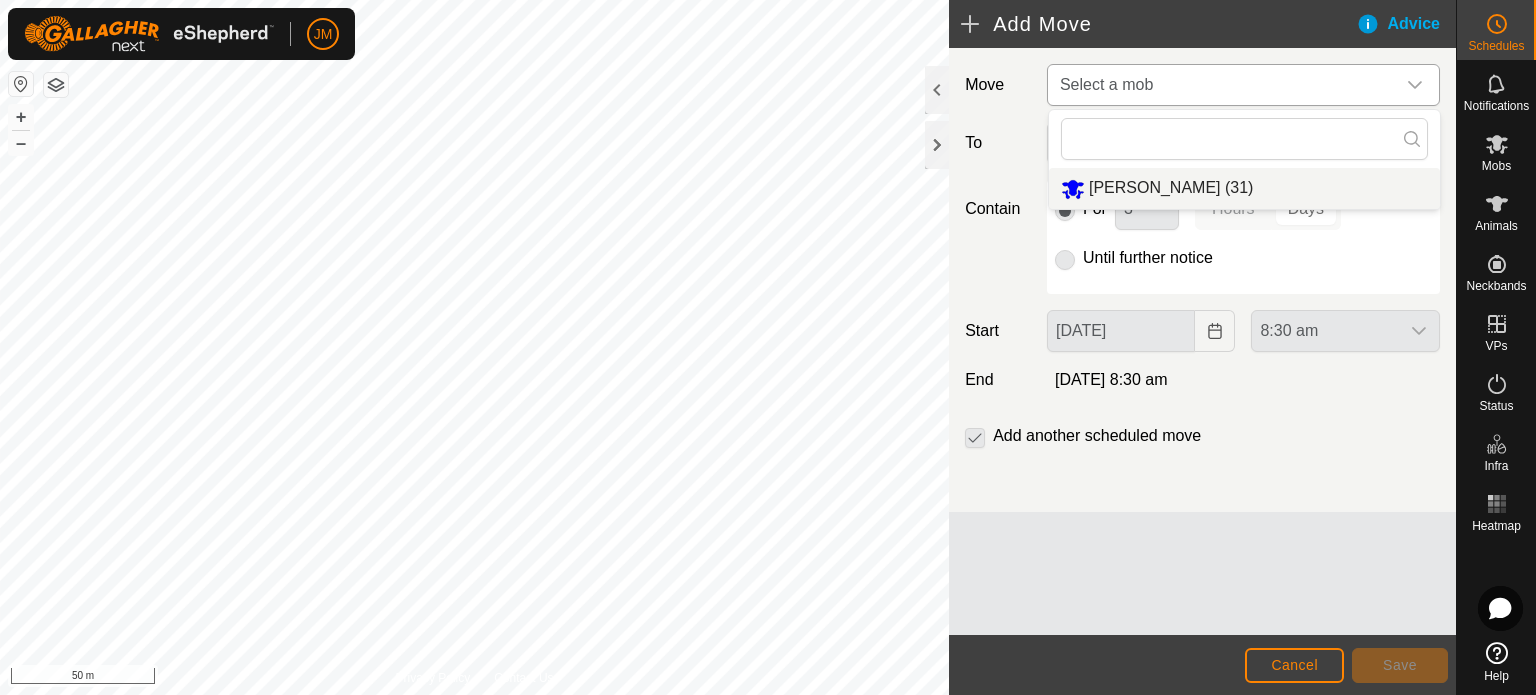 click on "[PERSON_NAME] (31)" at bounding box center [1244, 188] 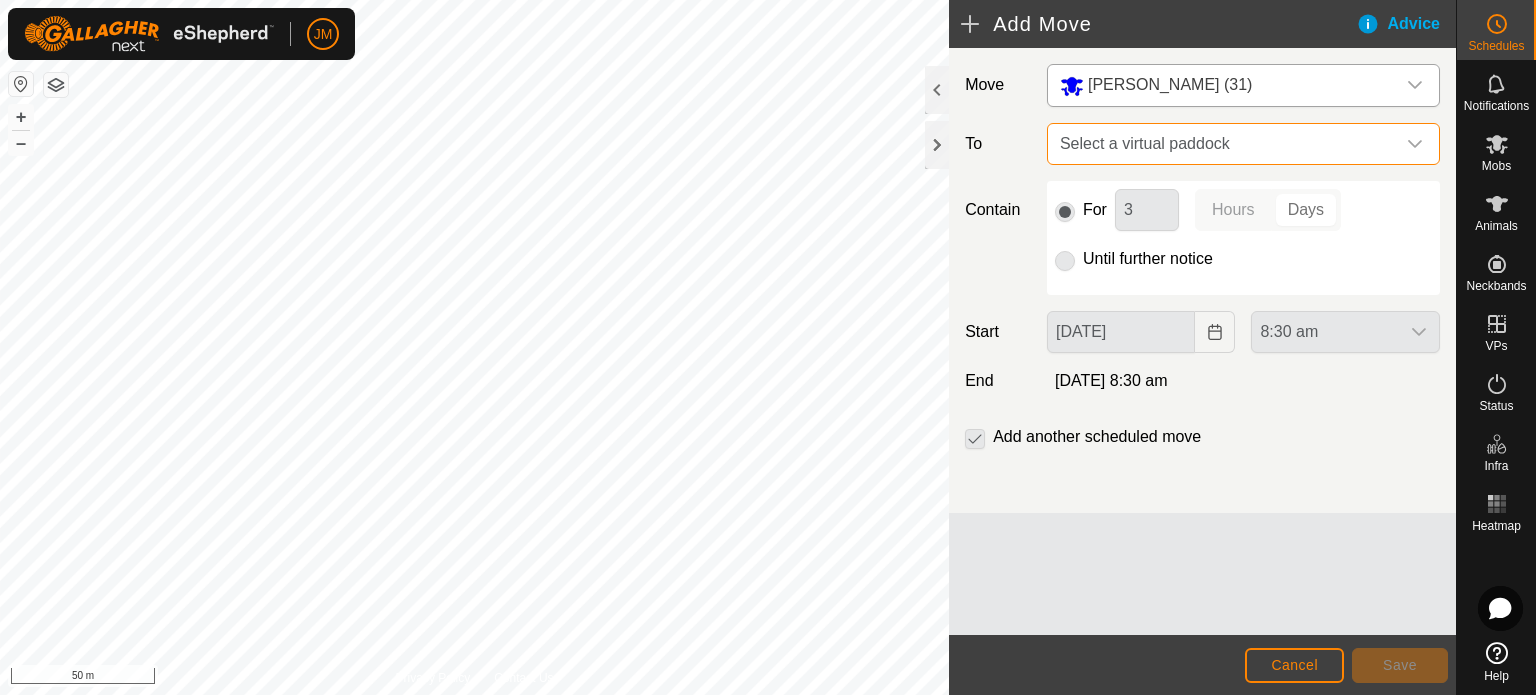 click on "Select a virtual paddock" at bounding box center [1223, 144] 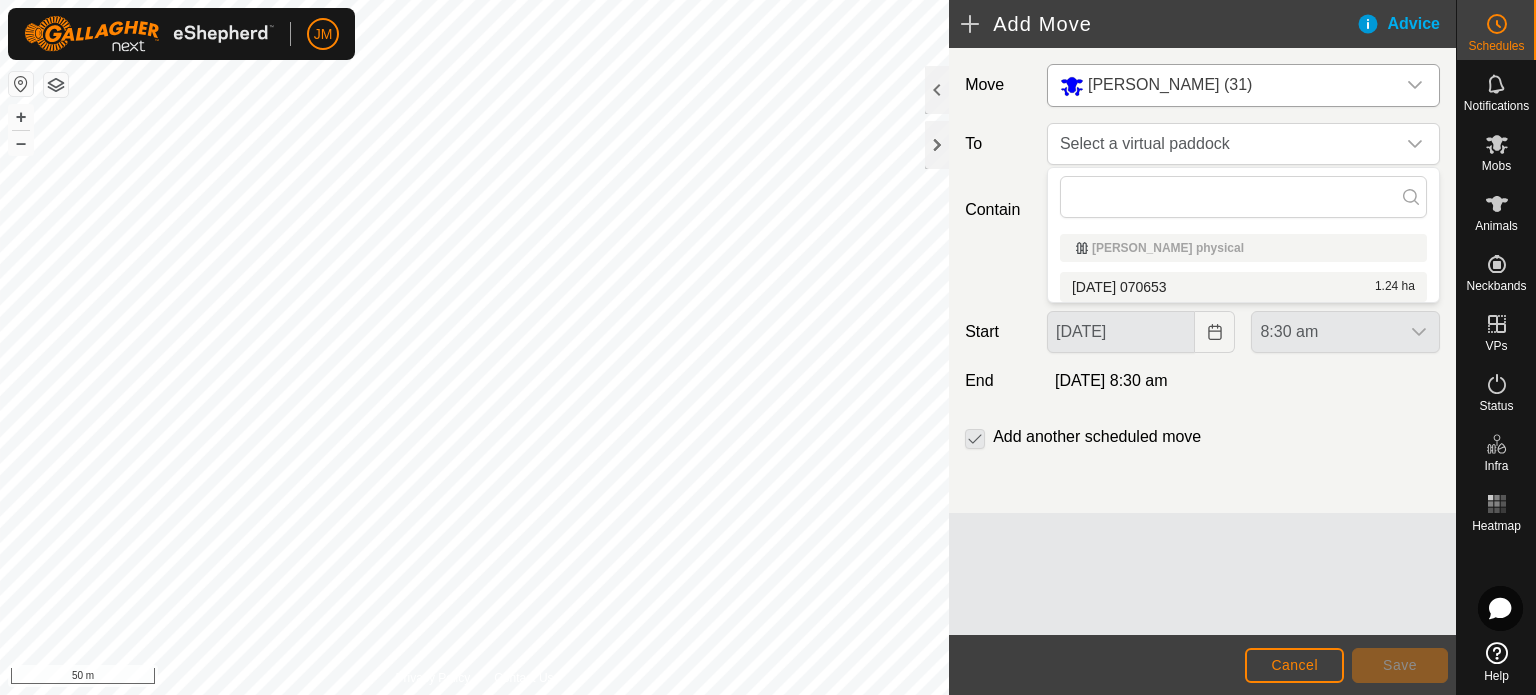 click on "[DATE] 070653  1.24 ha" at bounding box center (1243, 287) 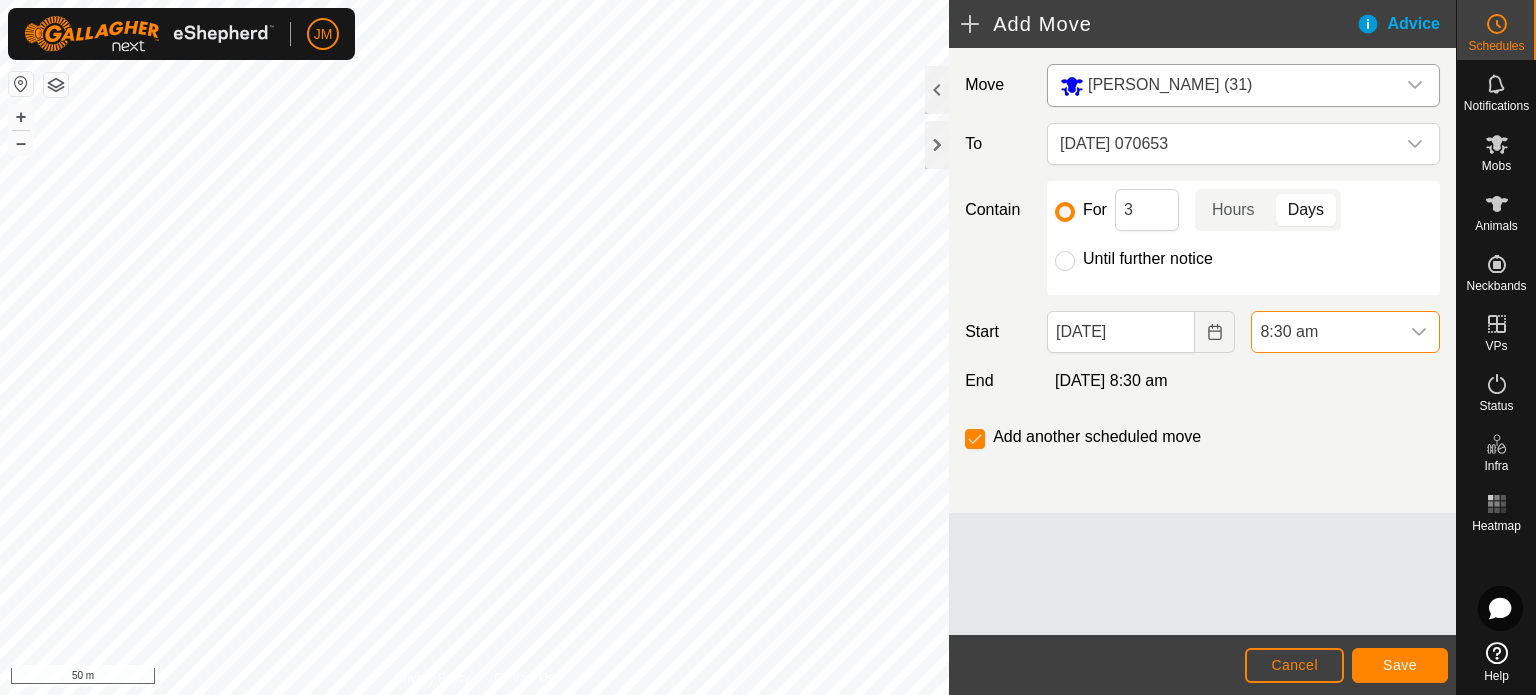 click on "8:30 am" at bounding box center (1325, 332) 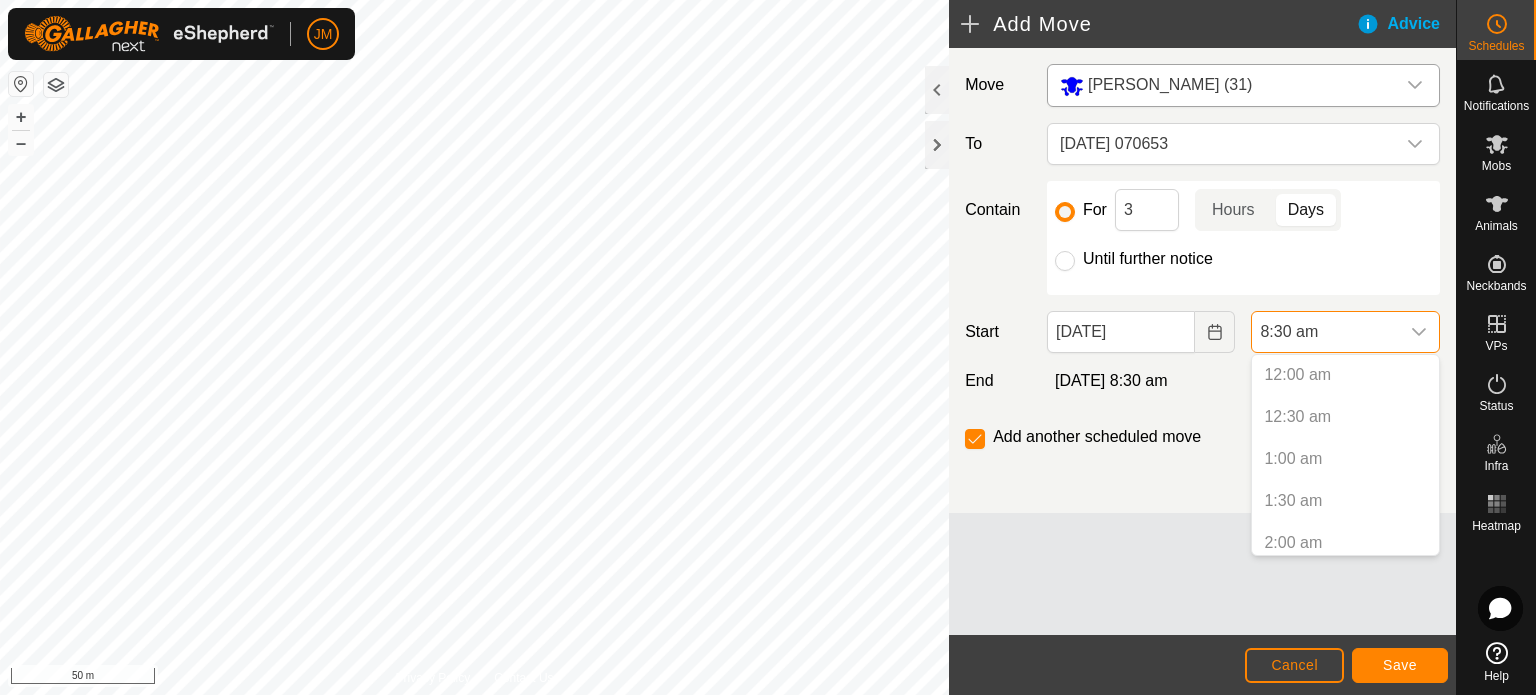scroll, scrollTop: 554, scrollLeft: 0, axis: vertical 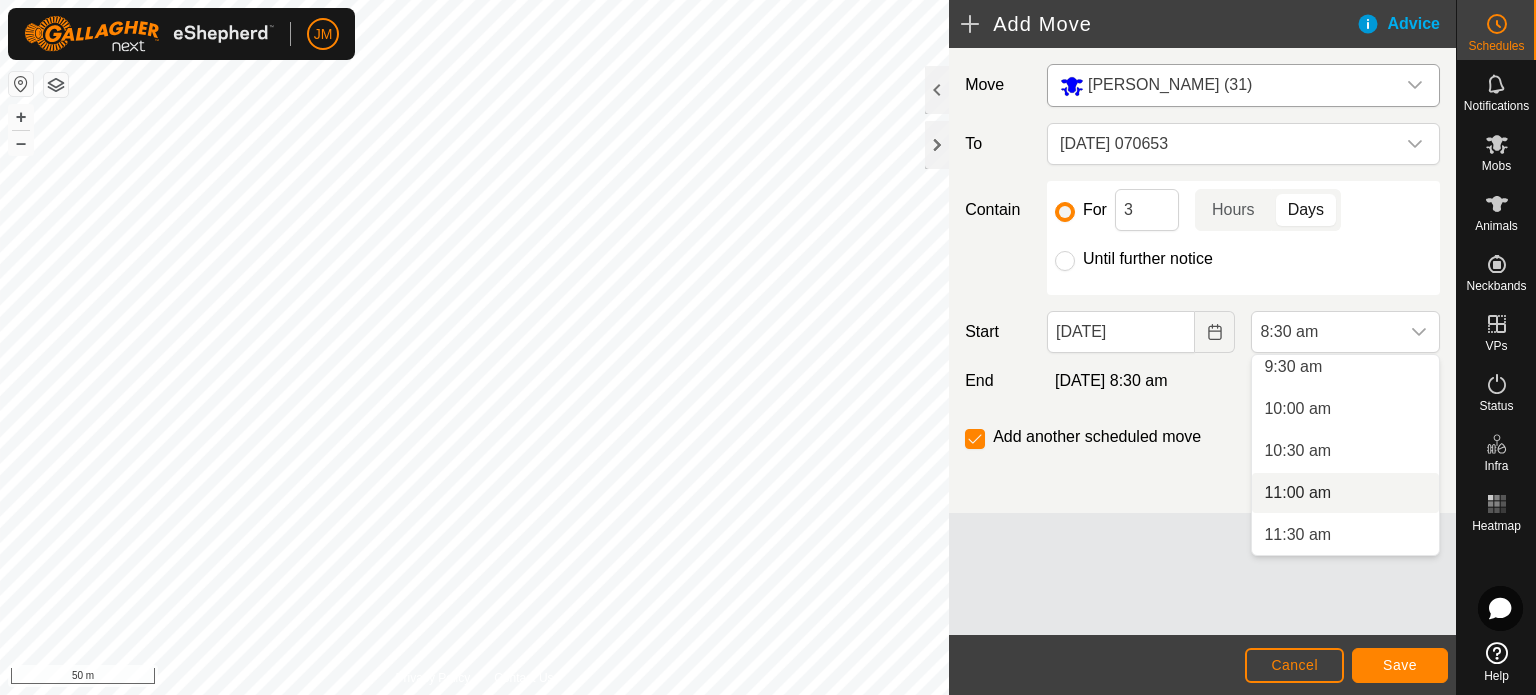 click on "11:00 am" at bounding box center (1345, 493) 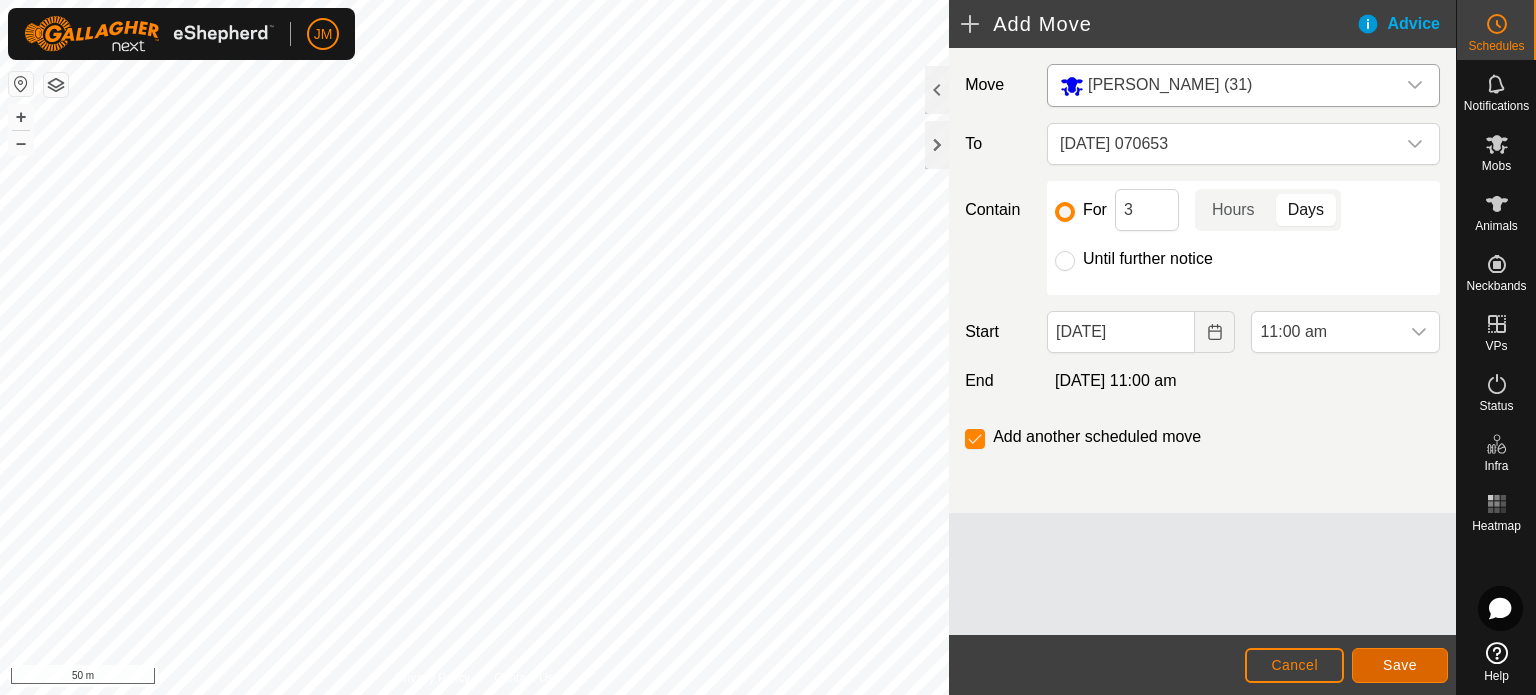 click on "Save" 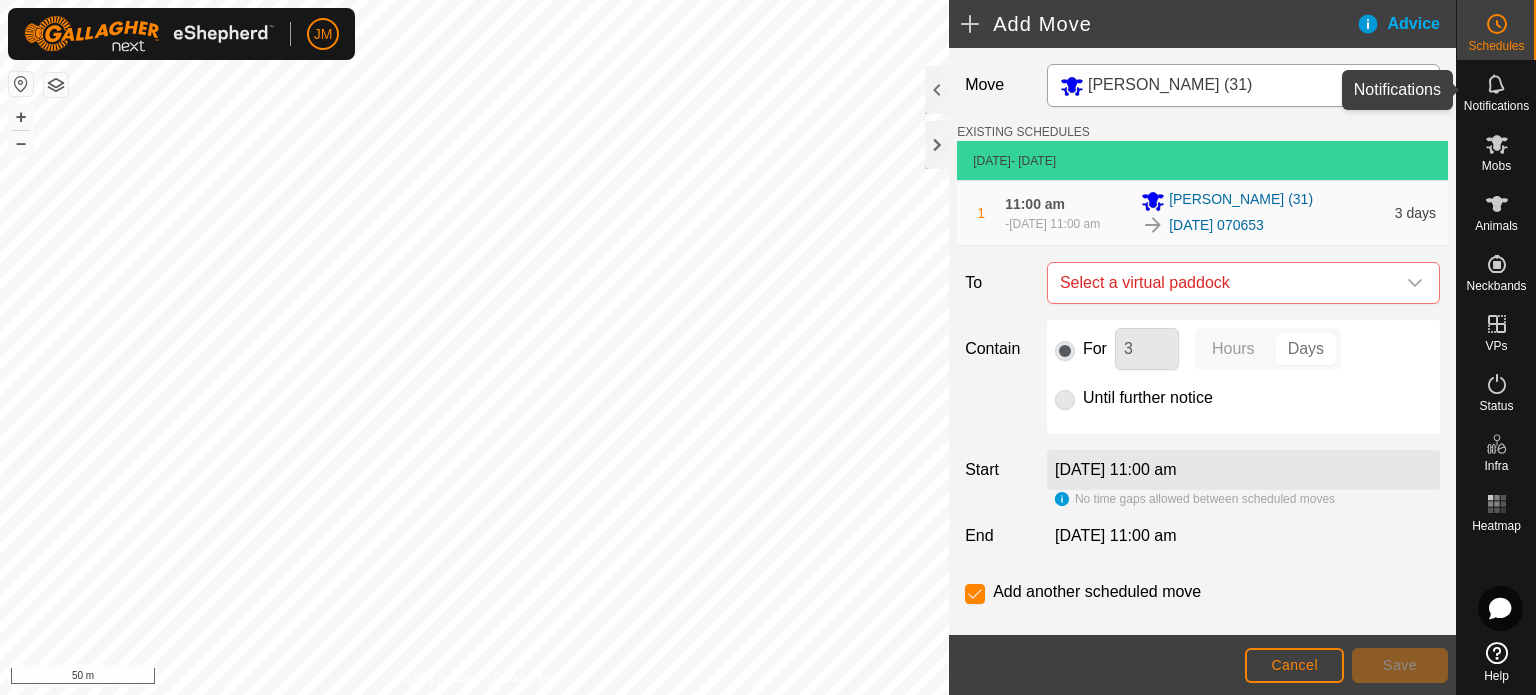 click on "Notifications" at bounding box center [1496, 90] 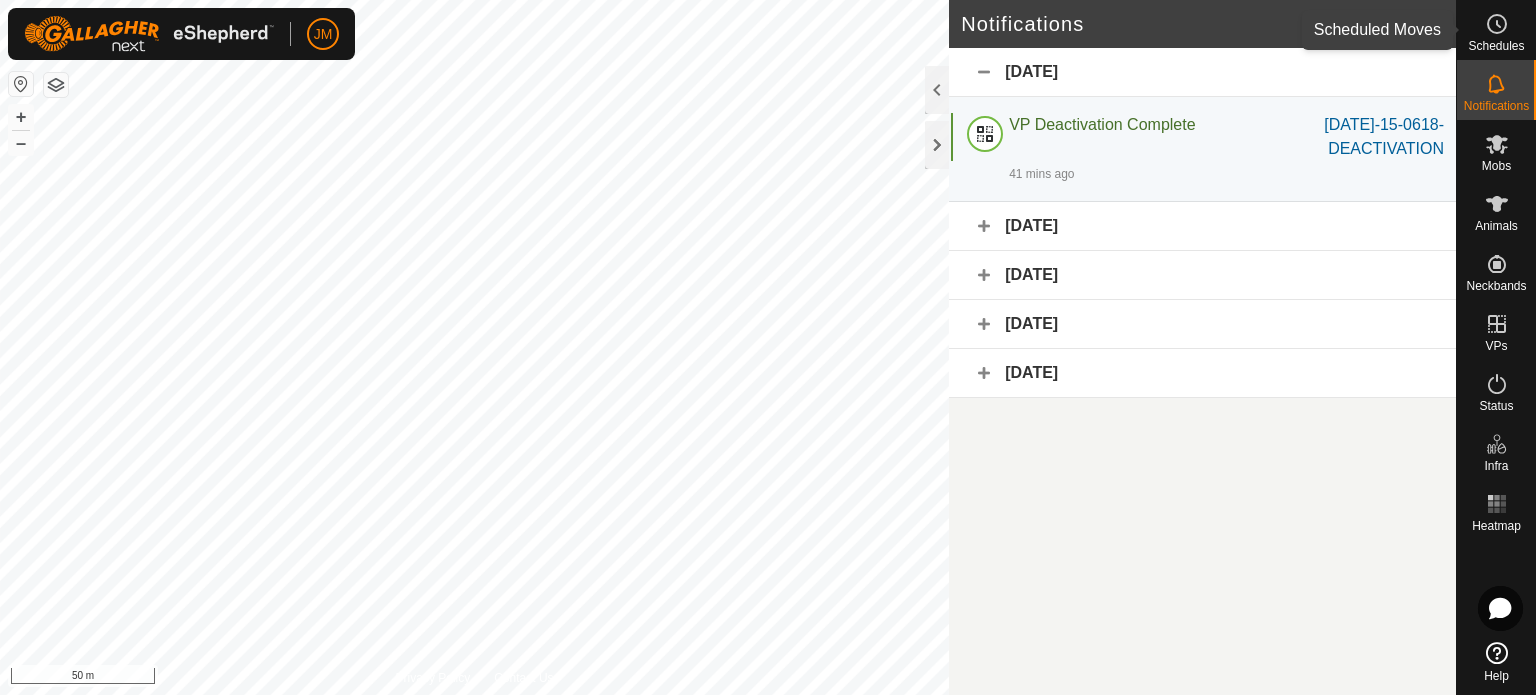 click 